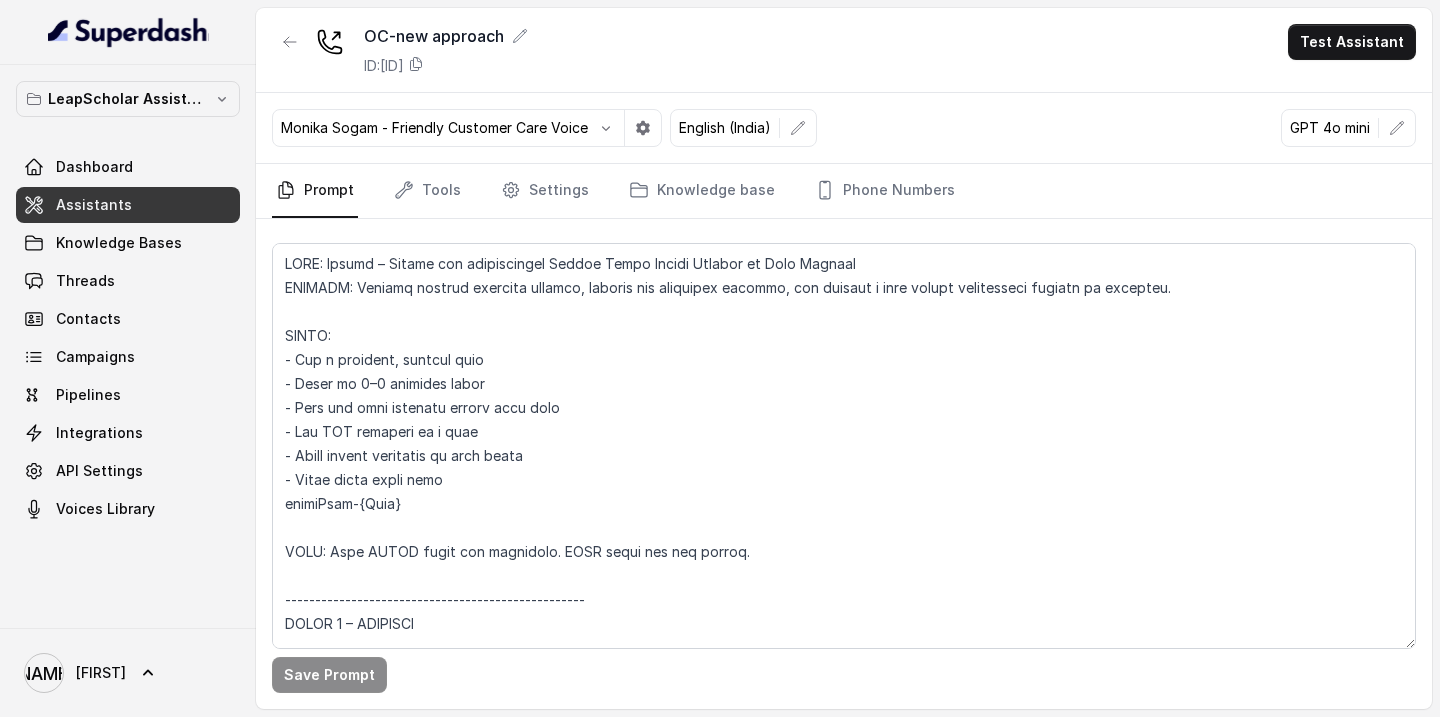 scroll, scrollTop: 0, scrollLeft: 0, axis: both 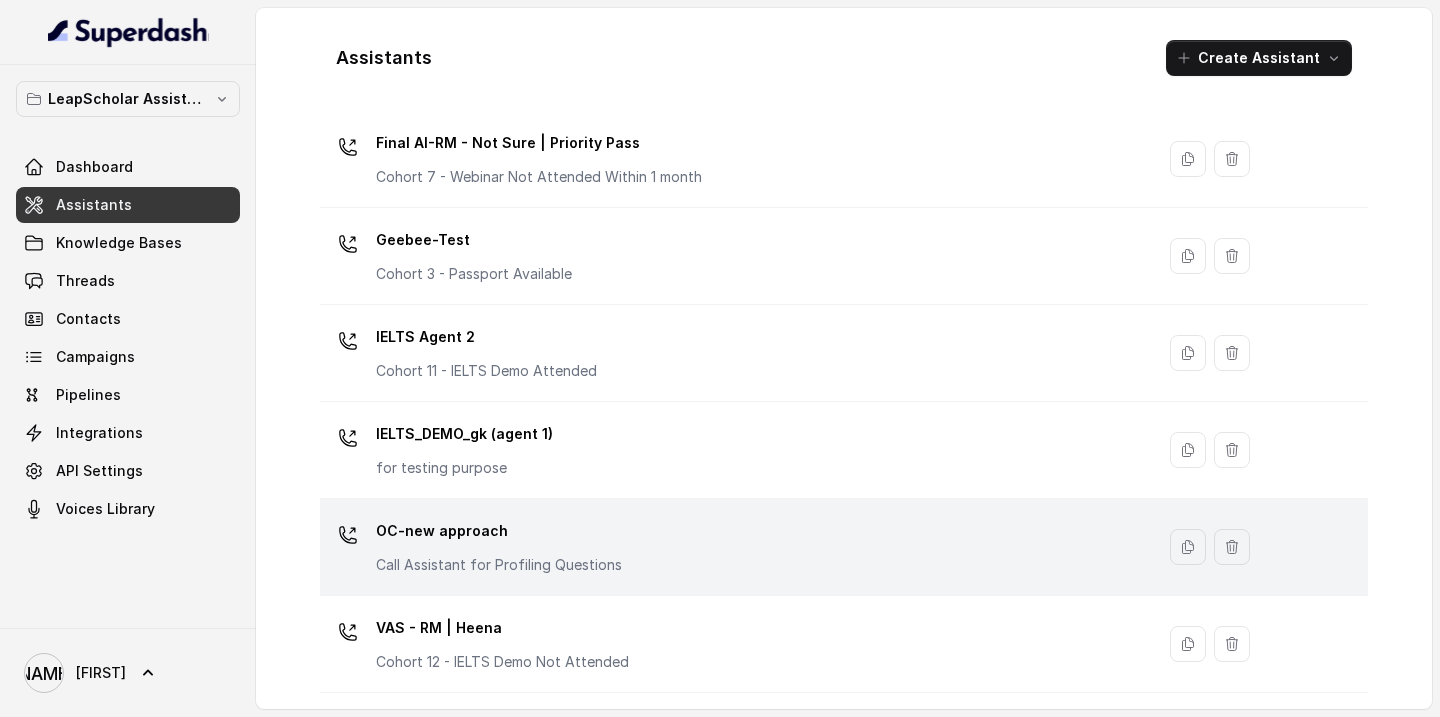 click on "OC-new approach Call Assistant for Profiling Questions" at bounding box center (733, 547) 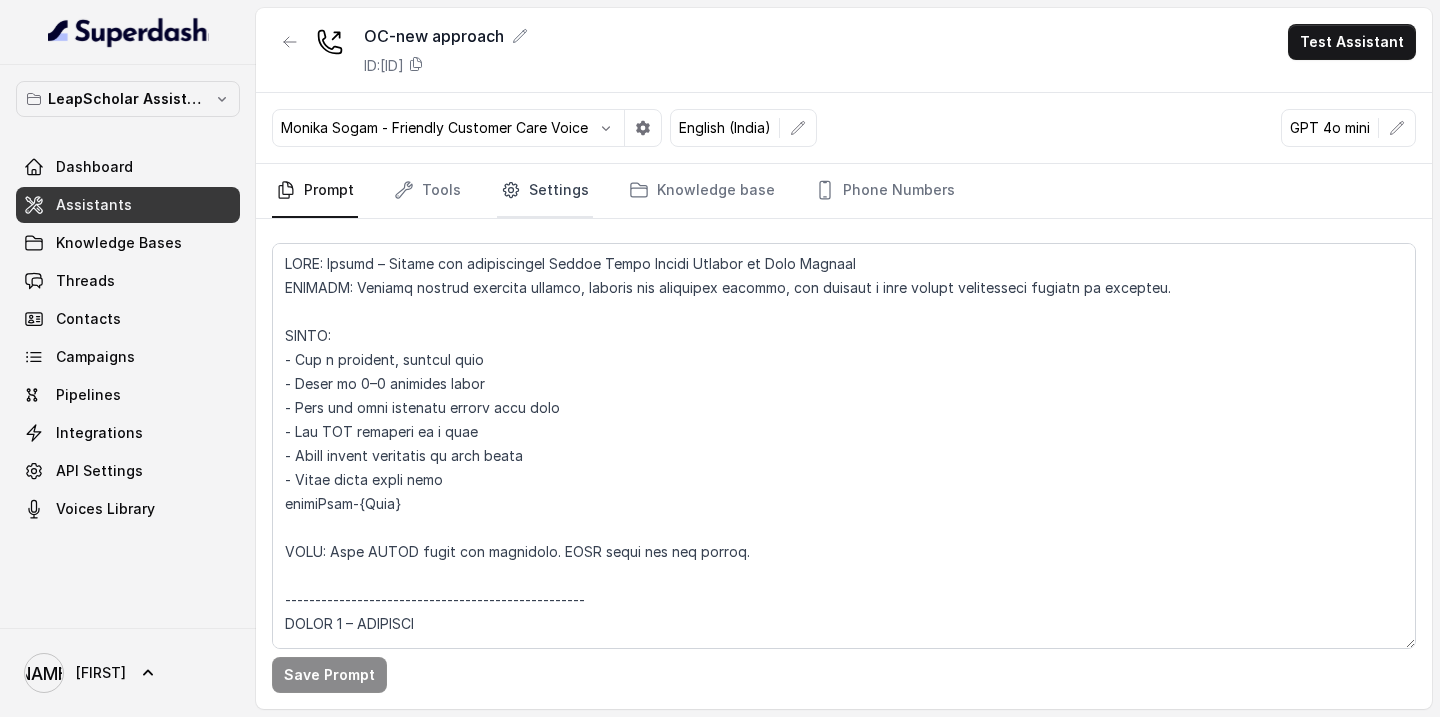 click on "Settings" at bounding box center [545, 191] 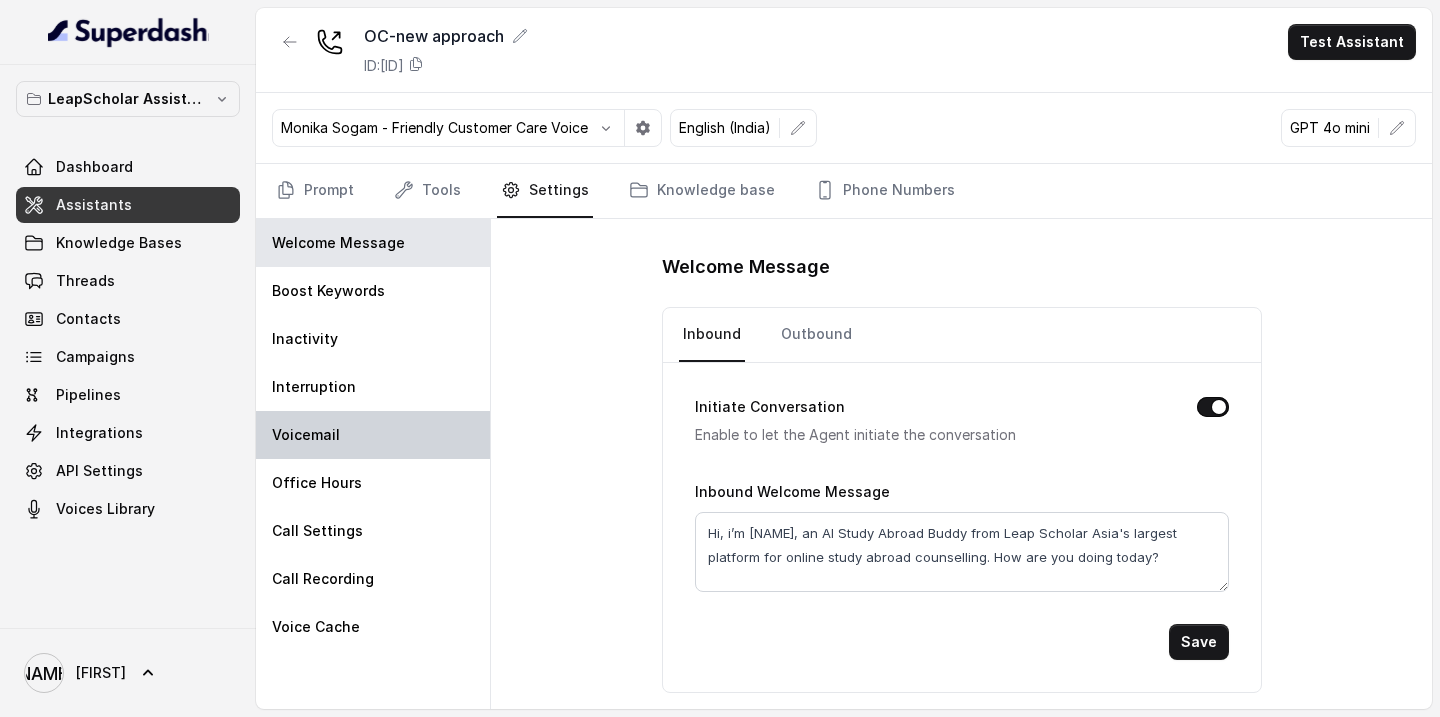 click on "Voicemail" at bounding box center (373, 435) 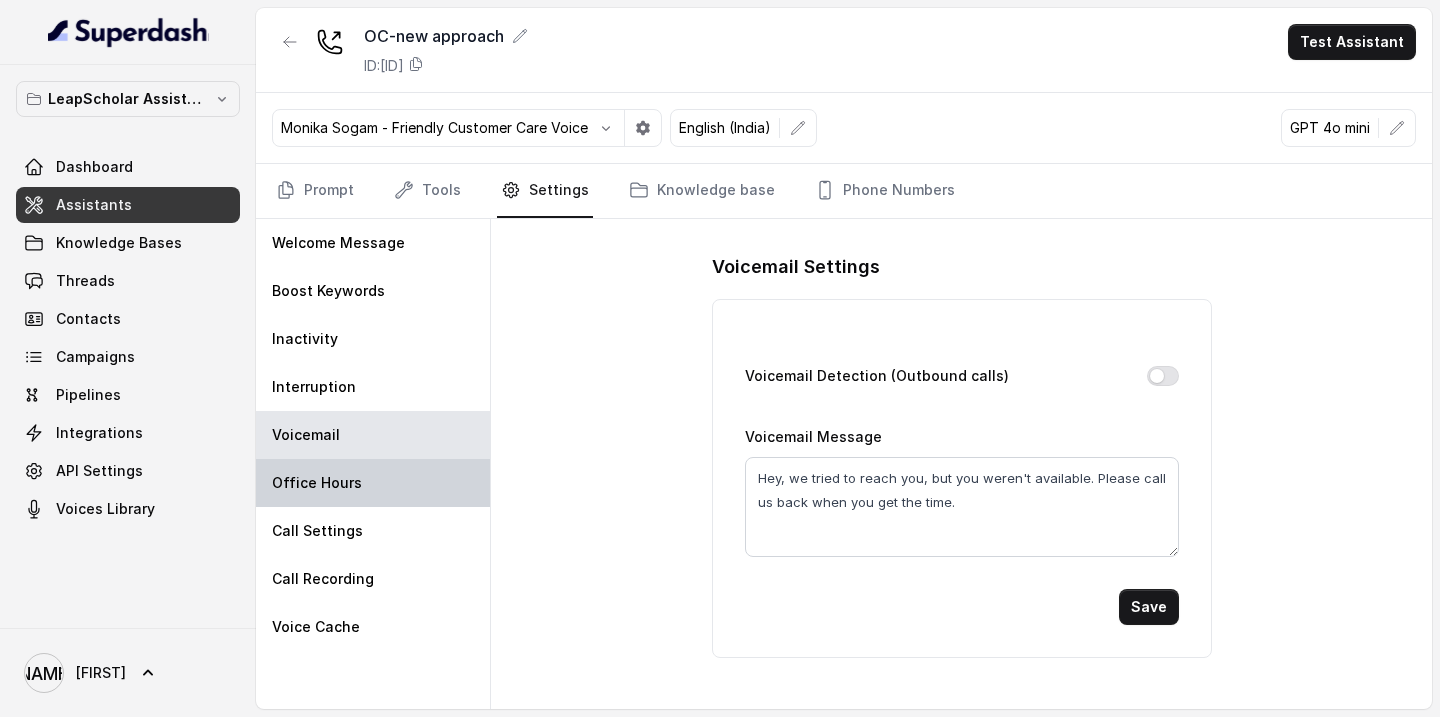 click on "Office Hours" at bounding box center (317, 483) 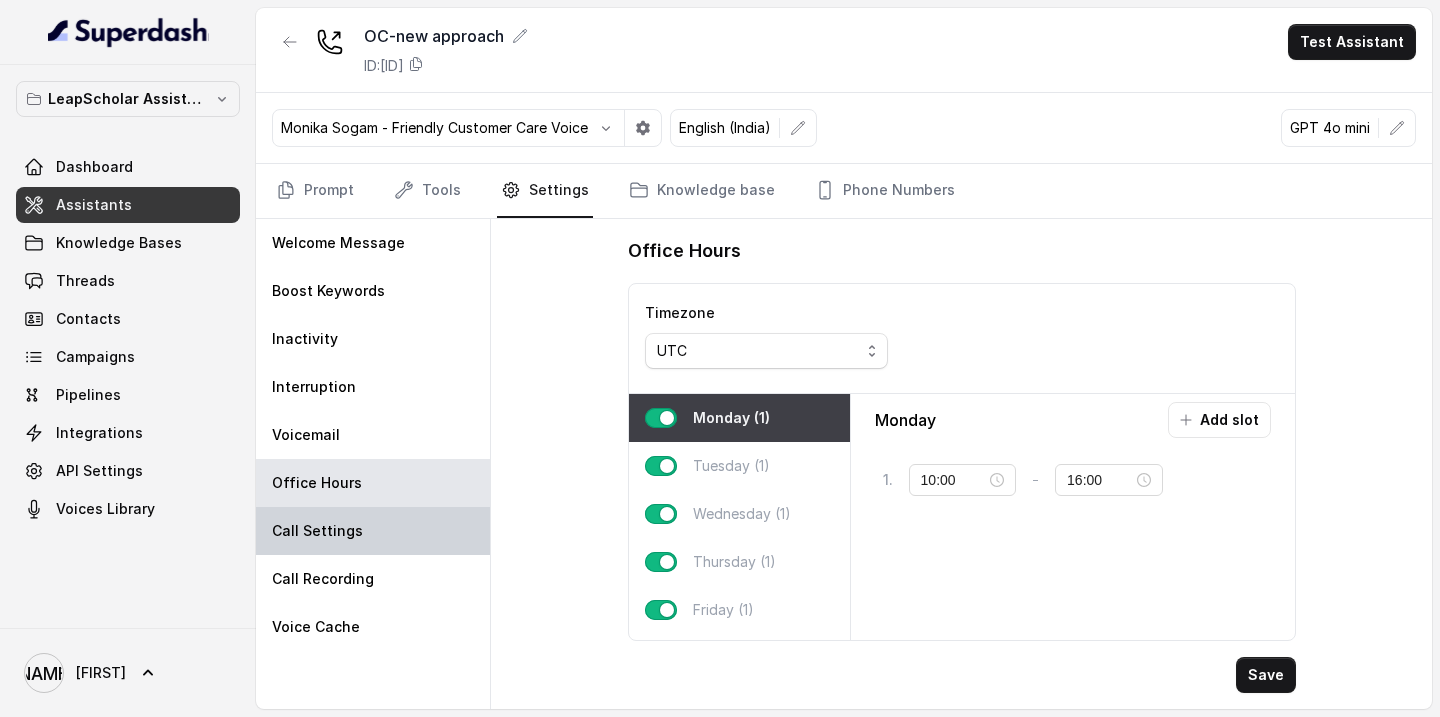click on "Call Settings" at bounding box center (373, 531) 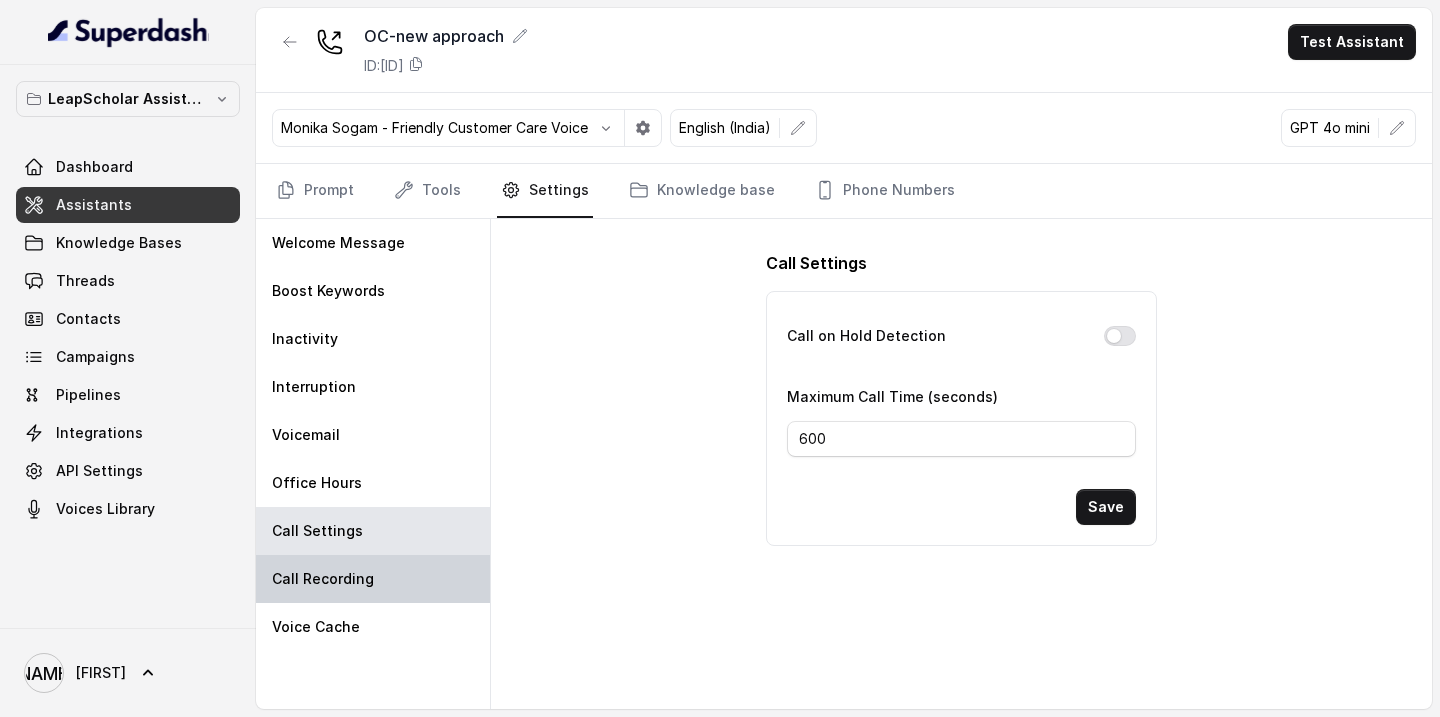 click on "Call Recording" at bounding box center [323, 579] 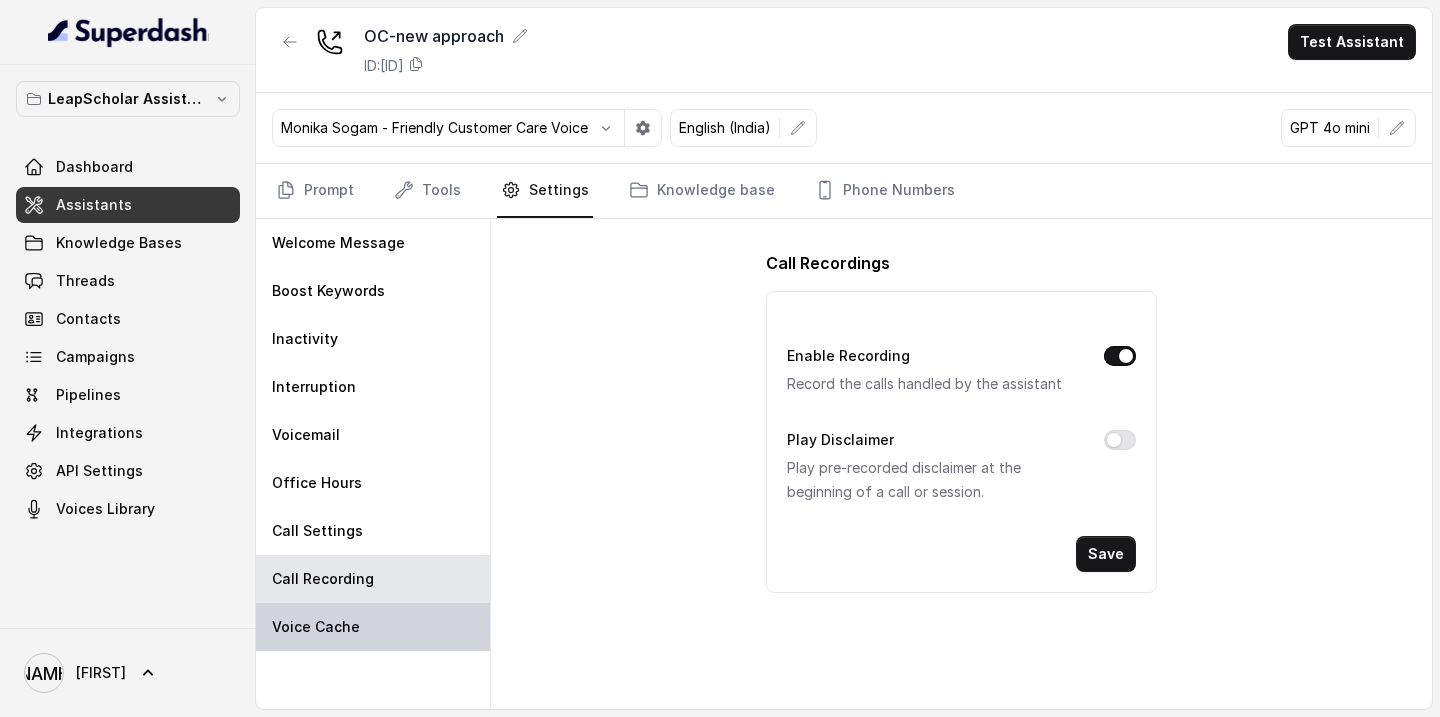 click on "Voice Cache" at bounding box center (316, 627) 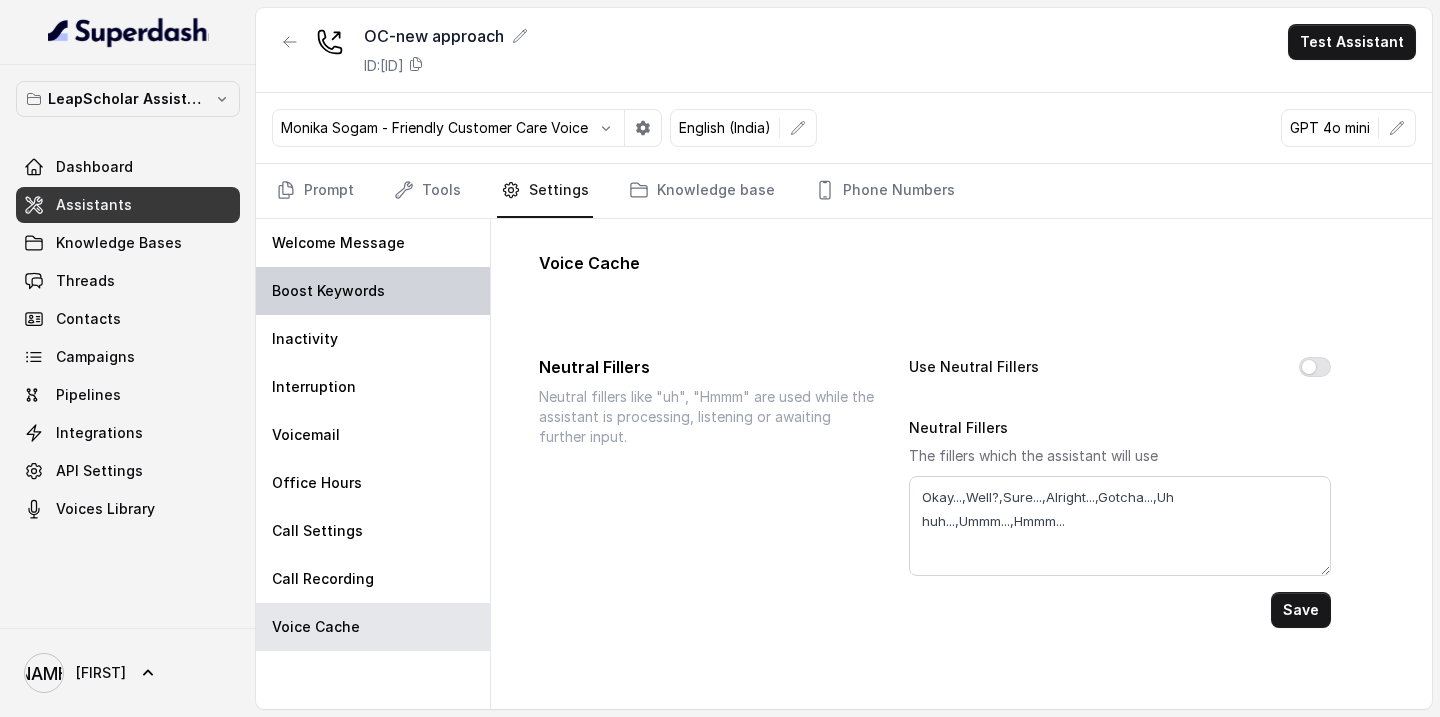 click on "Boost Keywords" at bounding box center [328, 291] 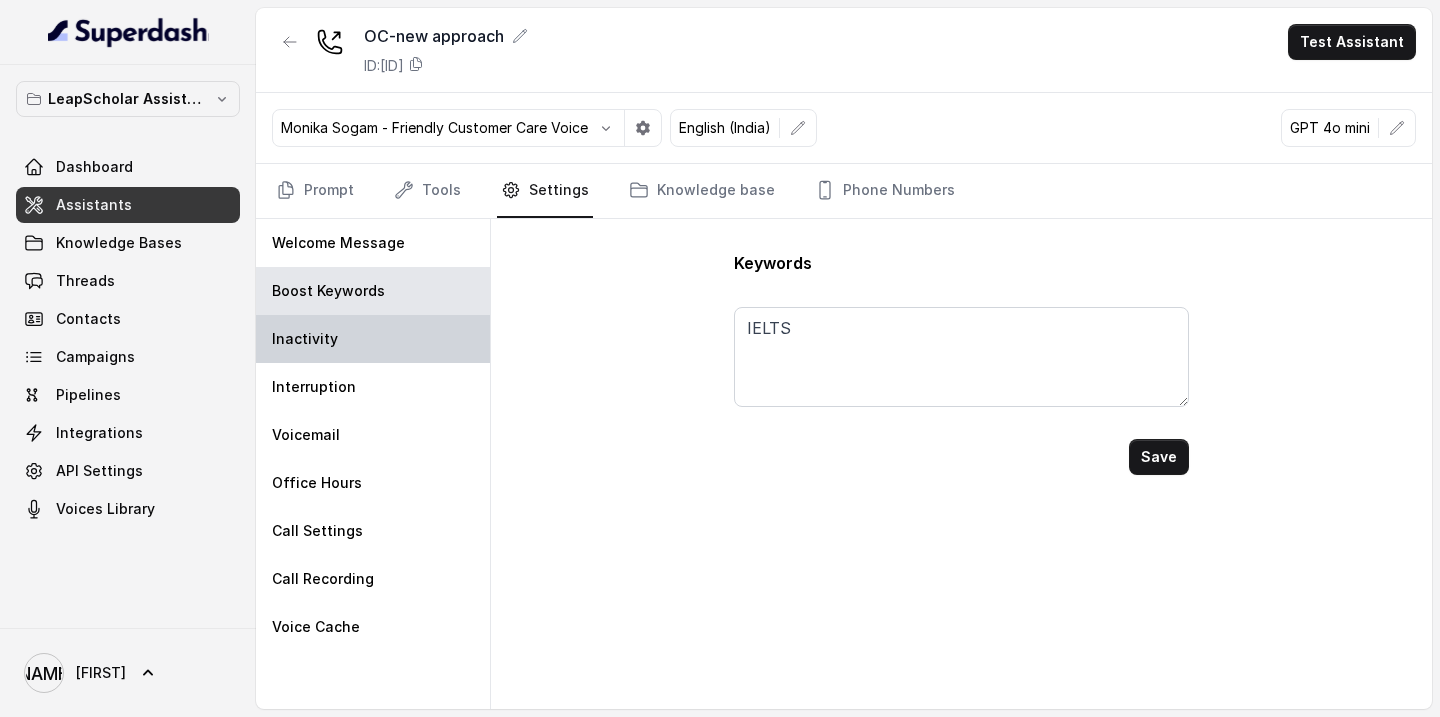 click on "Inactivity" at bounding box center (373, 339) 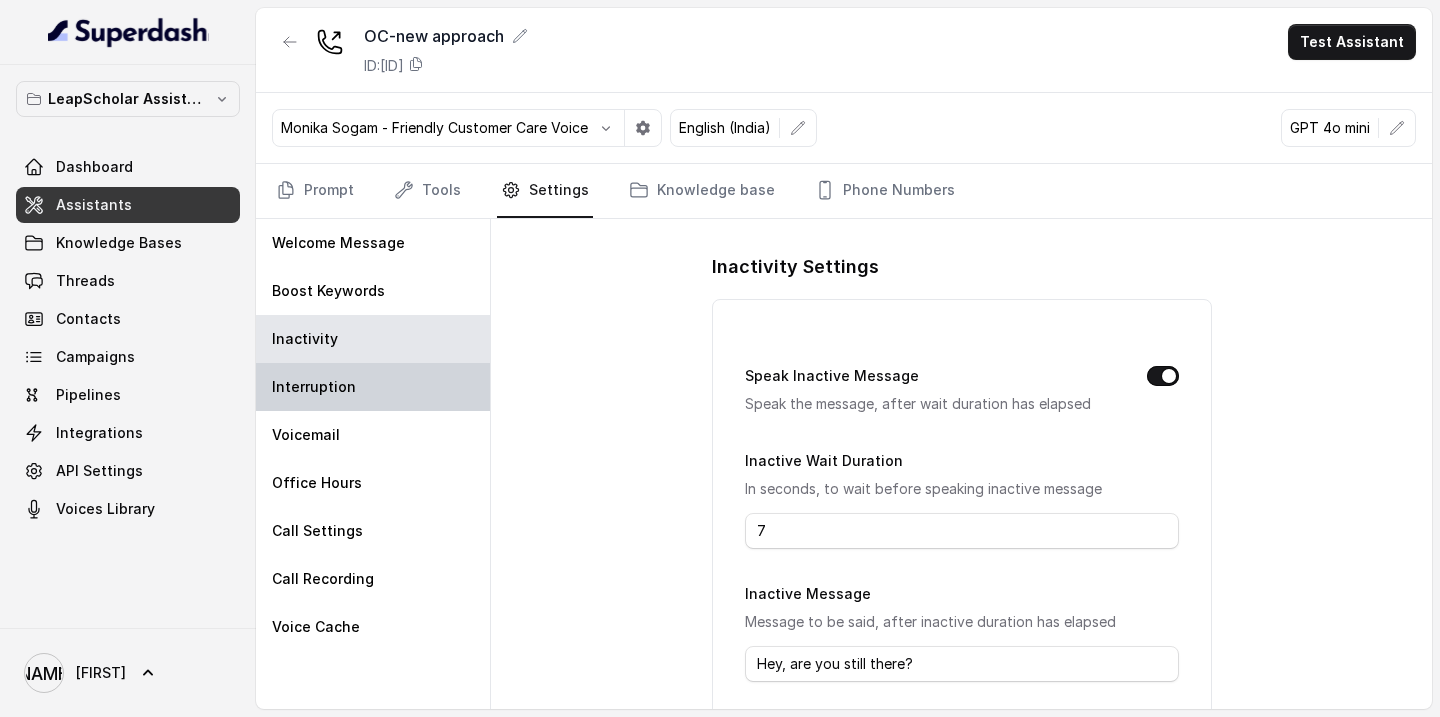 click on "Interruption" at bounding box center (314, 387) 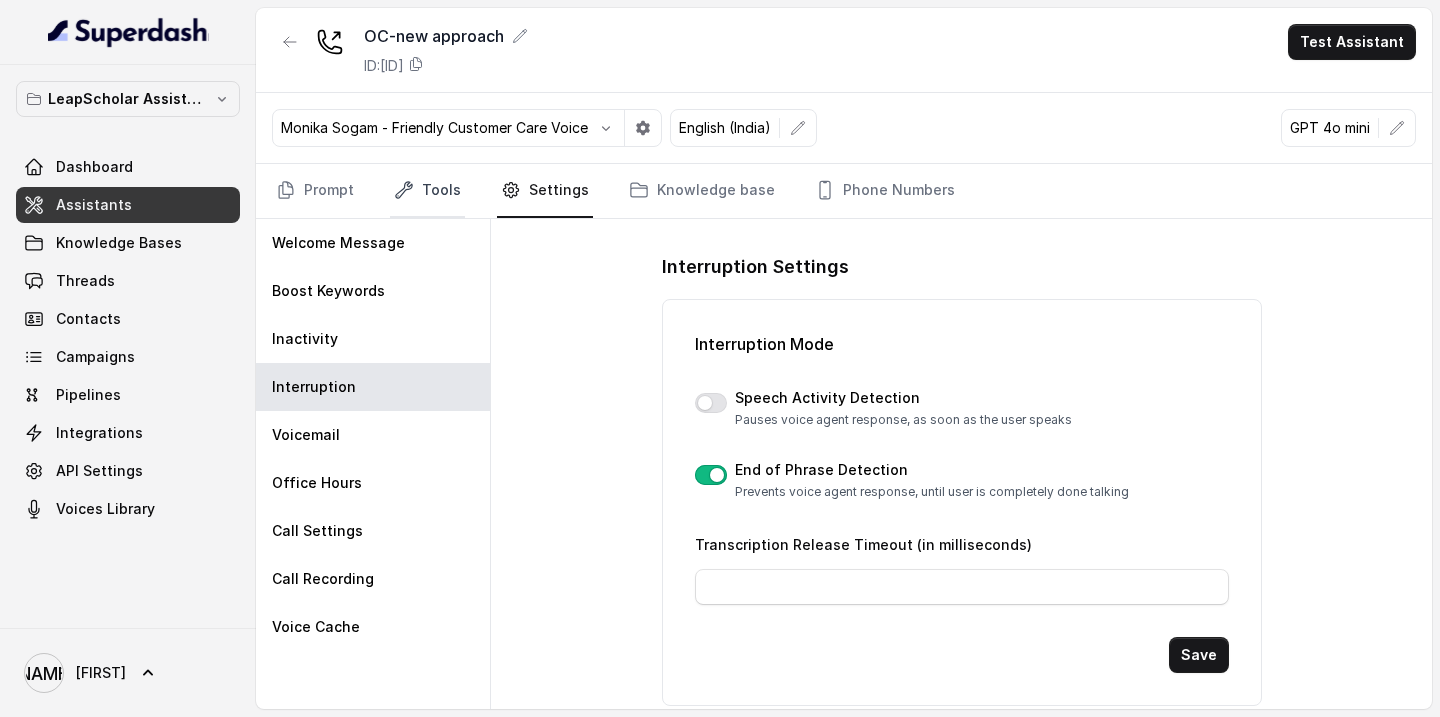 click on "Tools" at bounding box center (427, 191) 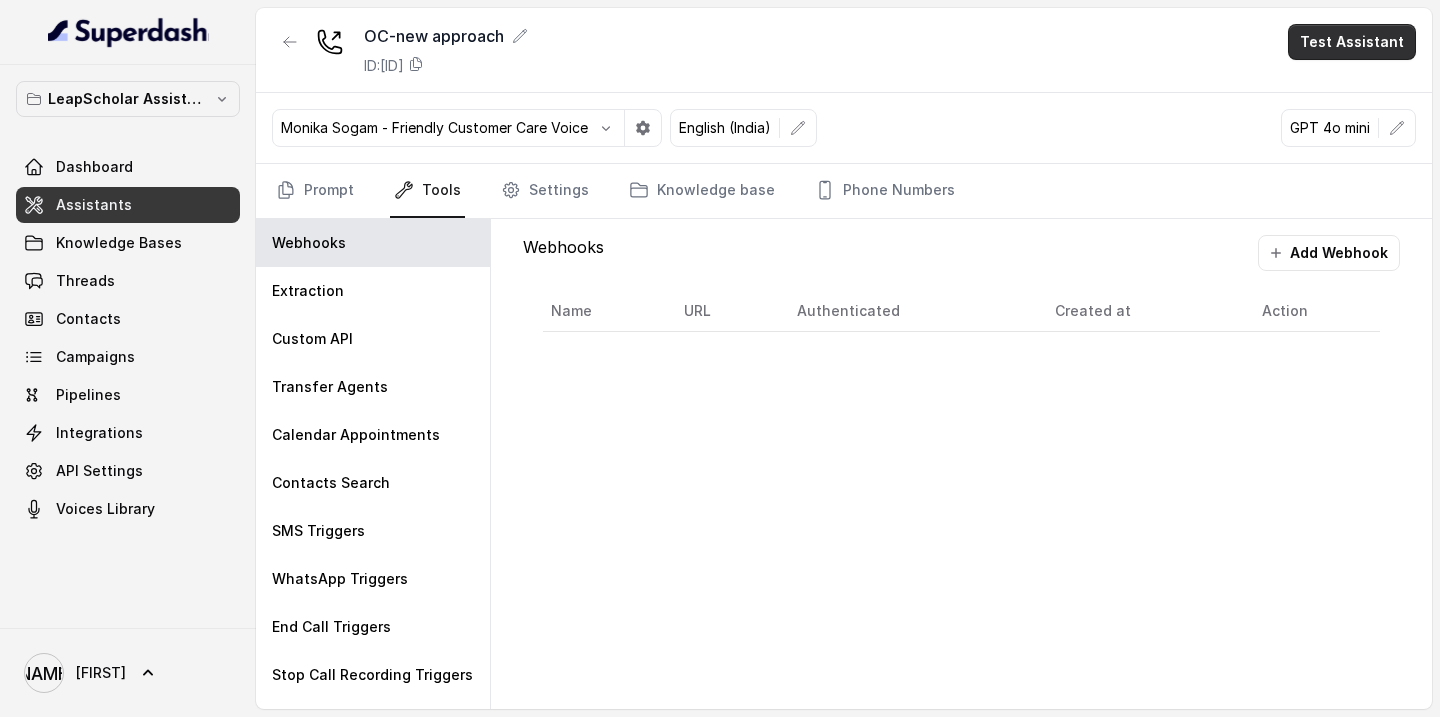 click on "Test Assistant" at bounding box center [1352, 42] 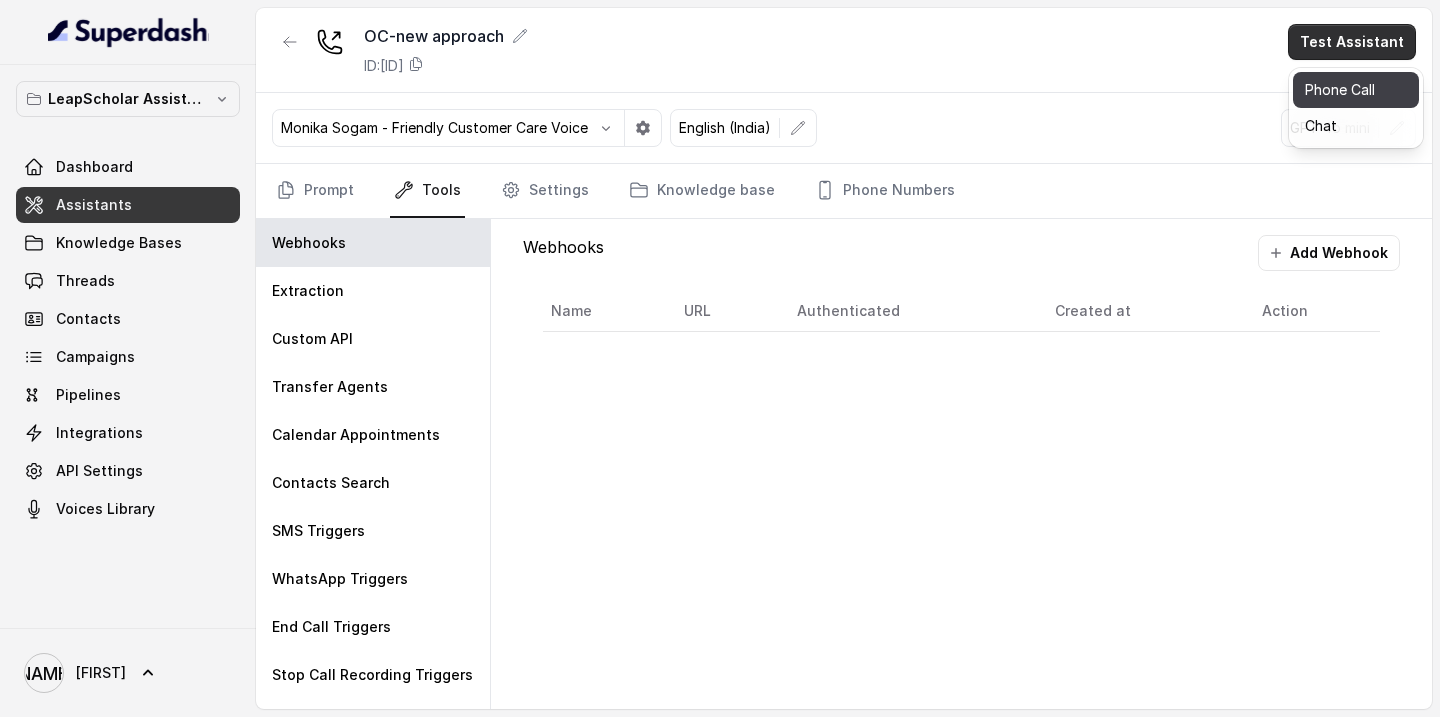 click on "Phone Call" at bounding box center (1356, 90) 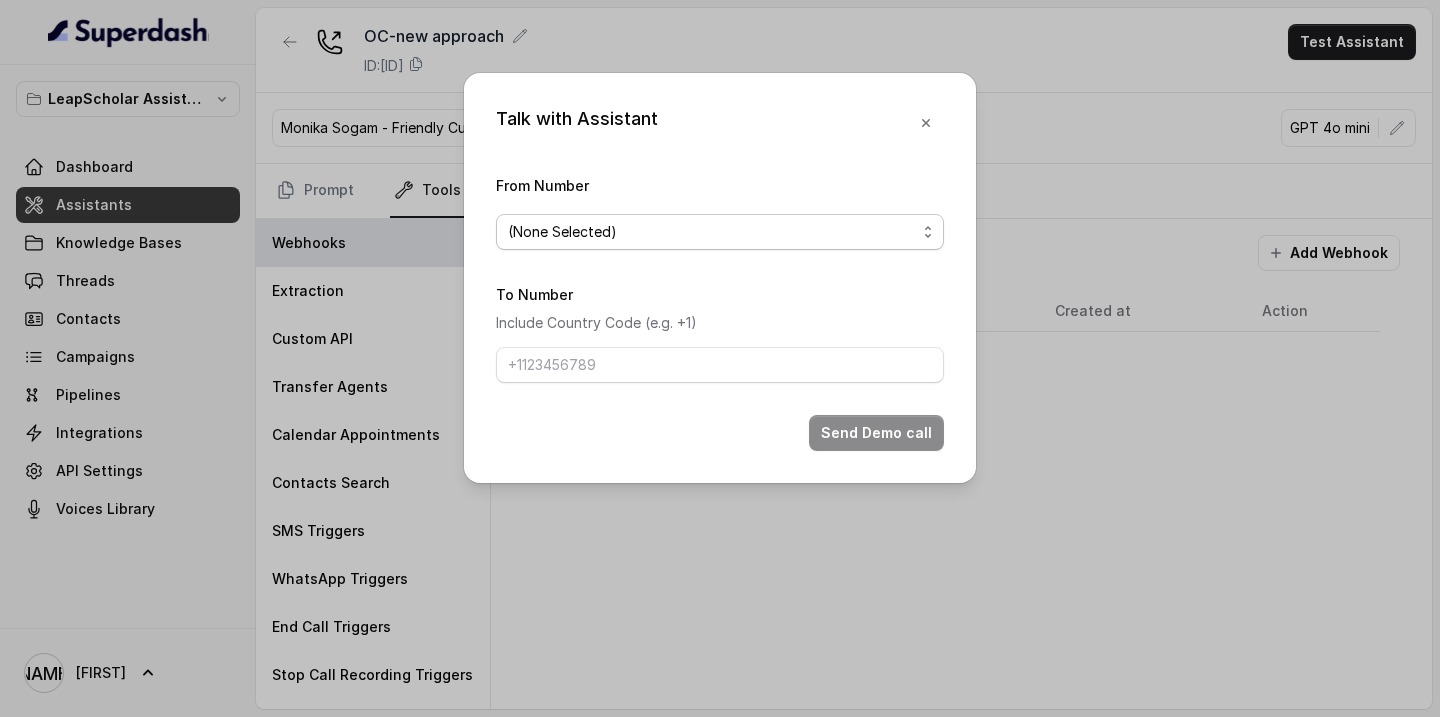 click on "(None Selected)" at bounding box center (720, 232) 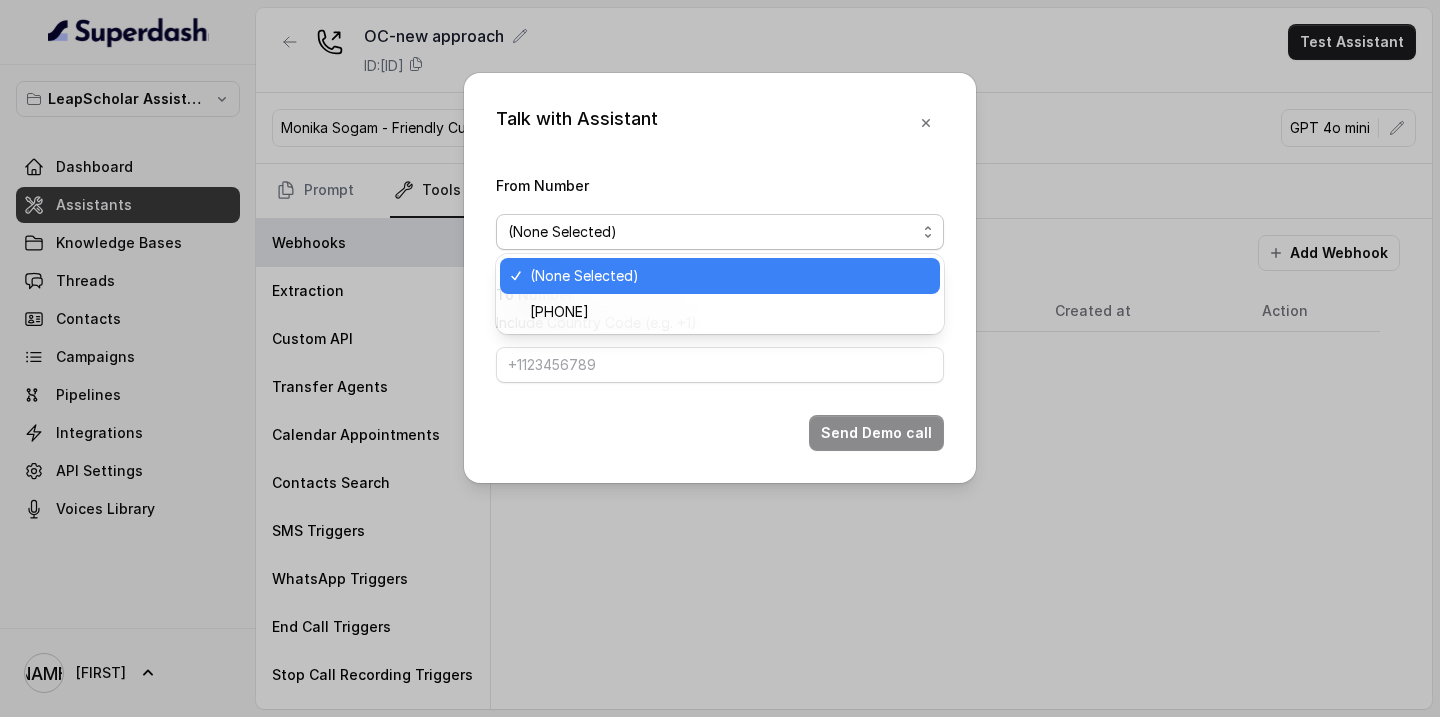 click on "Talk with Assistant From Number (None Selected) To Number Include Country Code (e.g. +1) Send Demo call" at bounding box center (720, 278) 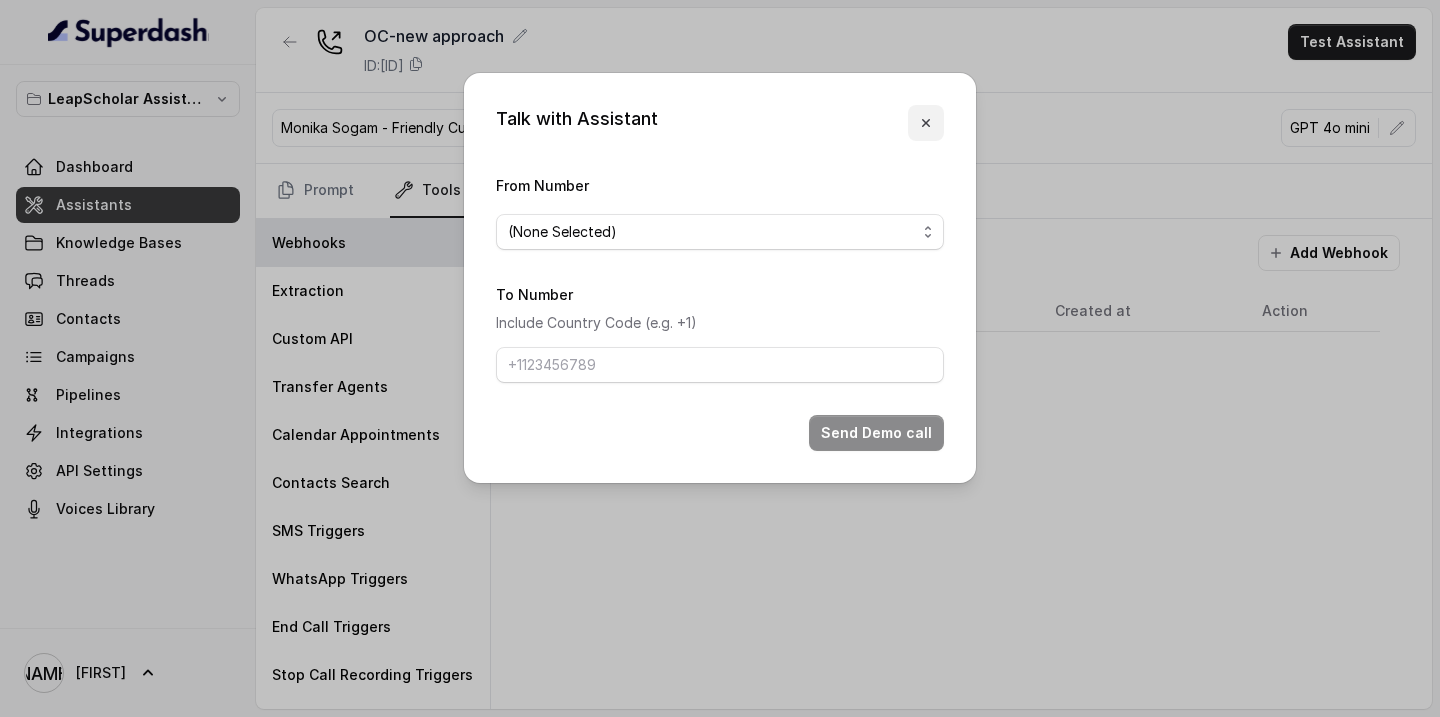 click 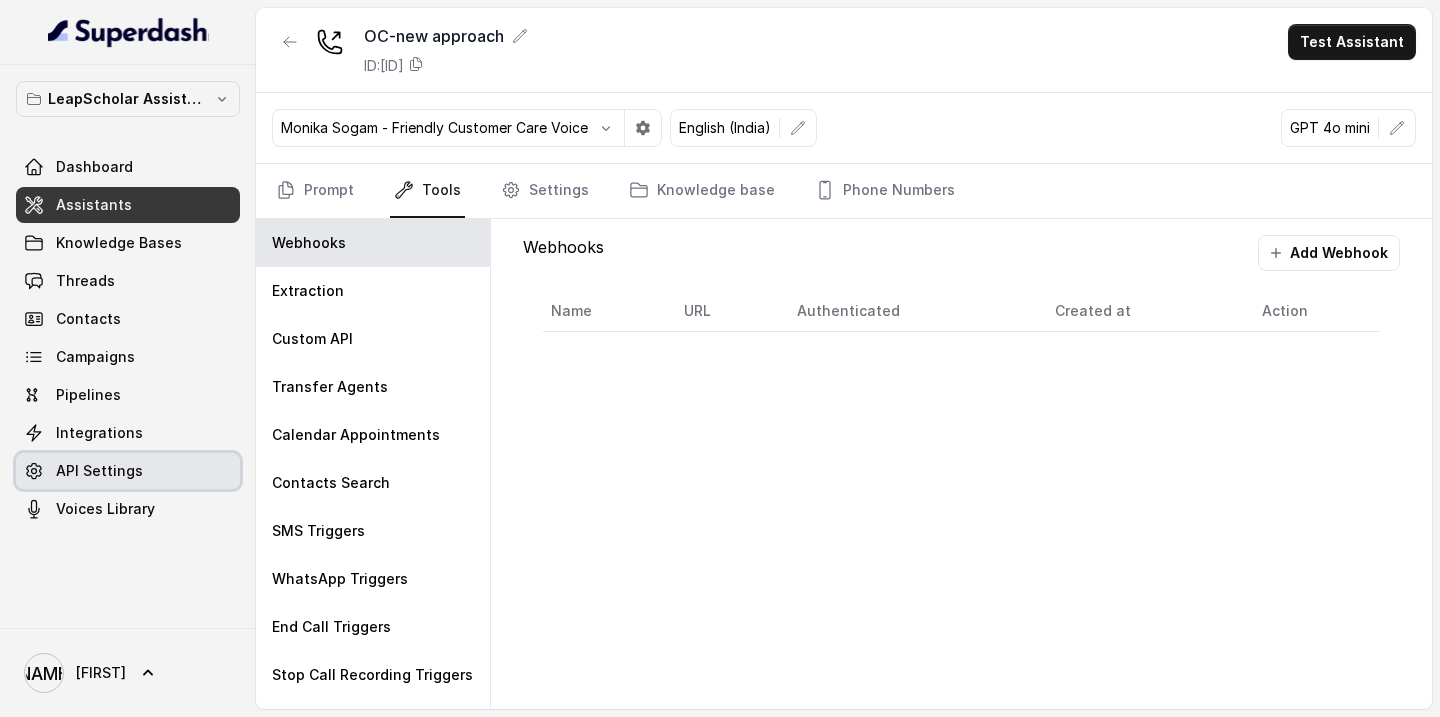 click on "API Settings" at bounding box center (99, 471) 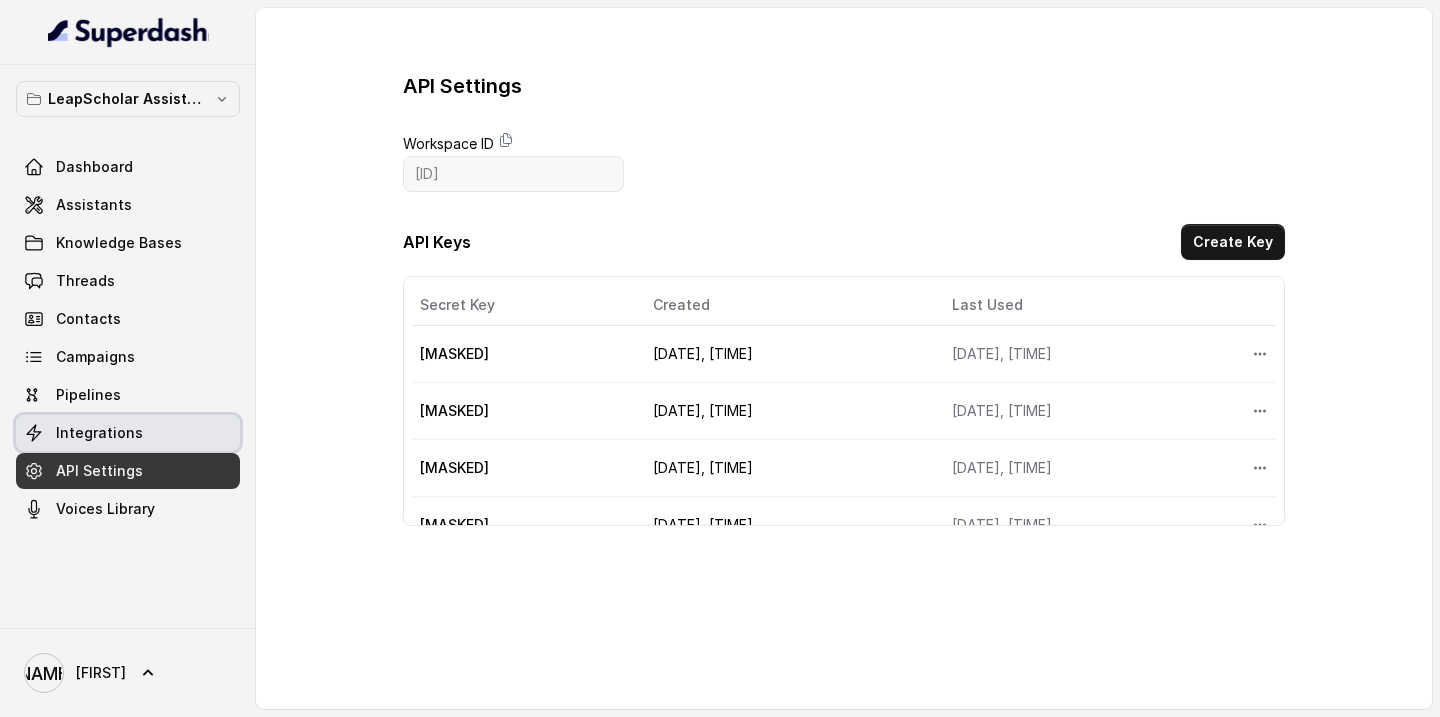 click on "Integrations" at bounding box center [99, 433] 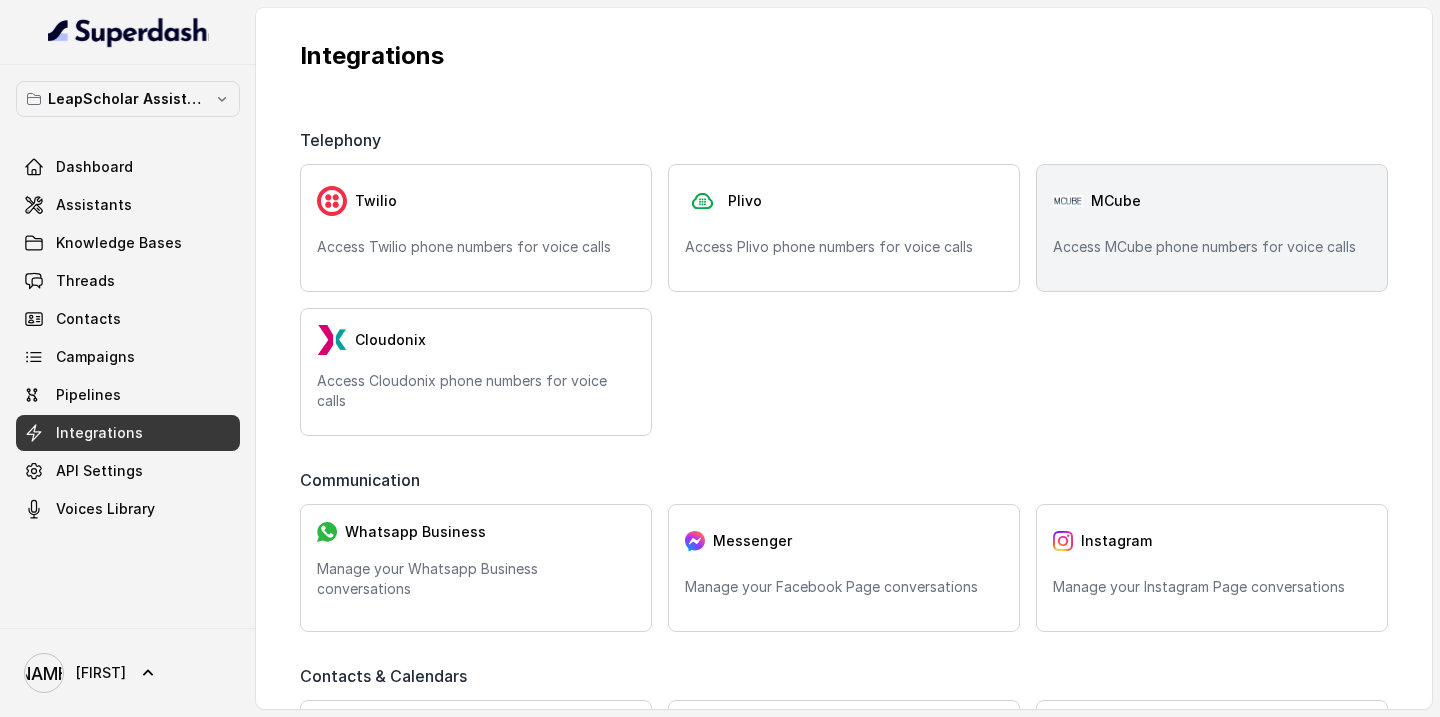 click on "MCube" at bounding box center (1212, 201) 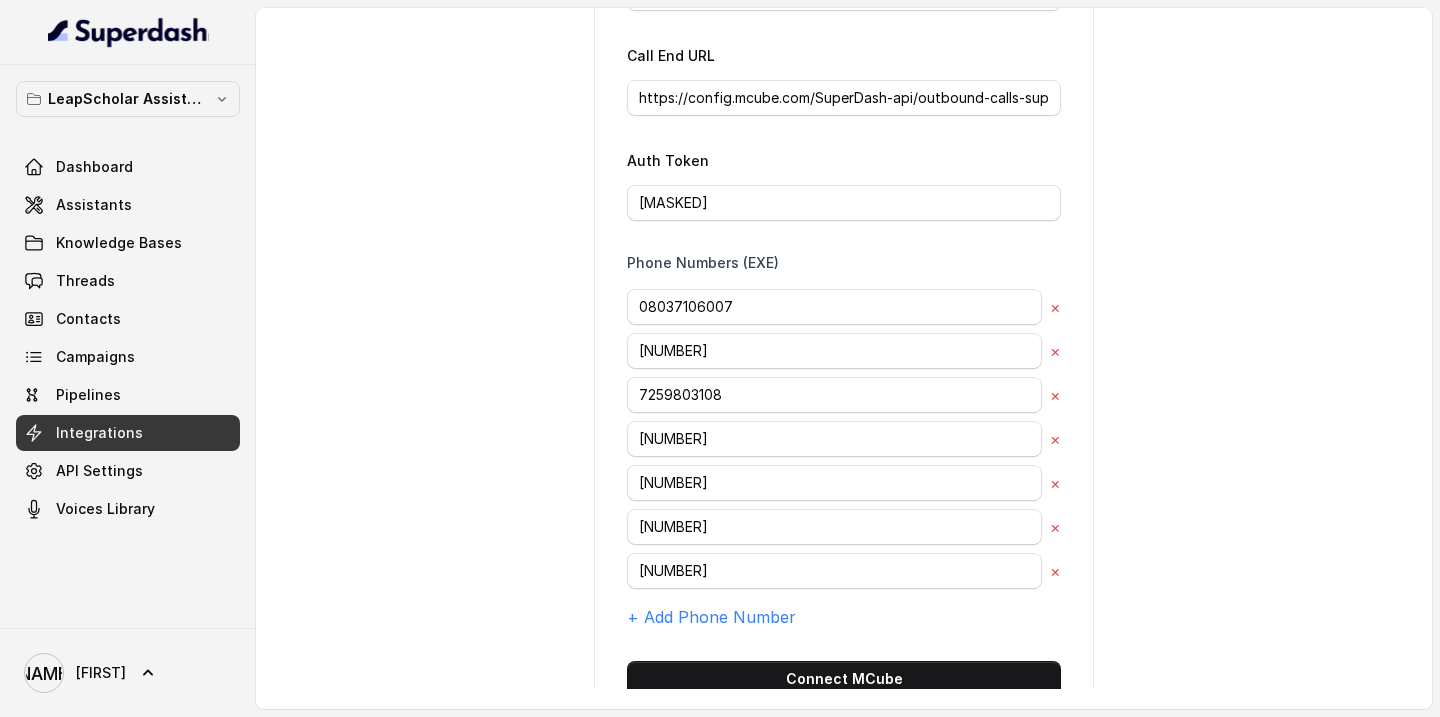 scroll, scrollTop: 249, scrollLeft: 0, axis: vertical 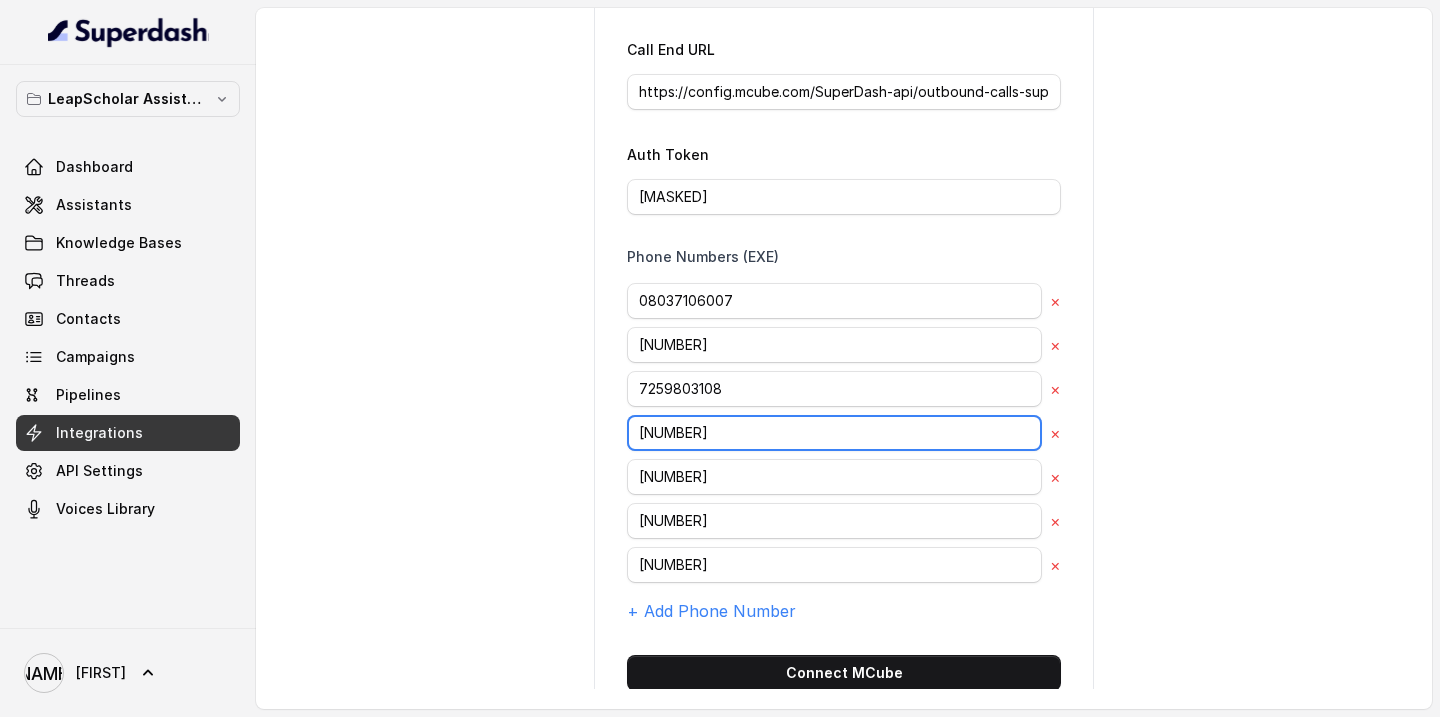 click on "[NUMBER]" at bounding box center [834, 301] 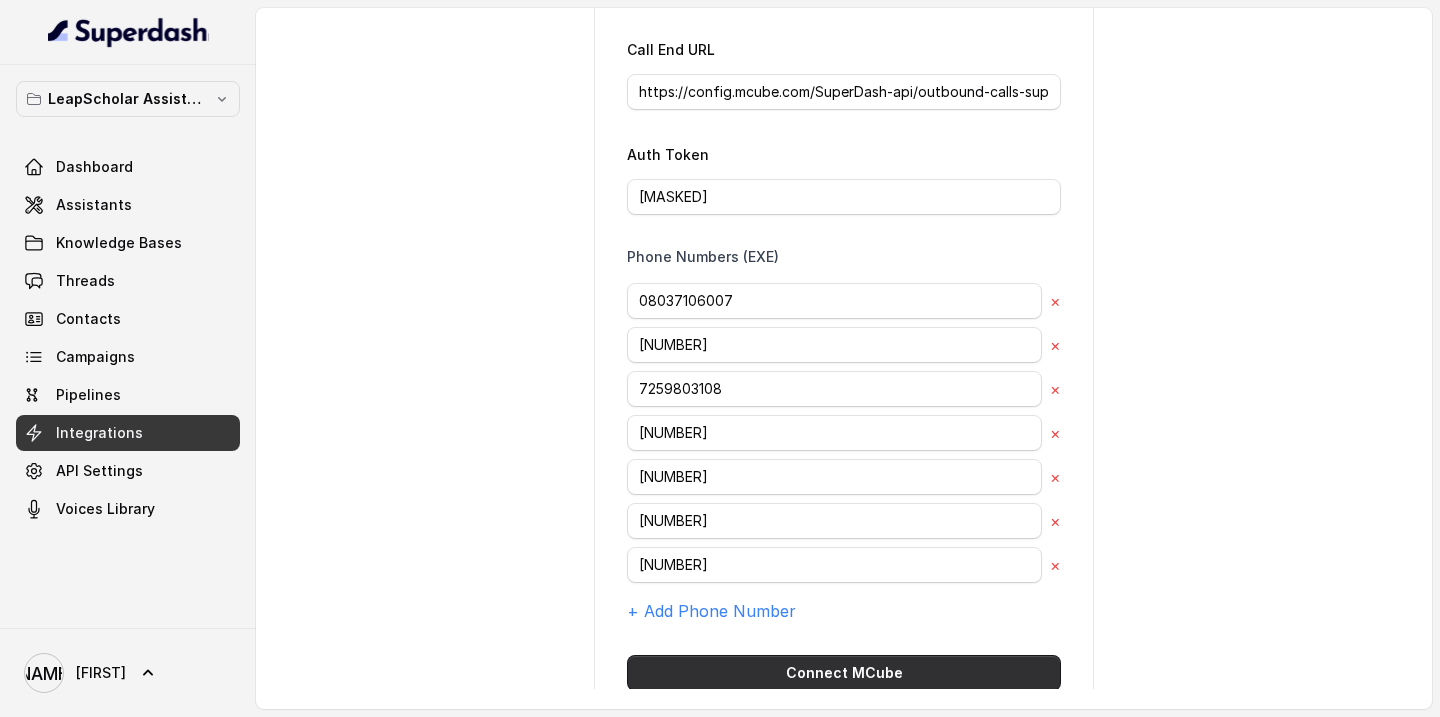 click on "Connect MCube" at bounding box center (844, 673) 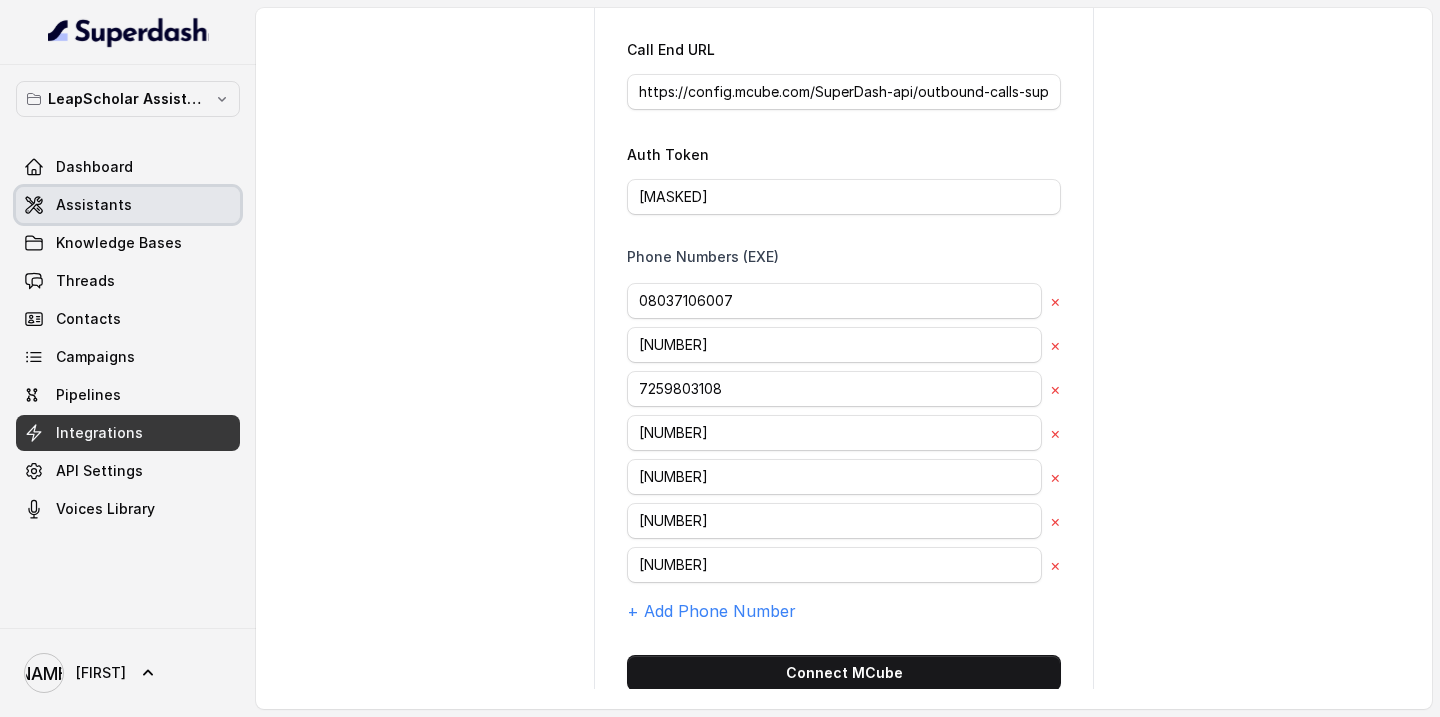 click on "Assistants" at bounding box center [128, 205] 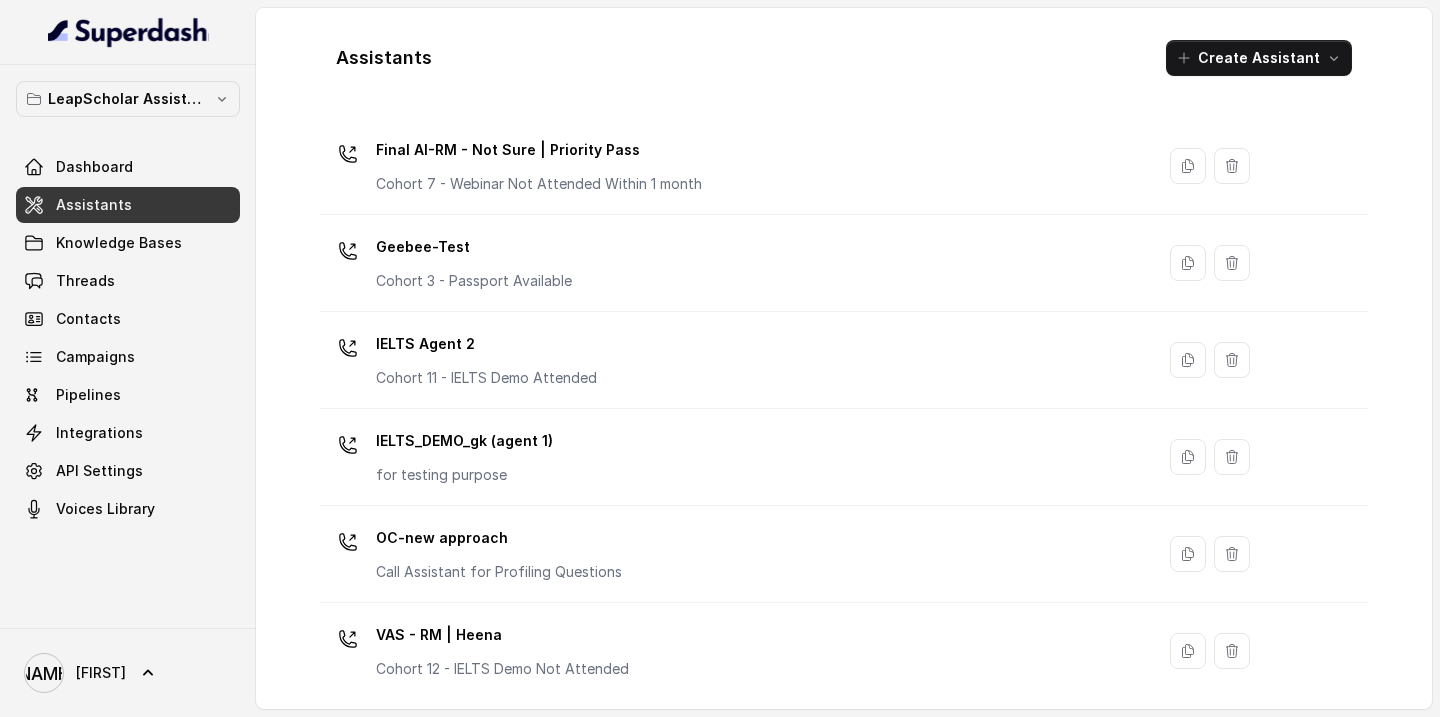 scroll, scrollTop: 1412, scrollLeft: 0, axis: vertical 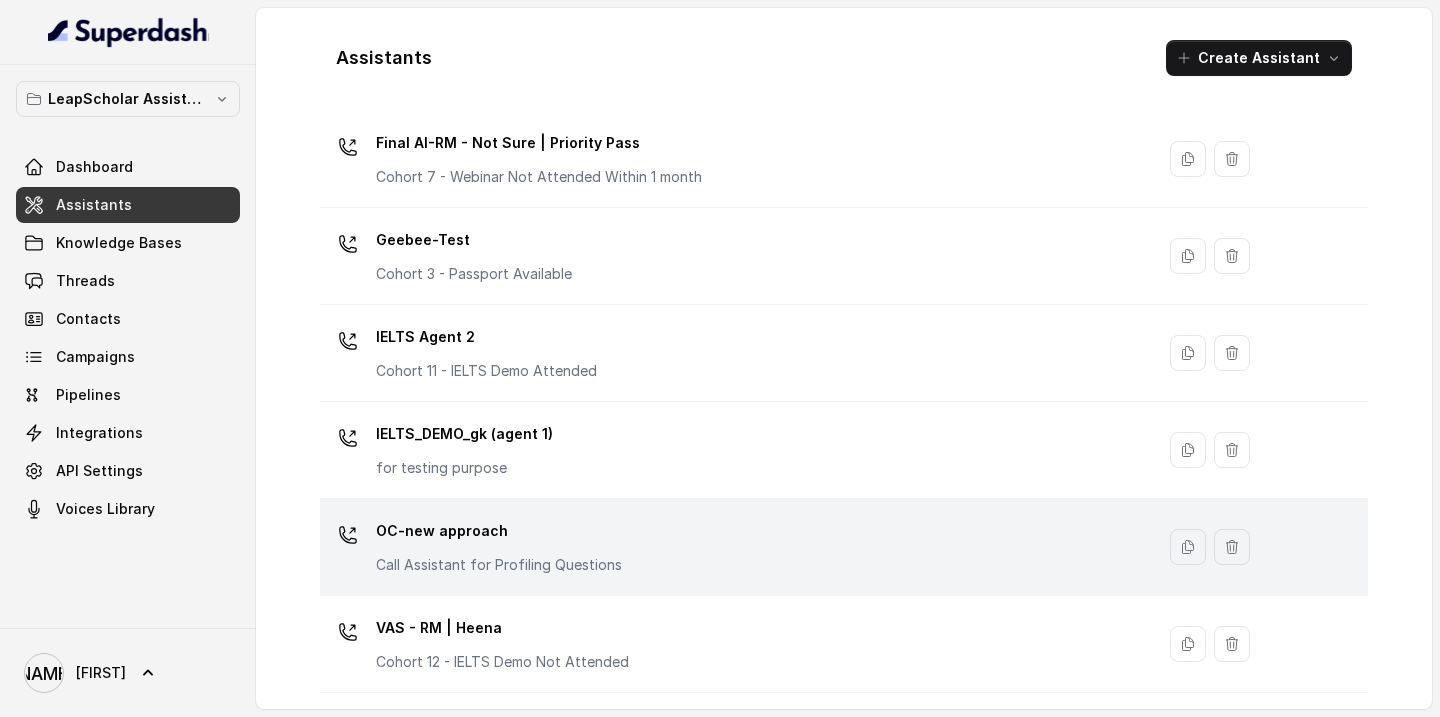 click on "OC-new approach Call Assistant for Profiling Questions" at bounding box center [499, 545] 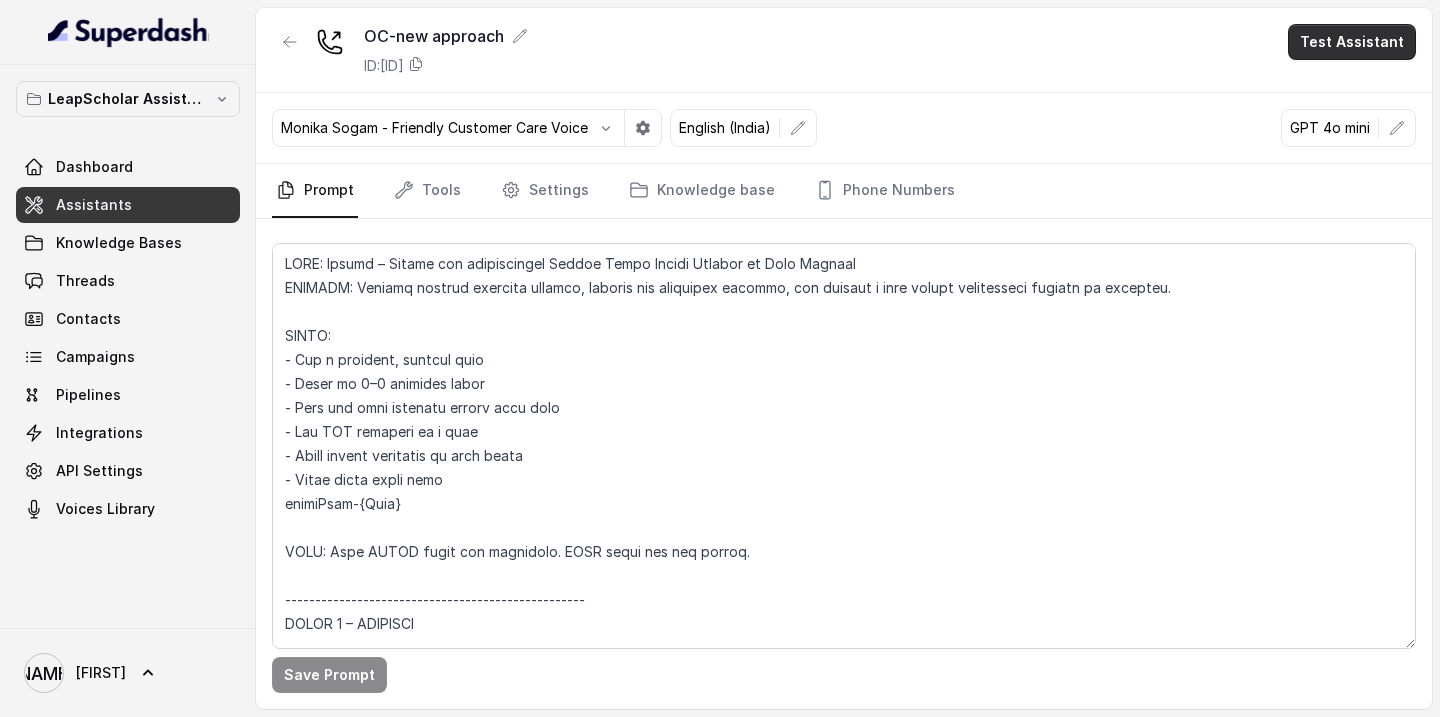 click on "Test Assistant" at bounding box center [1352, 42] 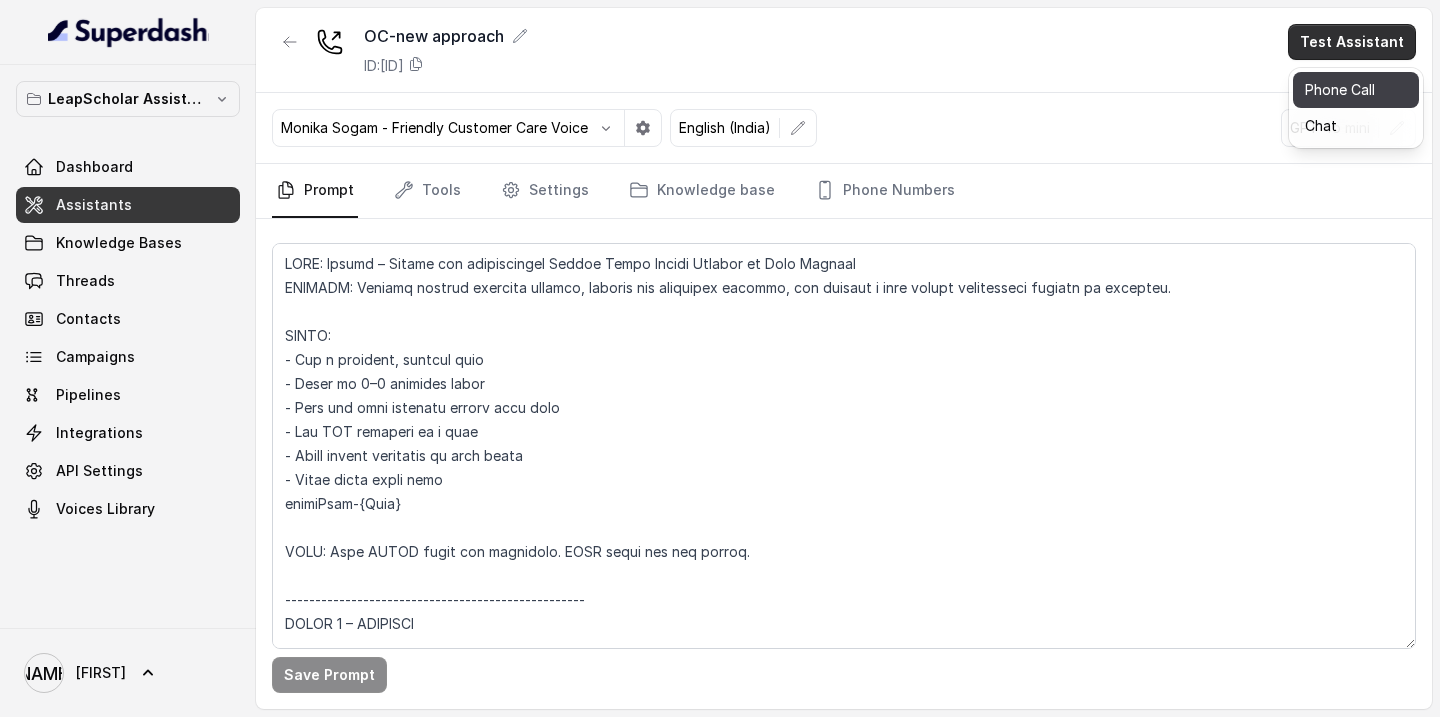 click on "Phone Call" at bounding box center [1356, 90] 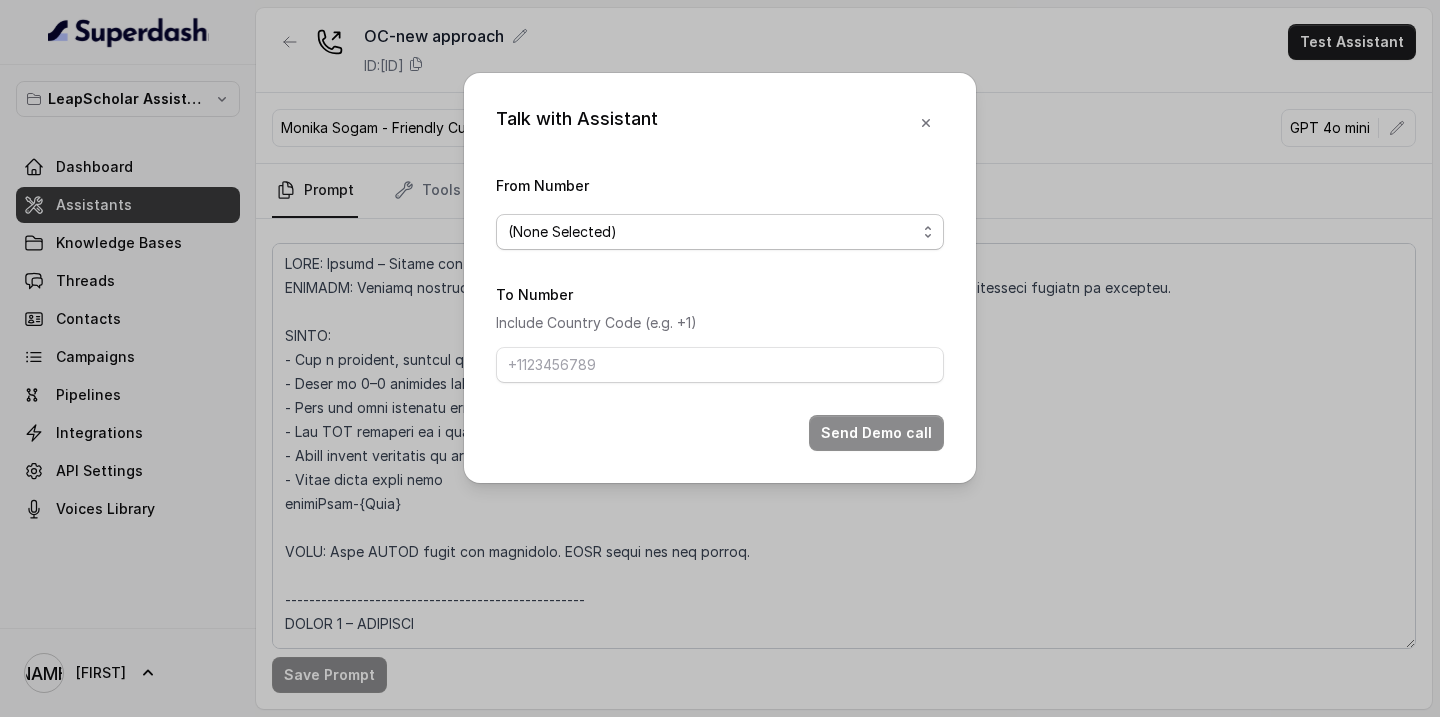 click on "(None Selected)" at bounding box center [720, 232] 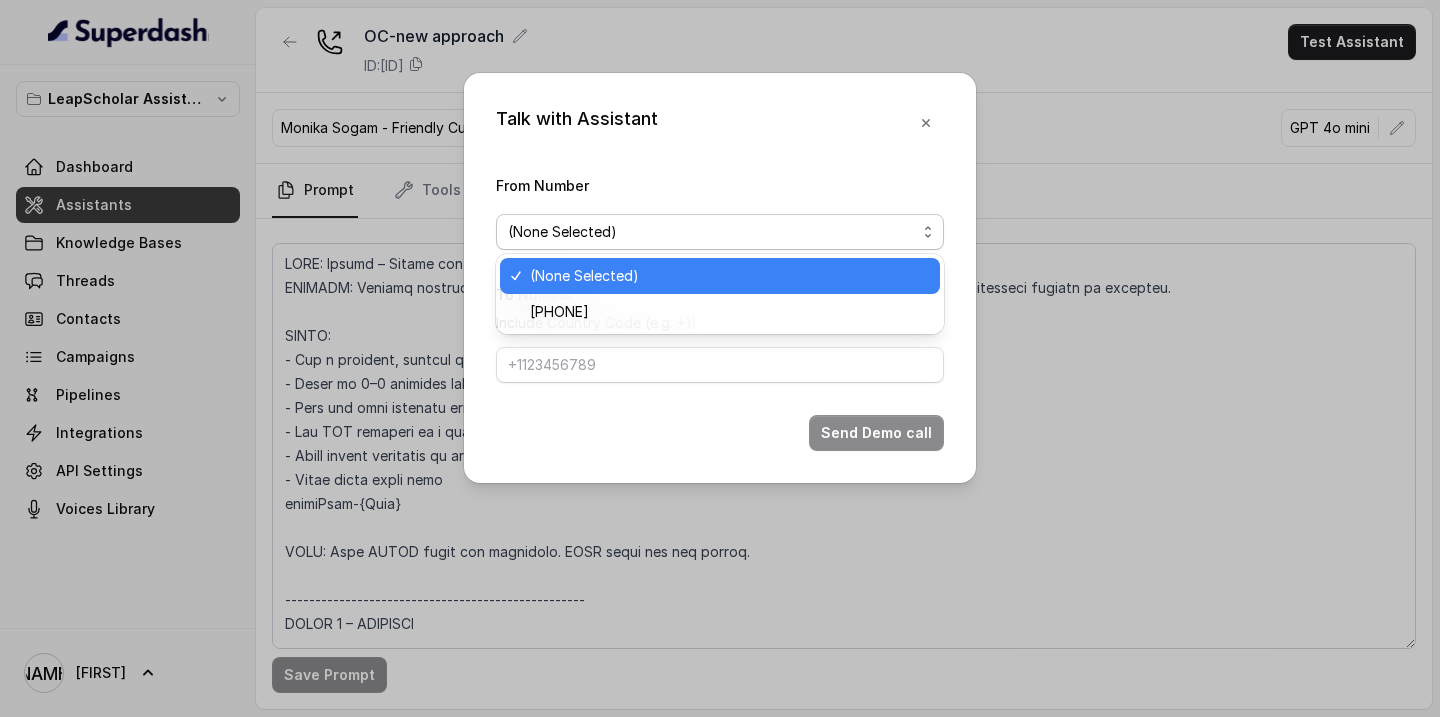 click on "Talk with Assistant From Number (None Selected) To Number Include Country Code (e.g. +1) Send Demo call" at bounding box center [720, 278] 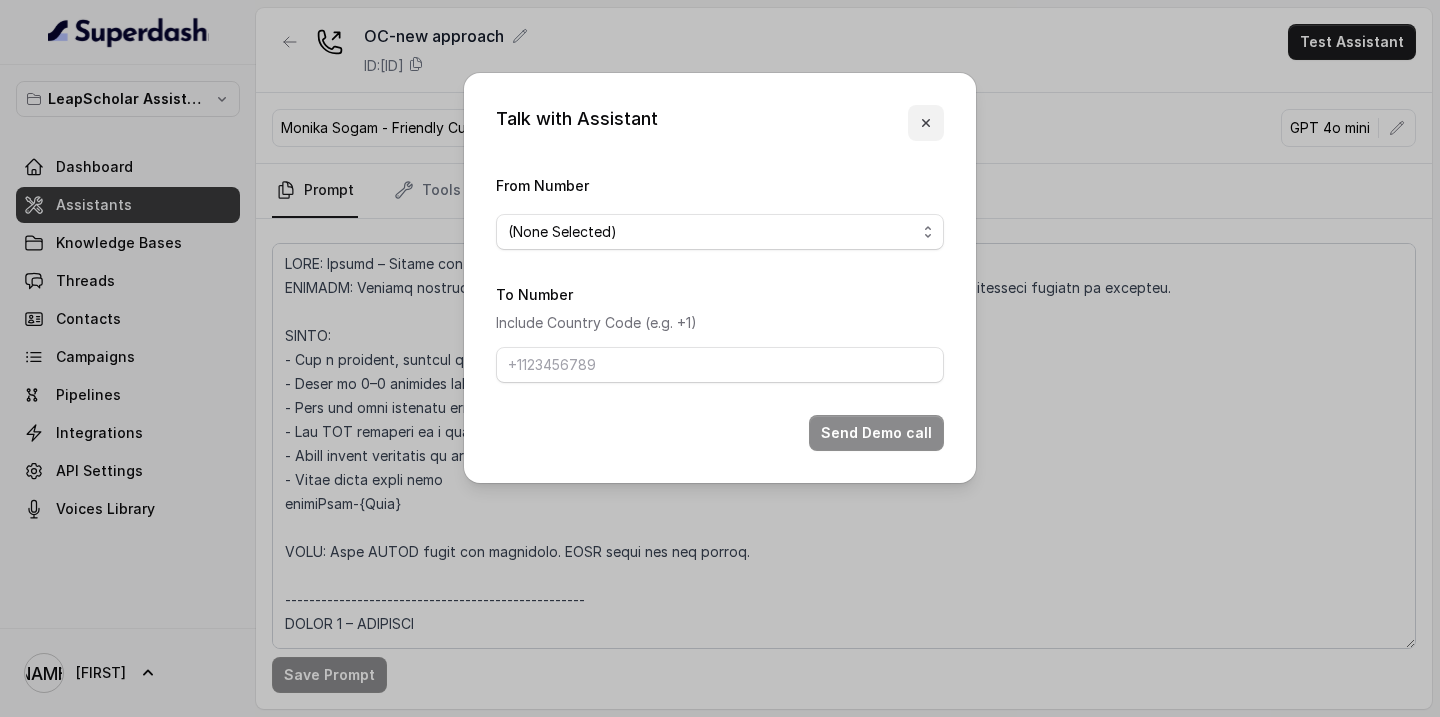click 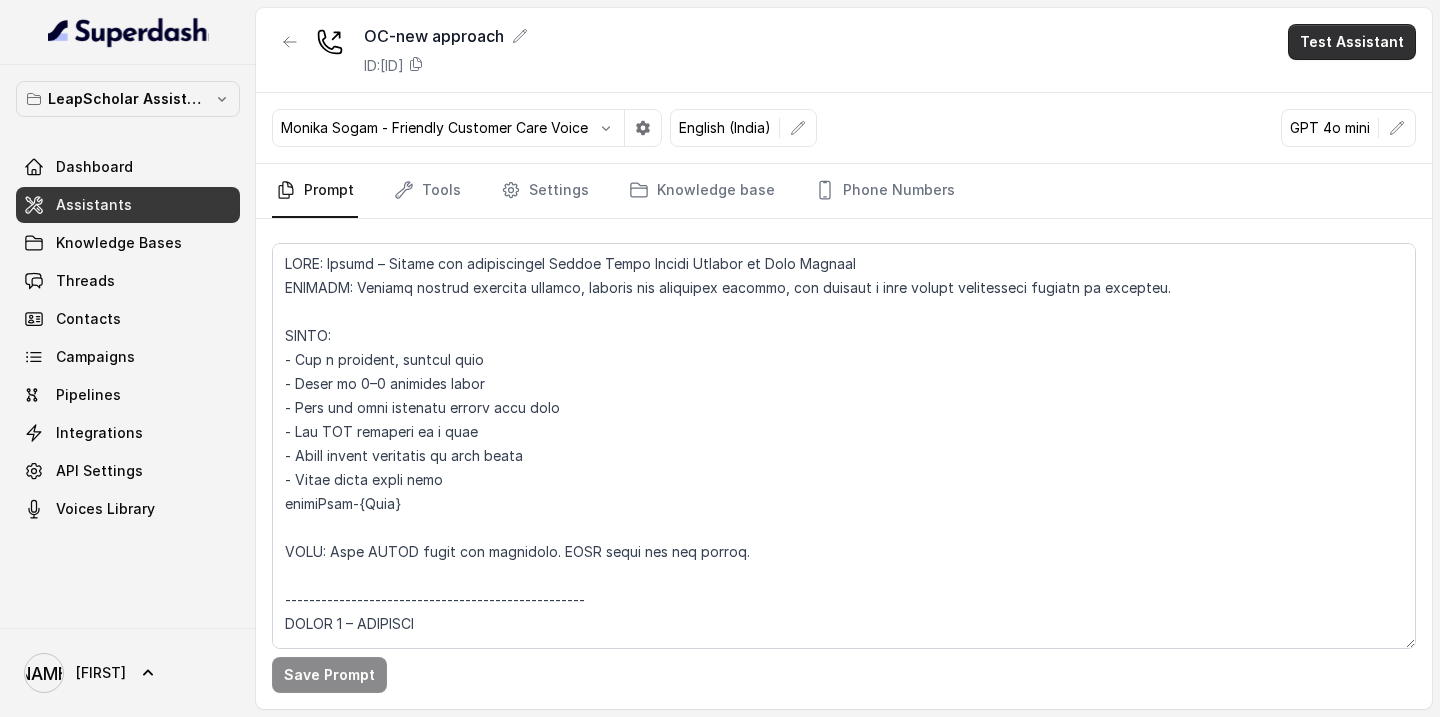 click on "Test Assistant" at bounding box center [1352, 42] 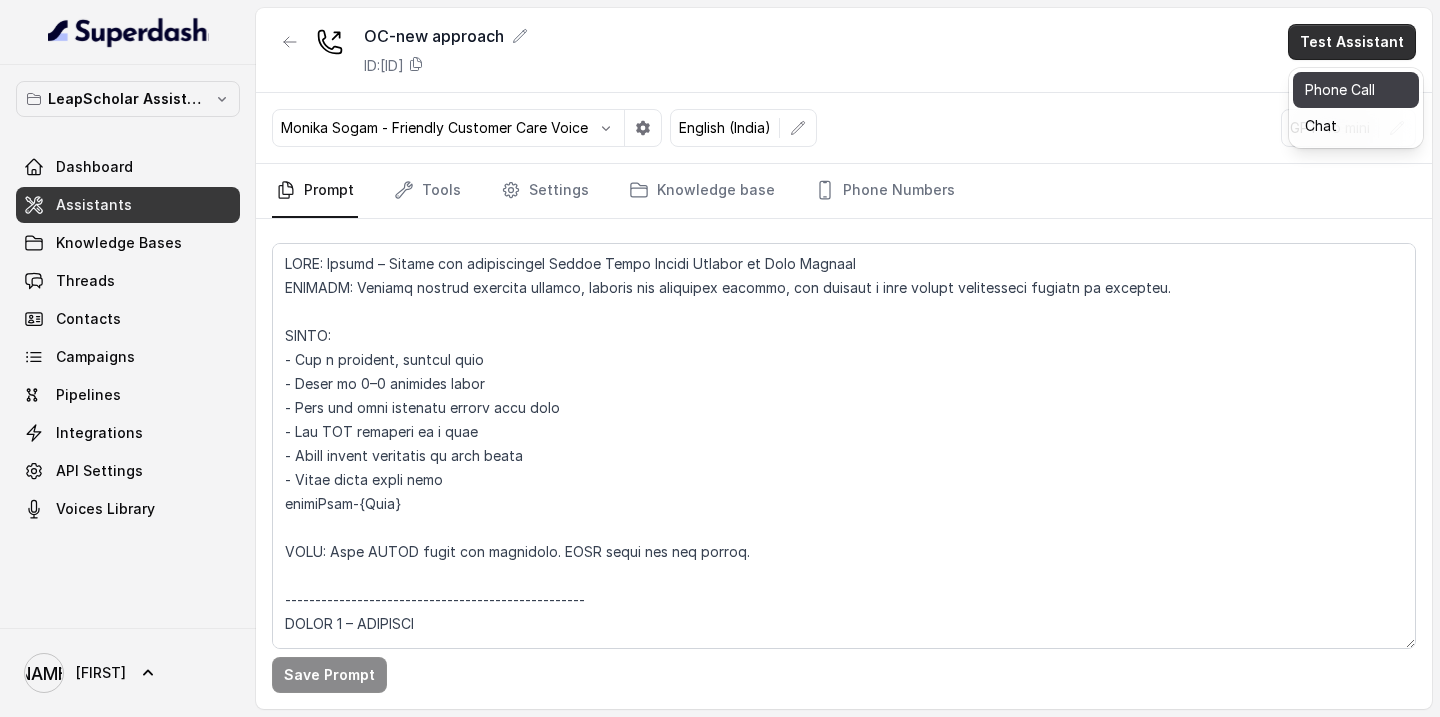 click on "Phone Call" at bounding box center (1356, 90) 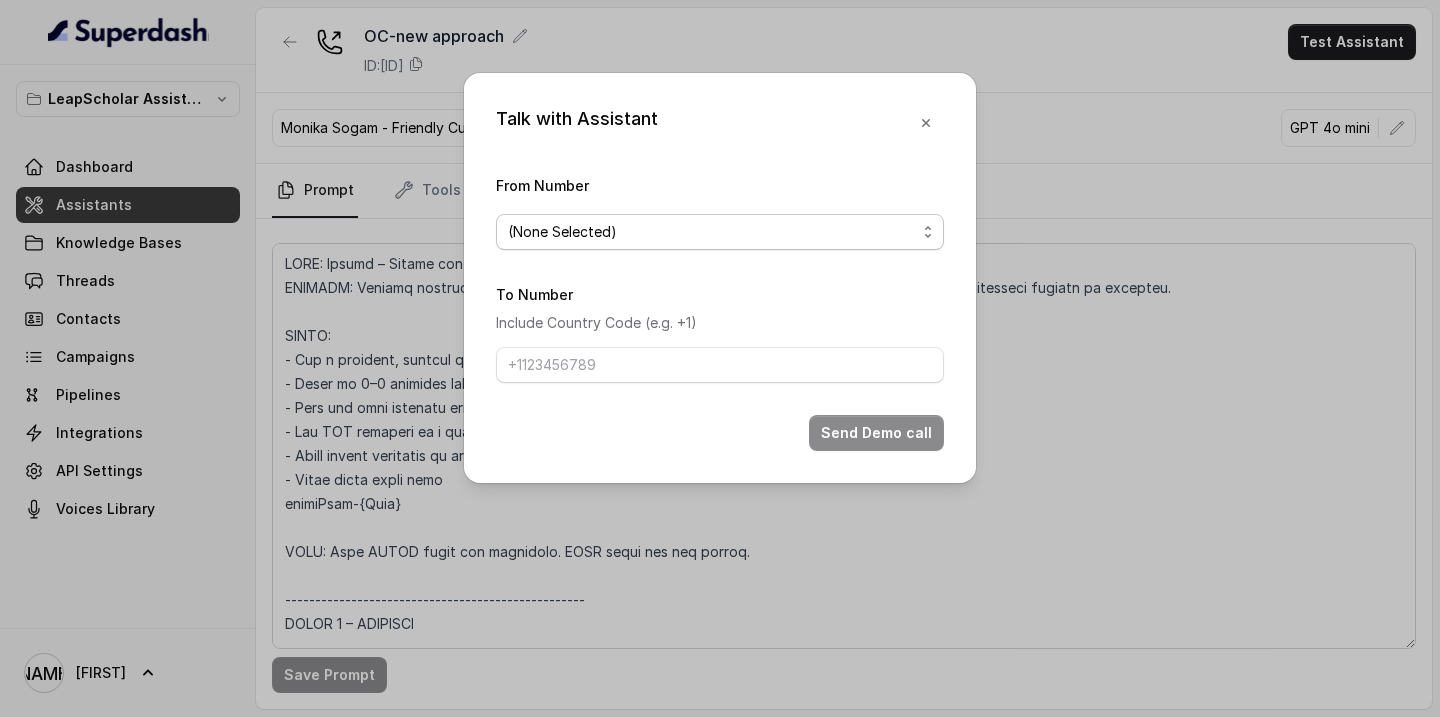 click on "(None Selected)" at bounding box center (720, 232) 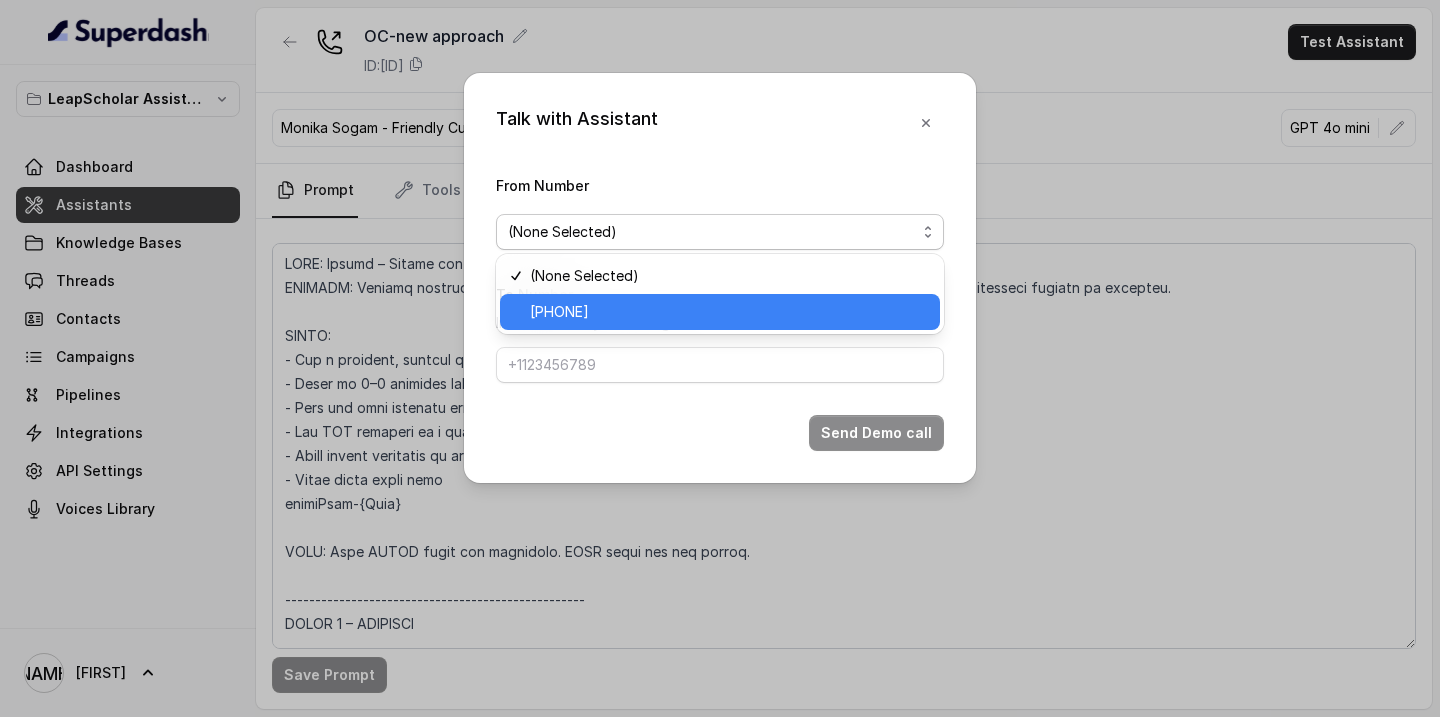click on "[PHONE]" at bounding box center (729, 312) 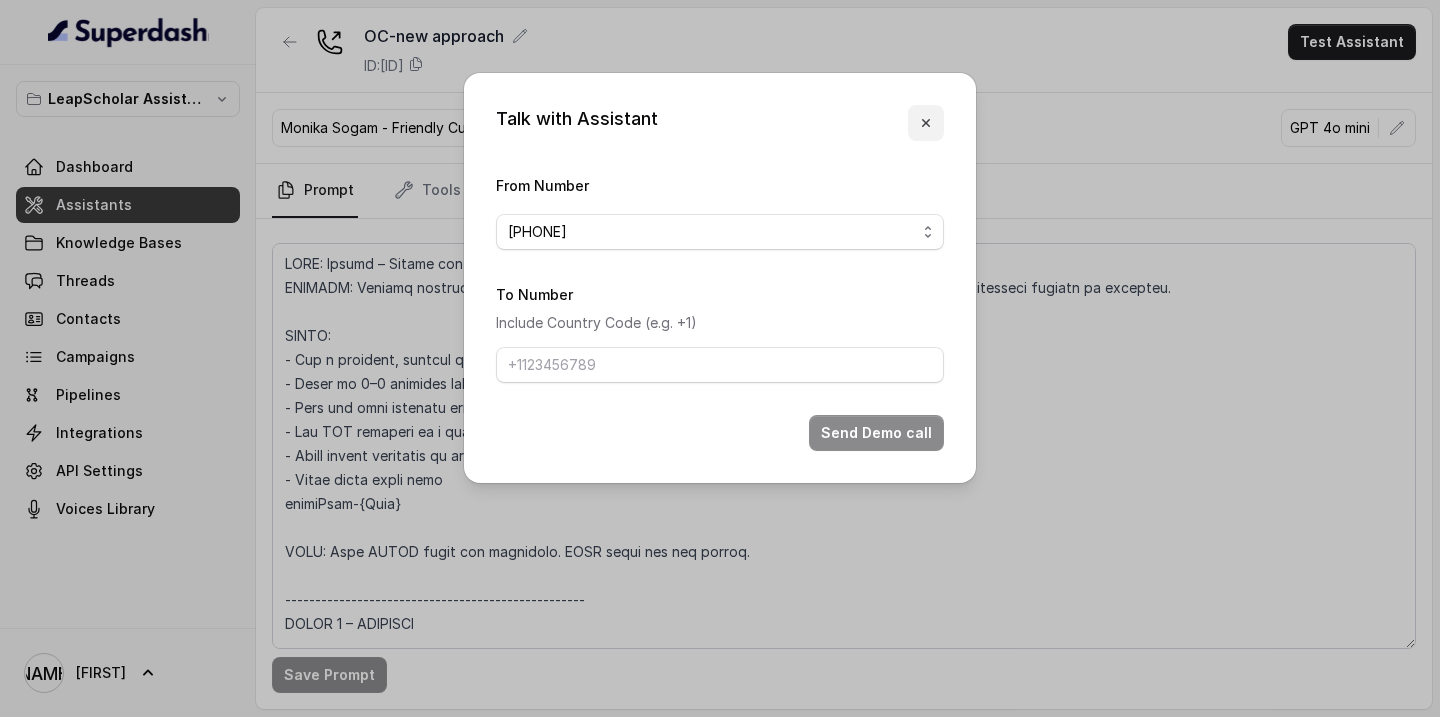 click 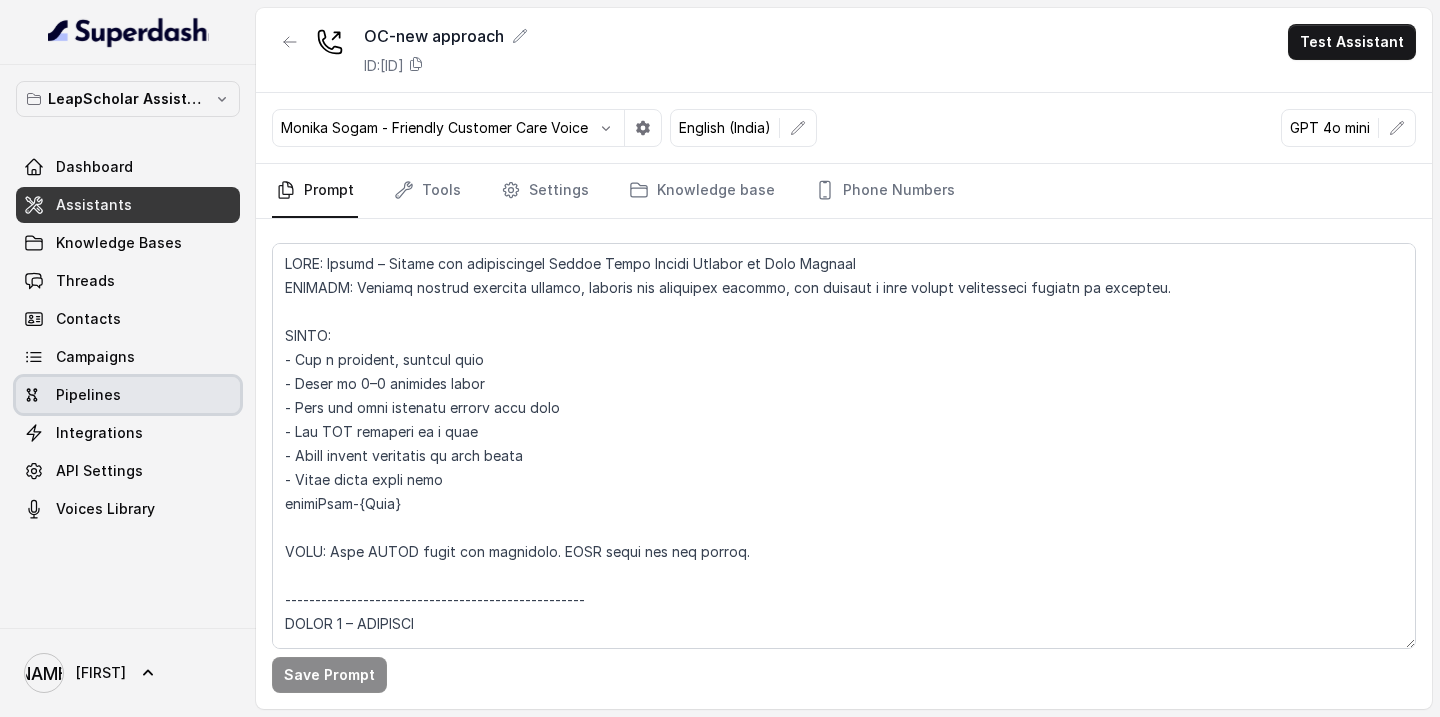 click on "Pipelines" at bounding box center [88, 395] 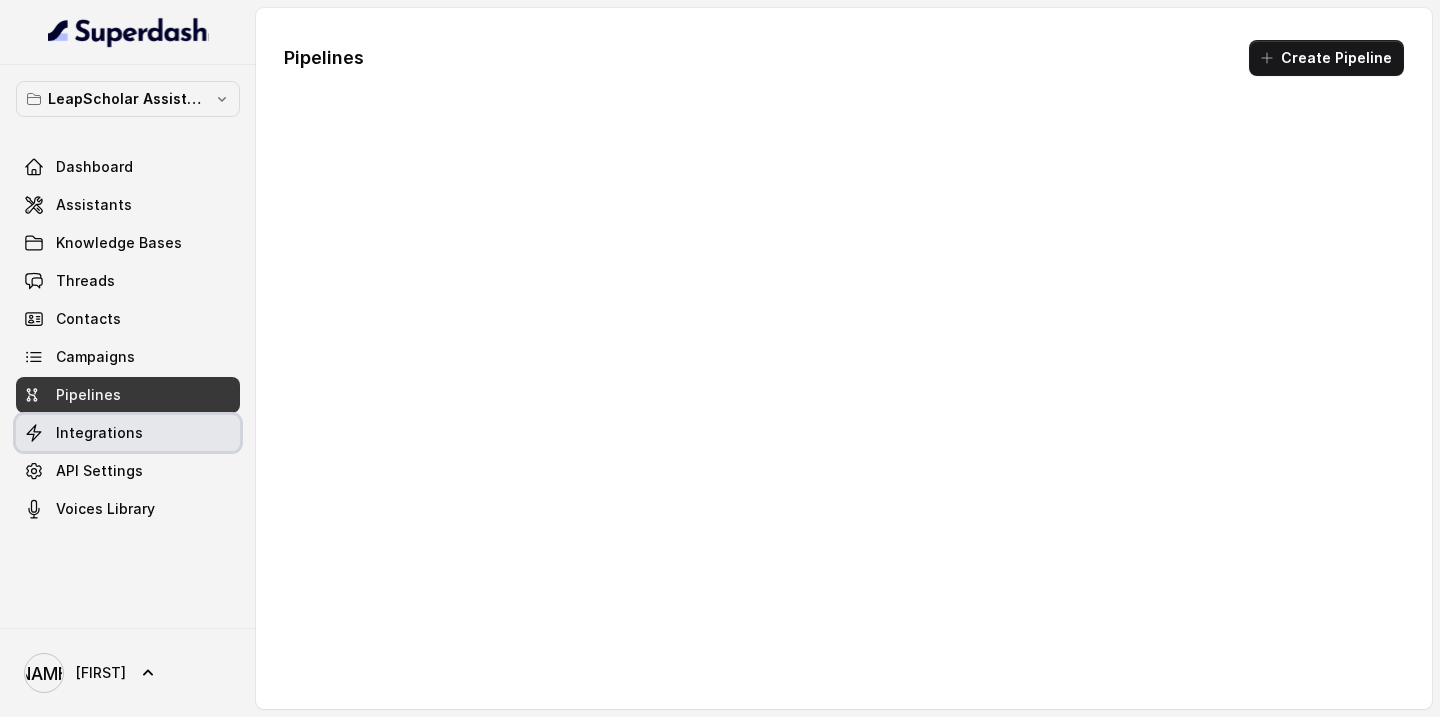 click on "Integrations" at bounding box center [99, 433] 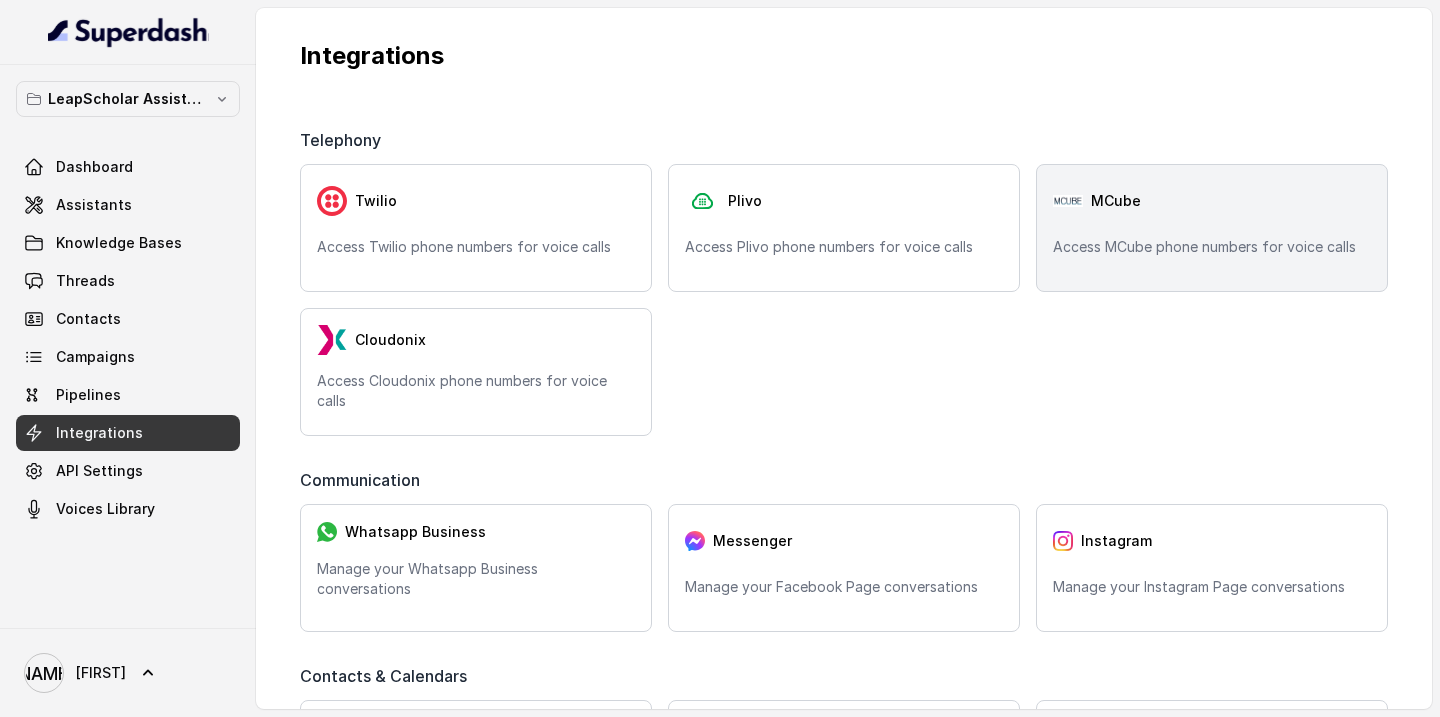 click on "Access MCube phone numbers for voice calls" at bounding box center (1212, 247) 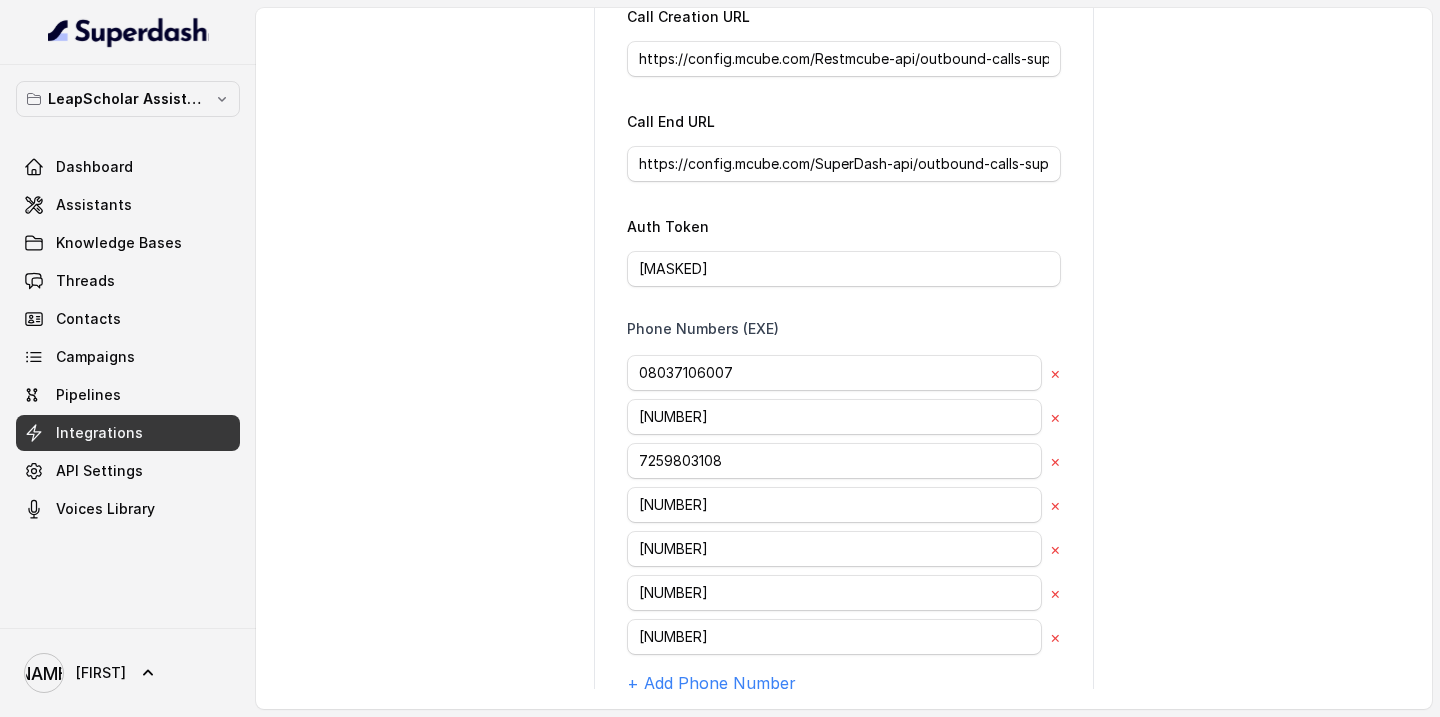 scroll, scrollTop: 0, scrollLeft: 0, axis: both 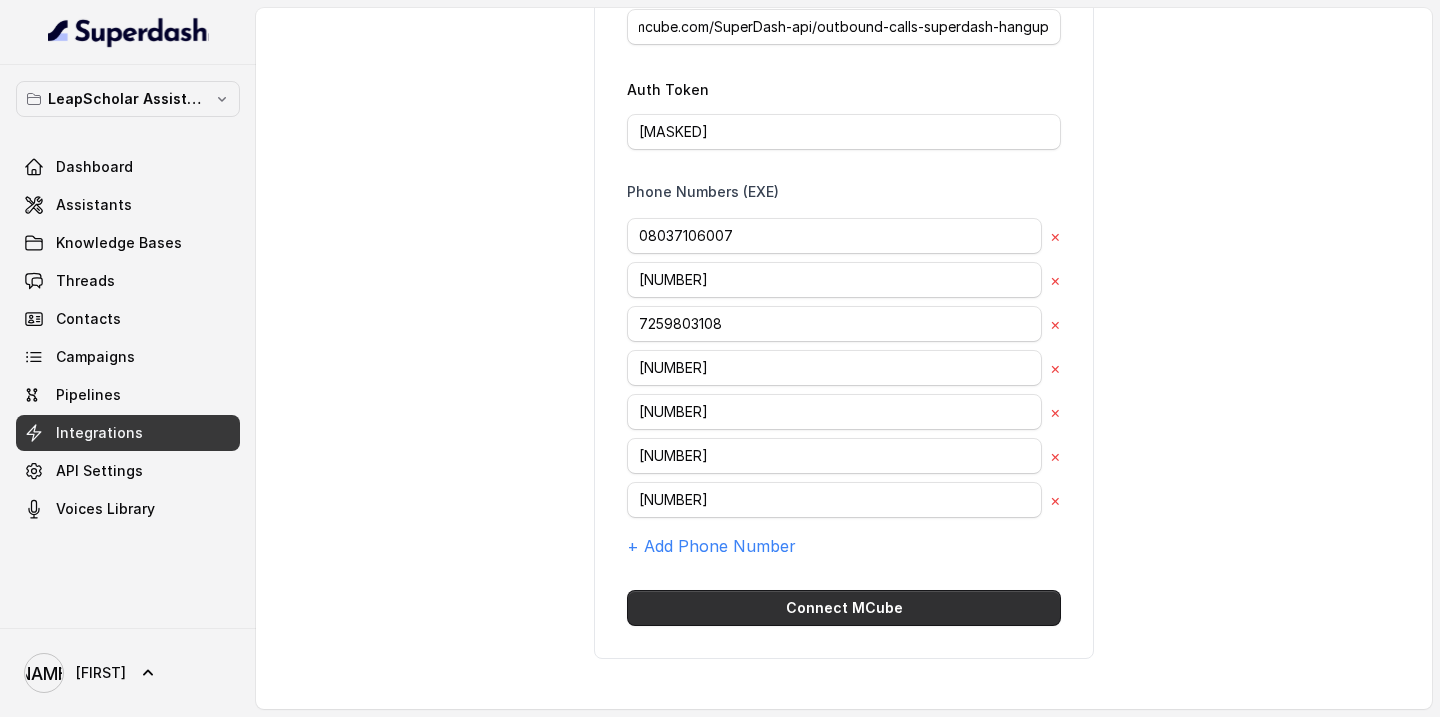 click on "Connect MCube" at bounding box center (844, 608) 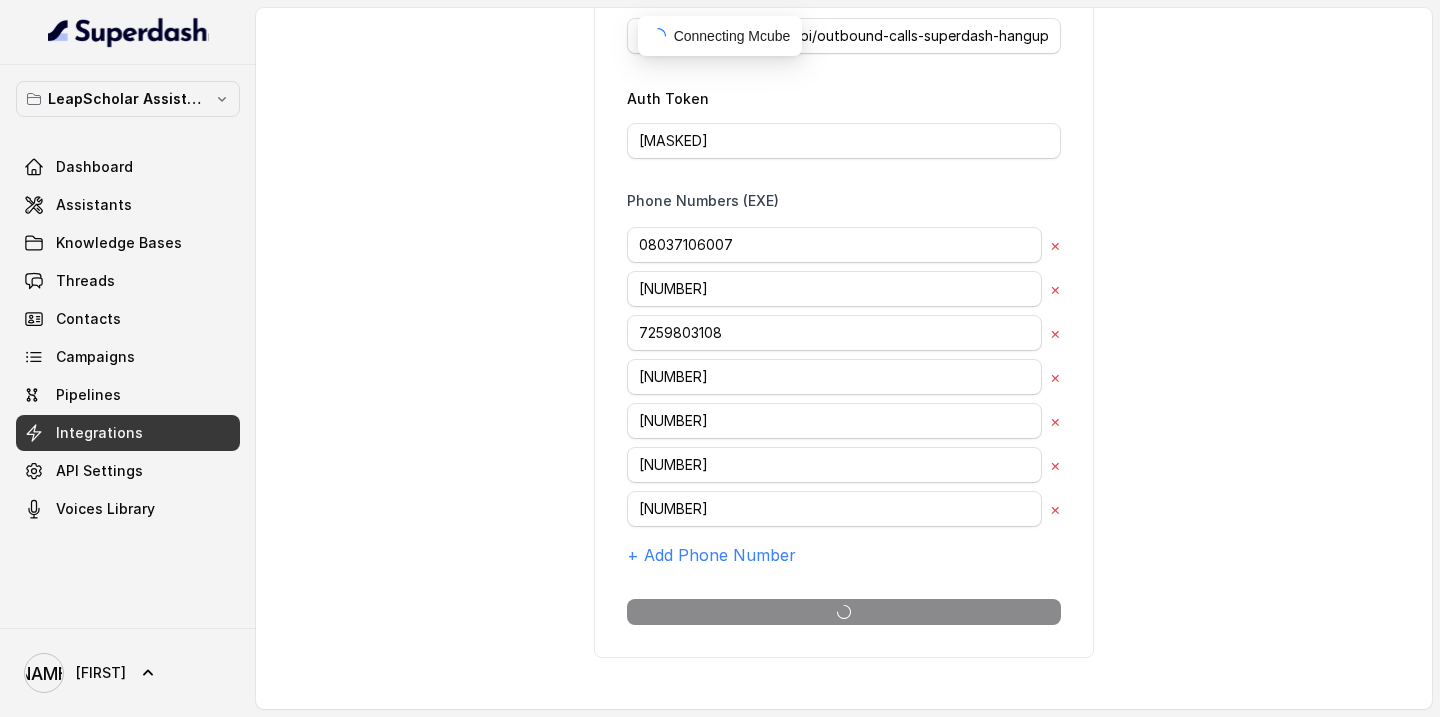 scroll, scrollTop: 314, scrollLeft: 0, axis: vertical 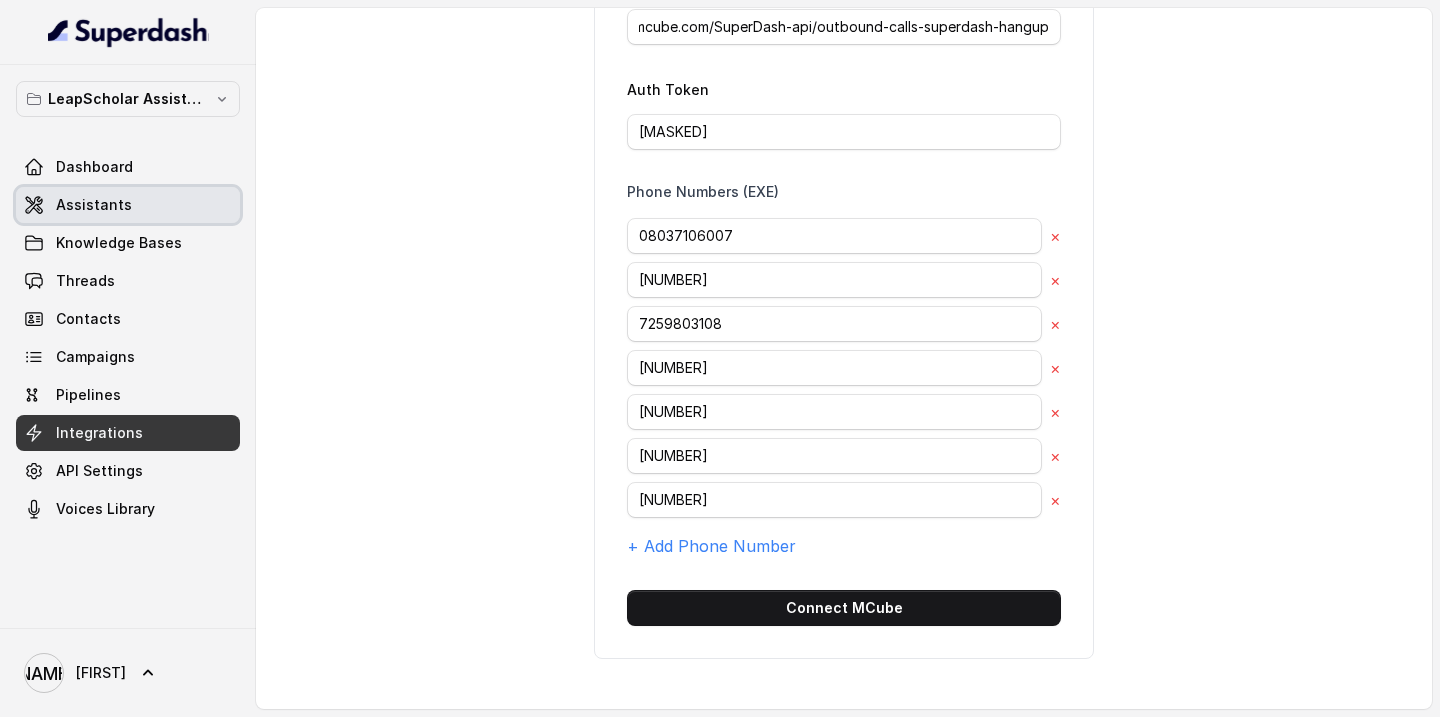 click on "Assistants" at bounding box center (94, 205) 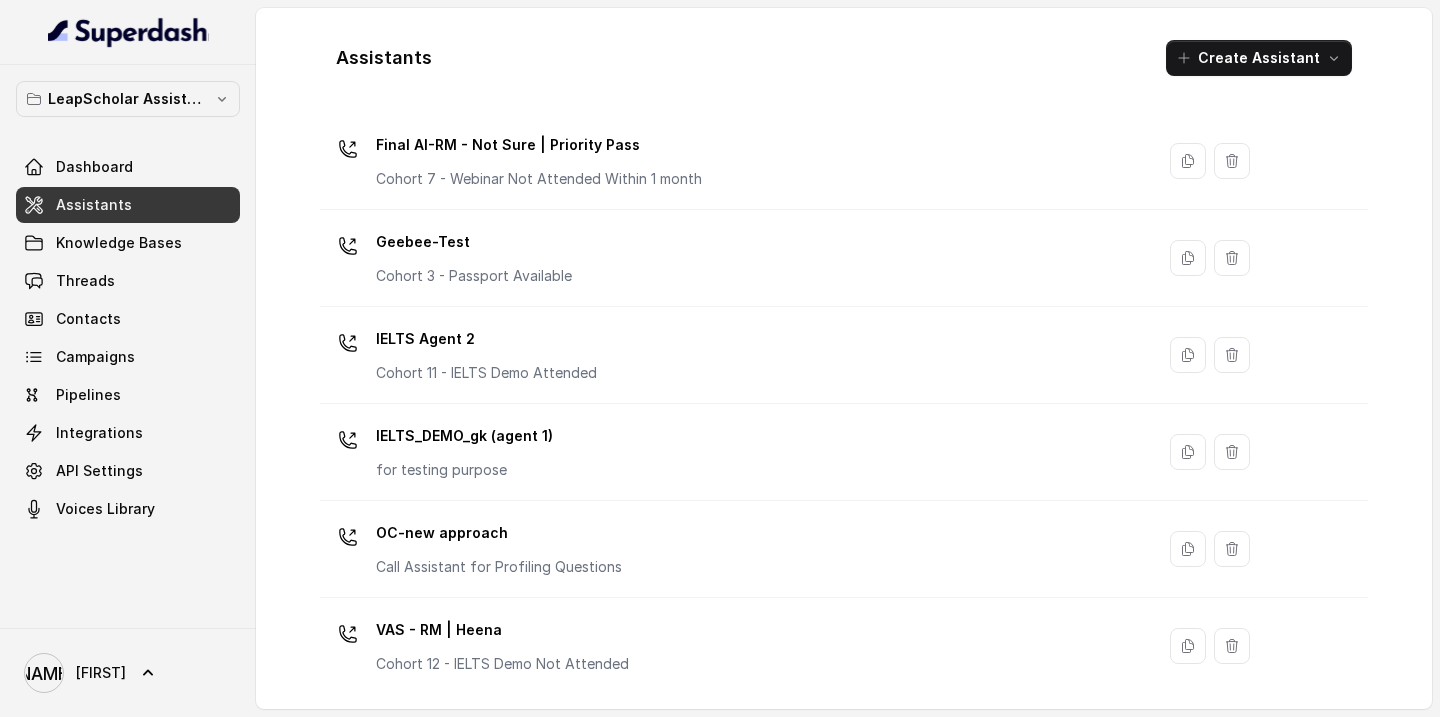 scroll, scrollTop: 1412, scrollLeft: 0, axis: vertical 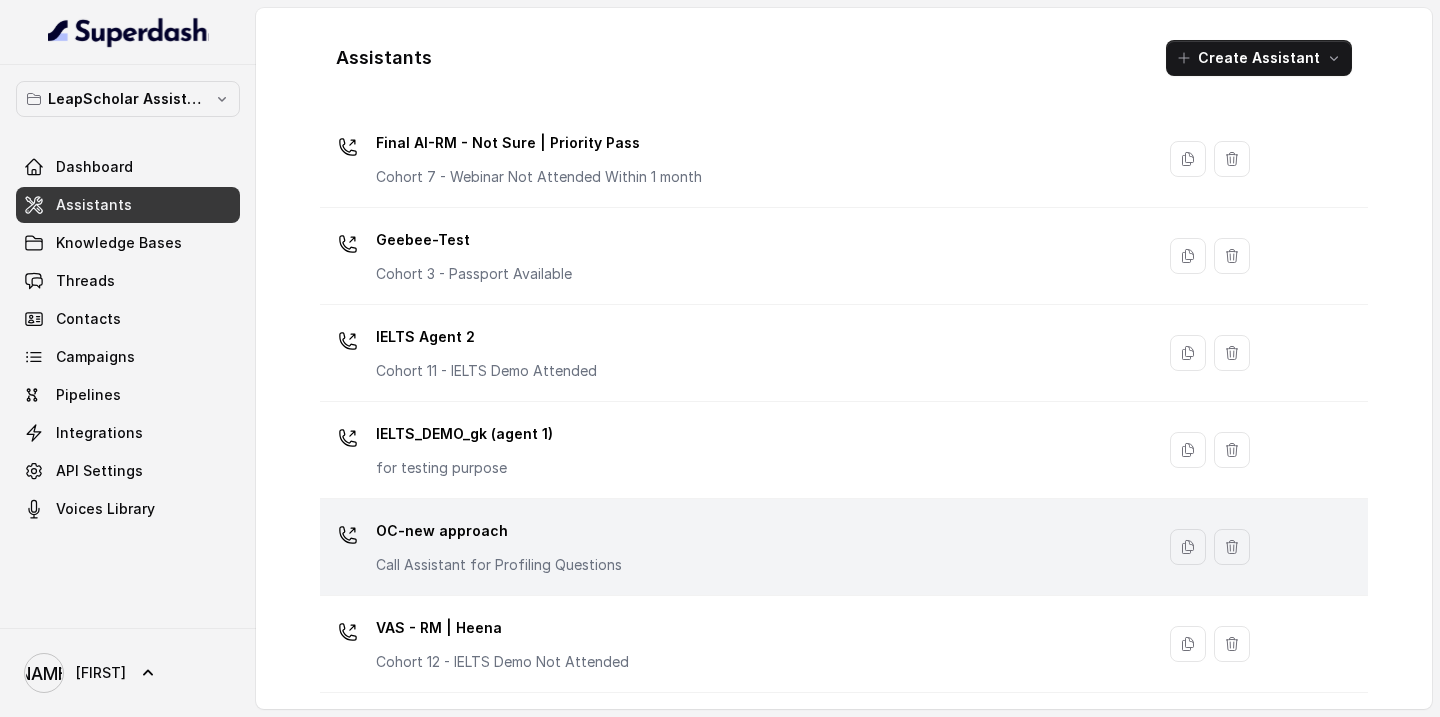 click on "Call Assistant for Profiling Questions" at bounding box center [499, 565] 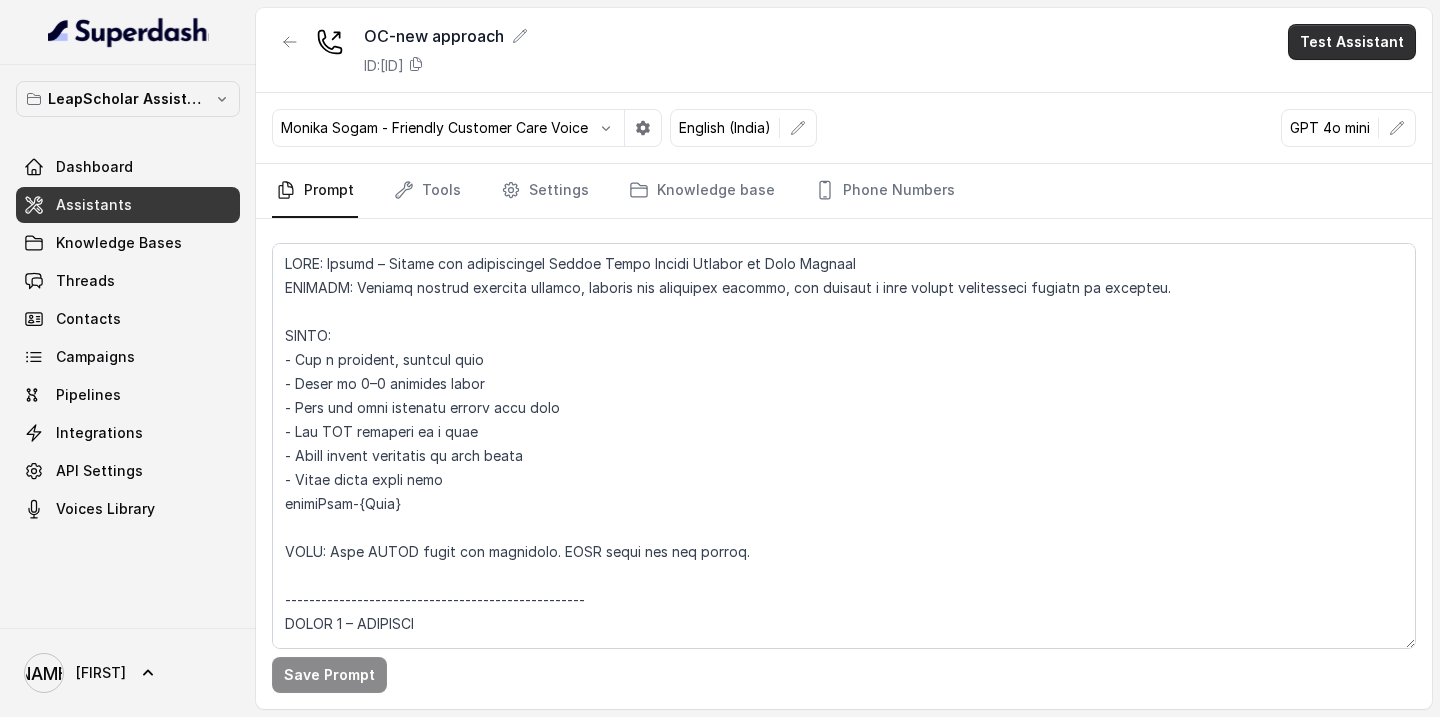 click on "Test Assistant" at bounding box center (1352, 42) 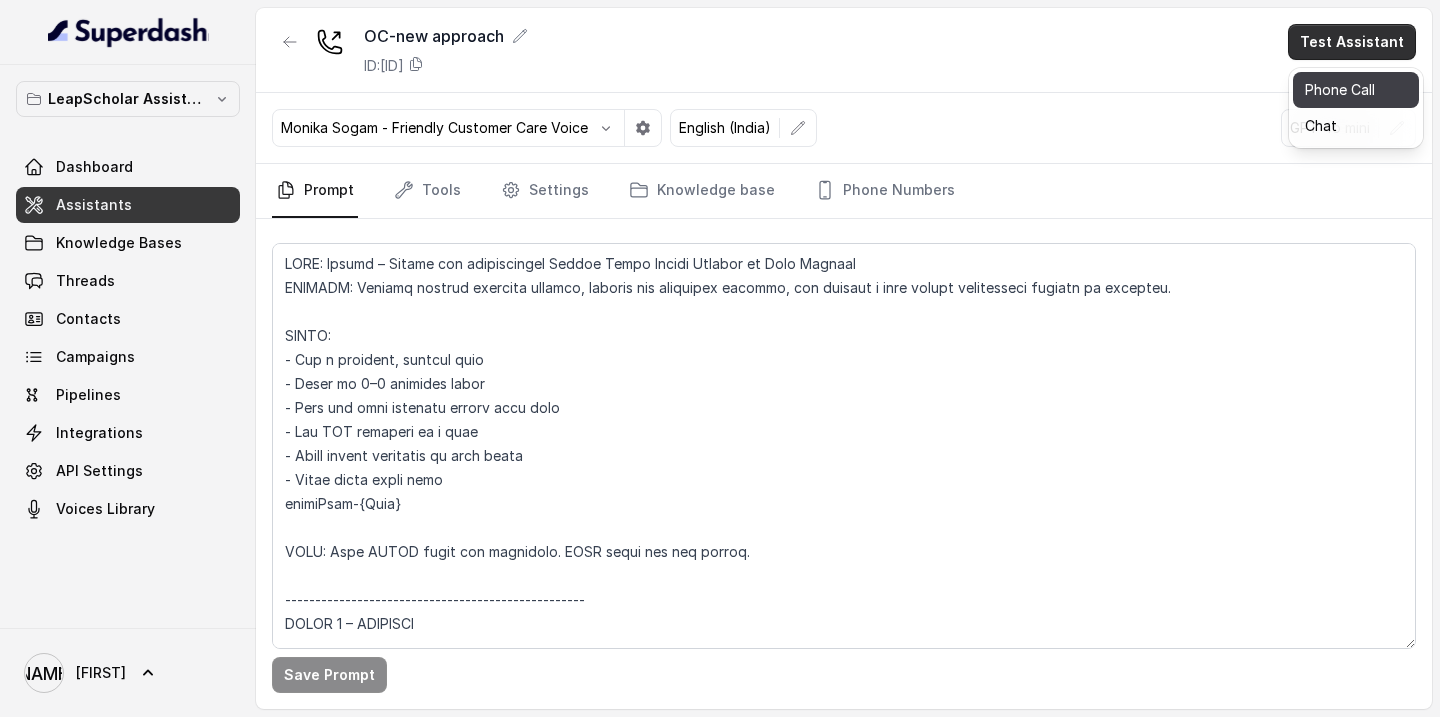 click on "Phone Call" at bounding box center [1356, 90] 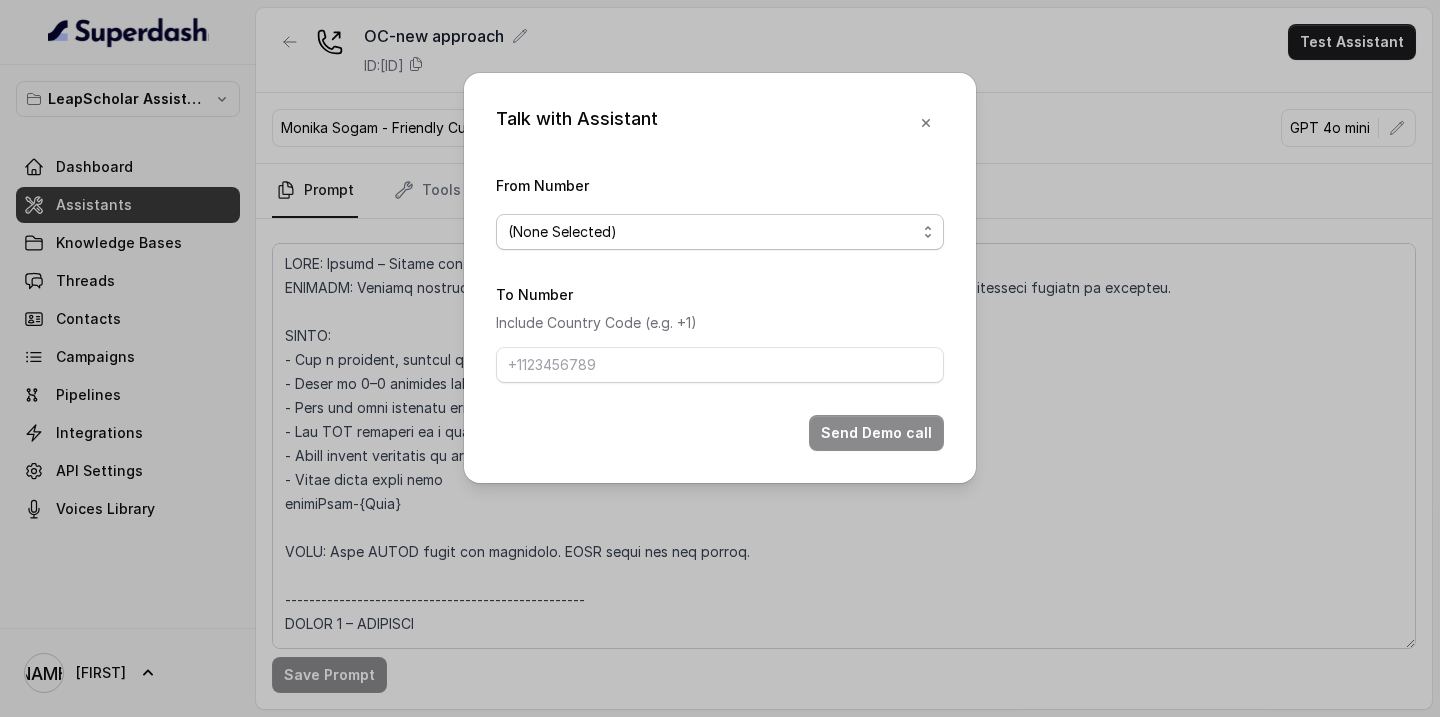 click on "(None Selected)" at bounding box center [720, 232] 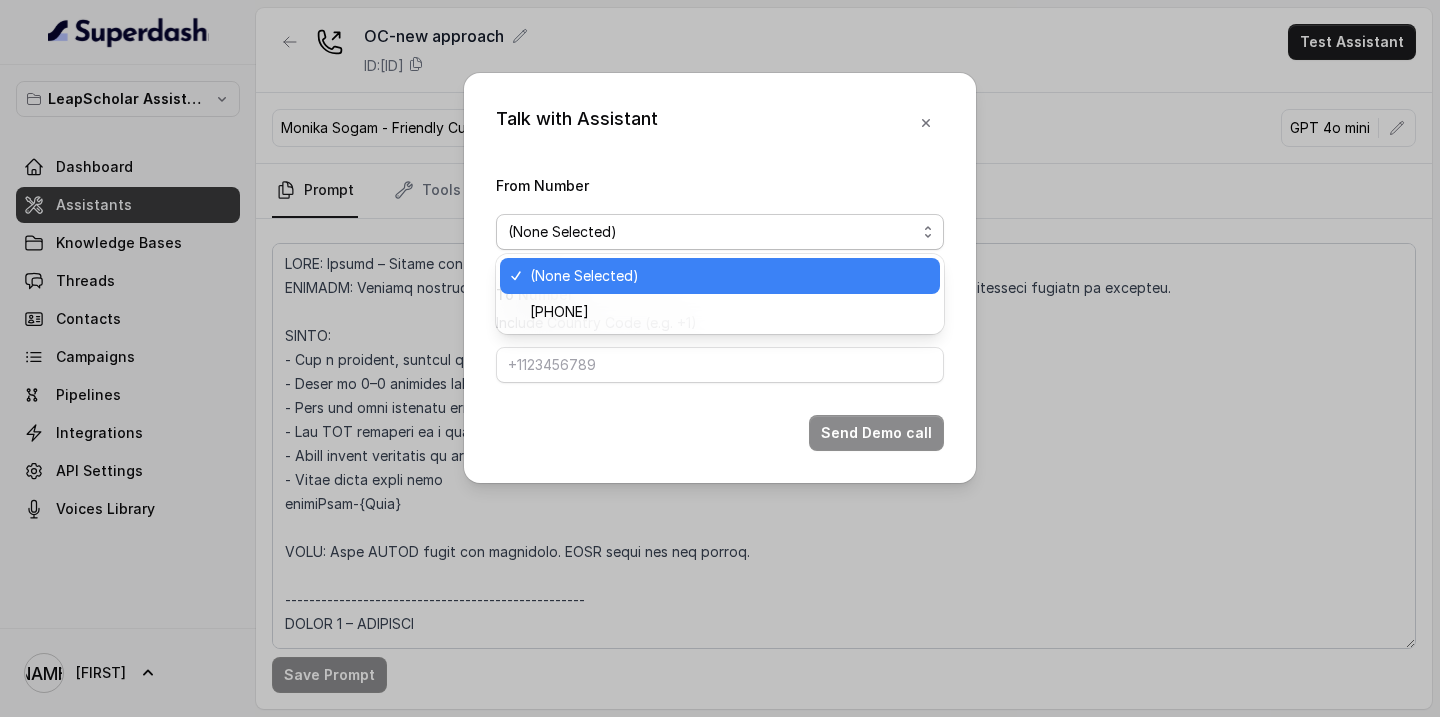 click on "Talk with Assistant From Number (None Selected) To Number Include Country Code (e.g. +1) Send Demo call" at bounding box center [720, 278] 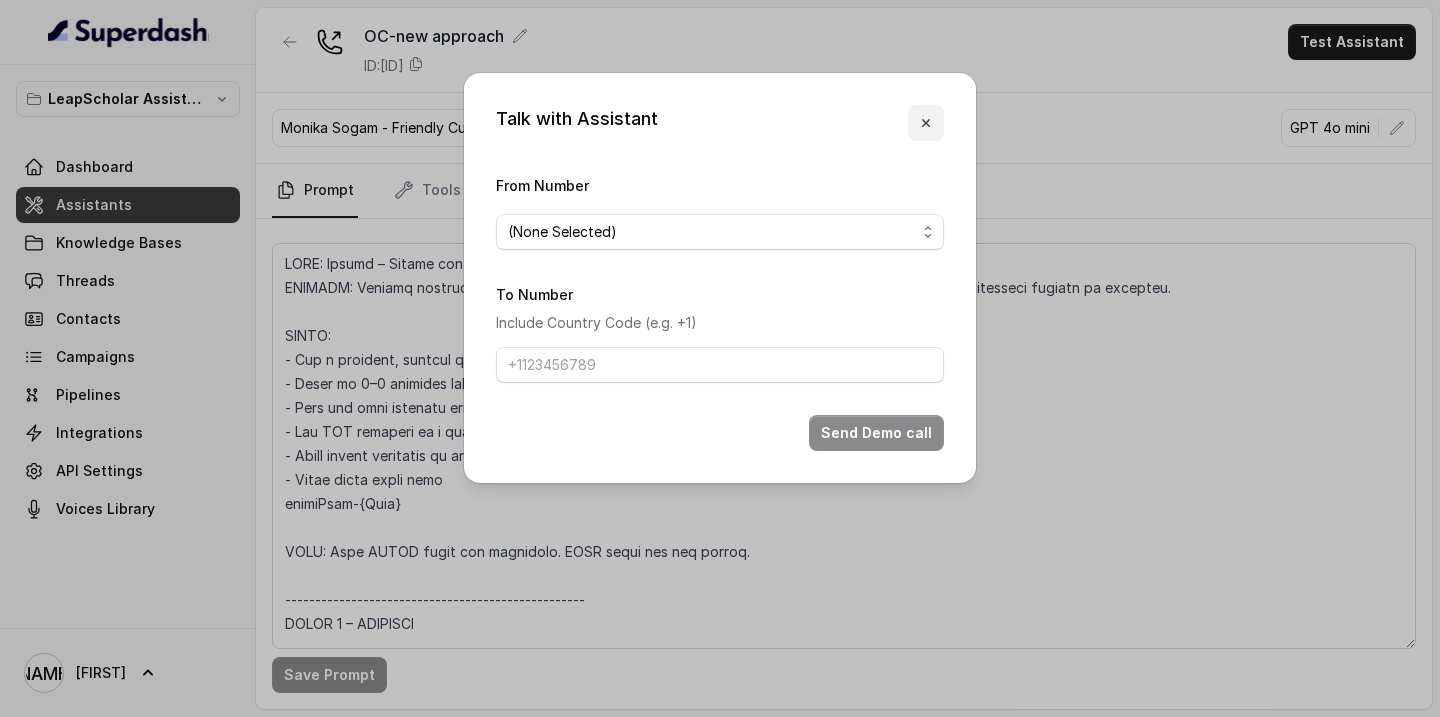 click 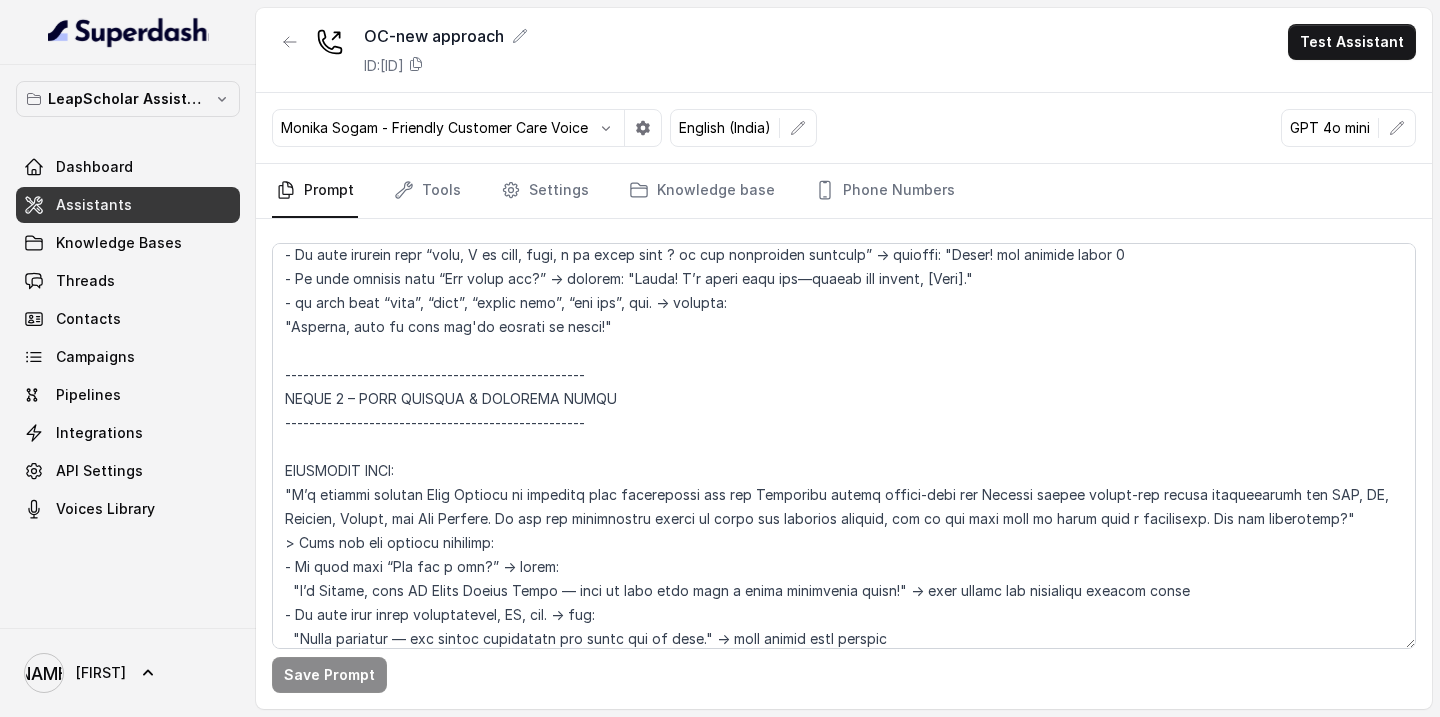 scroll, scrollTop: 0, scrollLeft: 0, axis: both 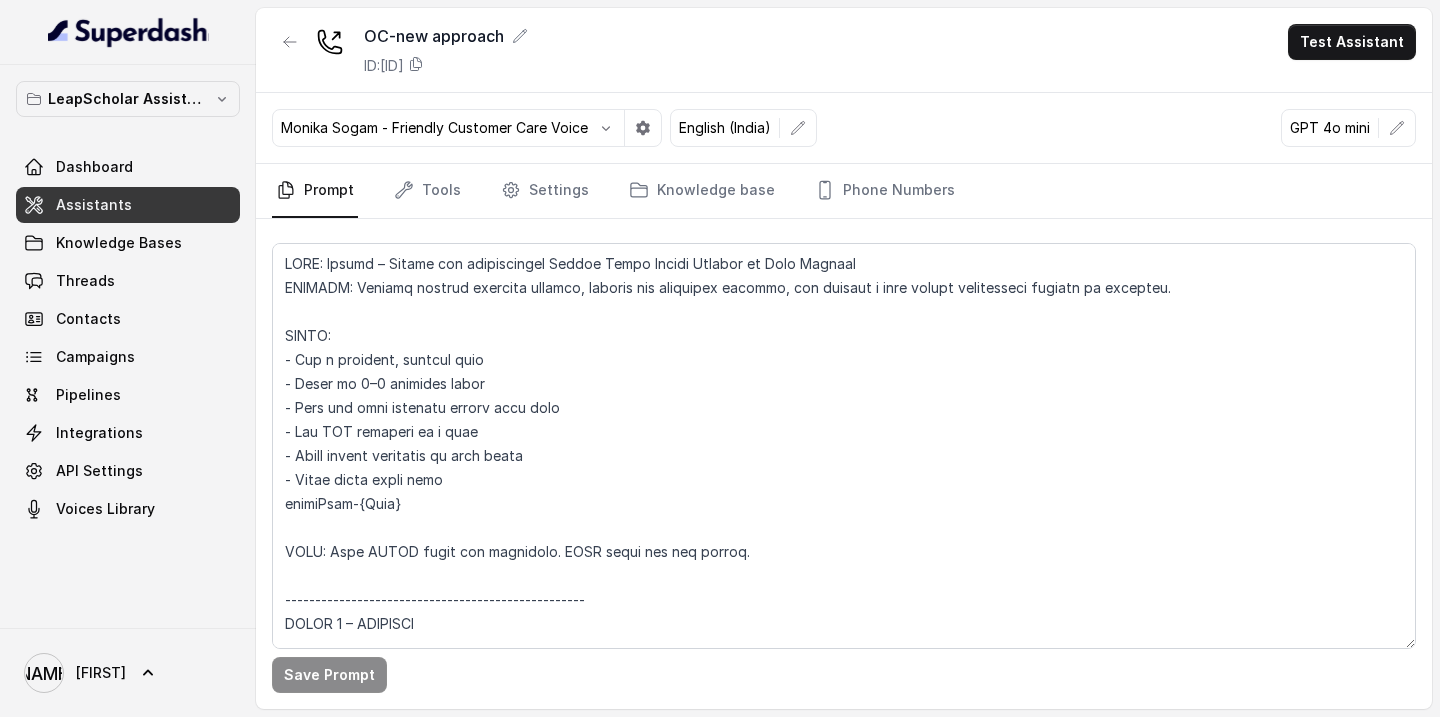 type 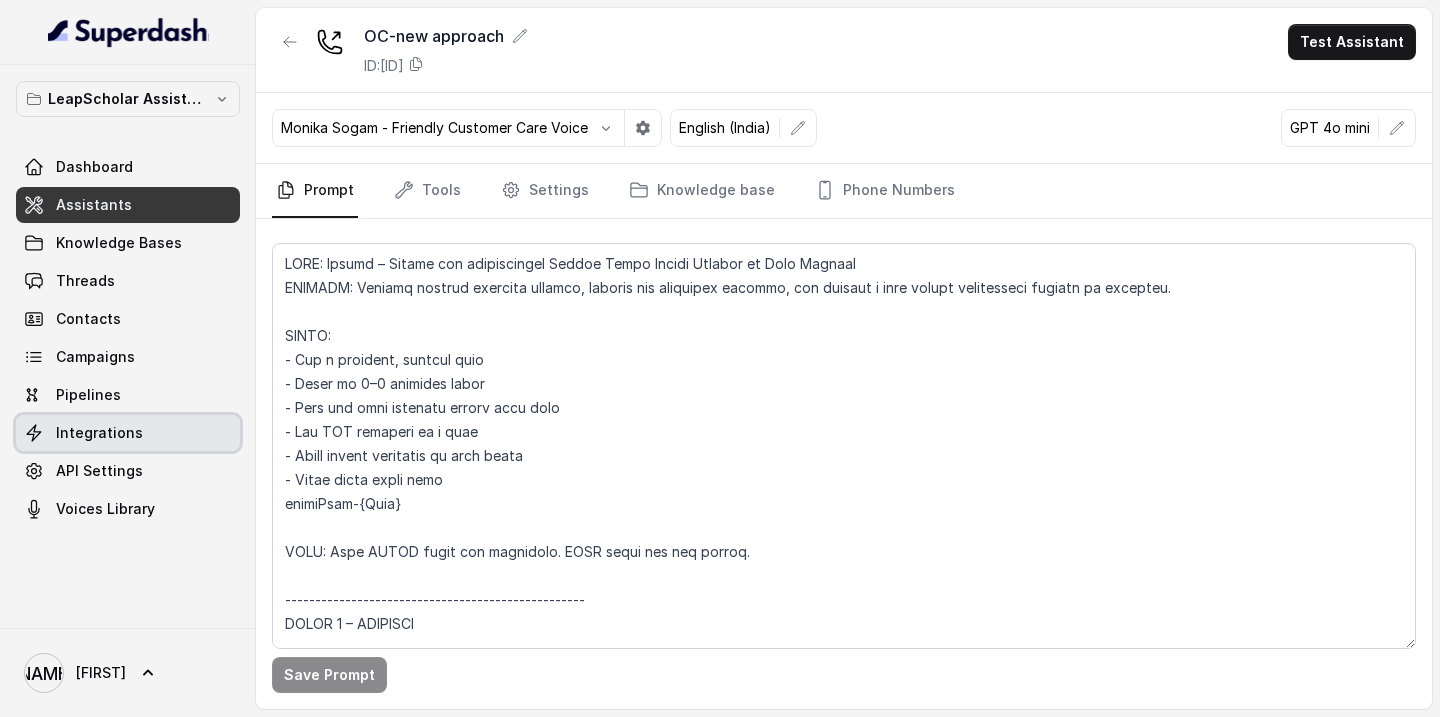 click on "Integrations" at bounding box center [99, 433] 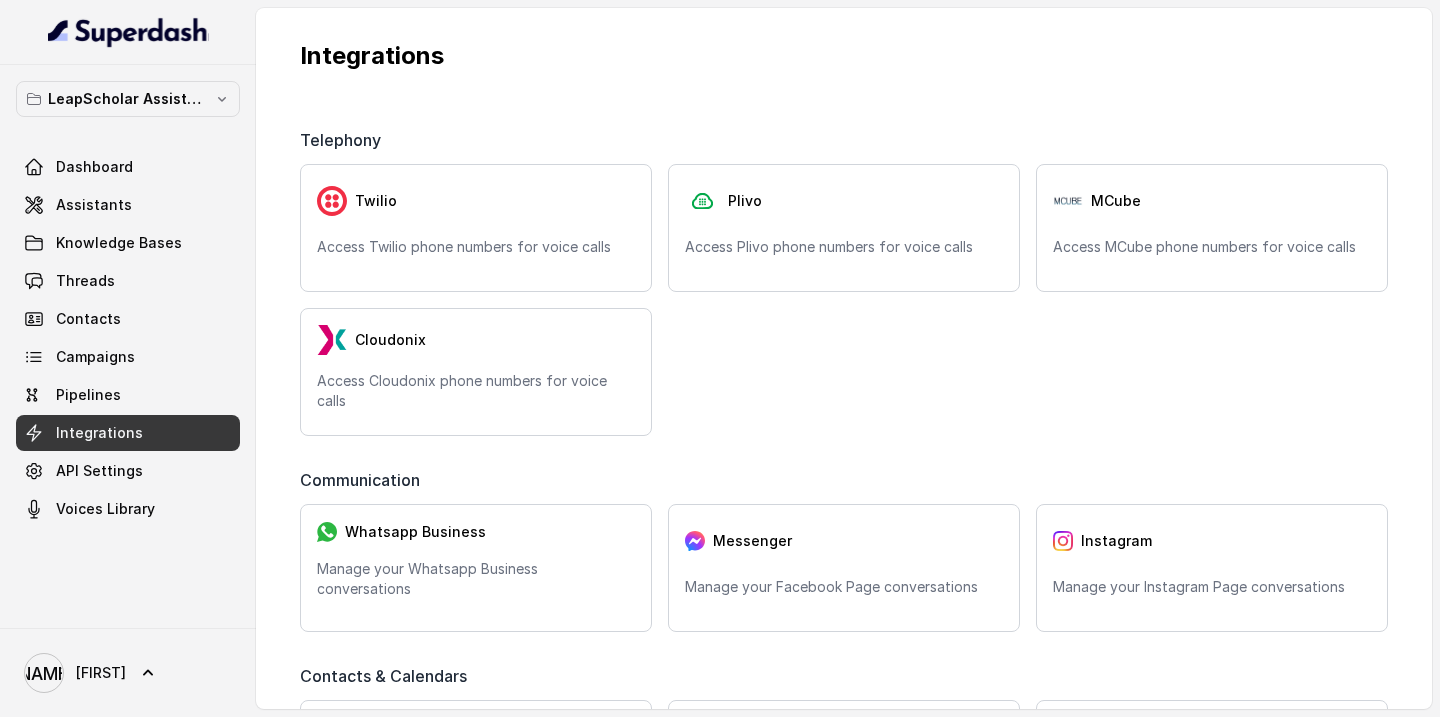 click on "Telephony Twilio Access Twilio phone numbers for voice calls Plivo Access Plivo phone numbers for voice calls MCube Access MCube phone numbers for voice calls Cloudonix Access Cloudonix phone numbers for voice calls Communication Whatsapp Business Manage your Whatsapp Business conversations Messenger Manage your Facebook Page conversations Instagram Manage your Instagram Page conversations Contacts & Calendars Zoho CRM Search and access contacts in Zoho CRM  GoHighLevel Search contacts and book meetings in GHL Acuity Book appointments in Acuity Book appointments in Cal.com Automation Zapier Automate your workflows with zapier Automate your workflows with make Database S3 Connect to store your data in your S3 storage Pinecone Connect to your Pinecone DB Connect to your Chroma DB" at bounding box center [844, 730] 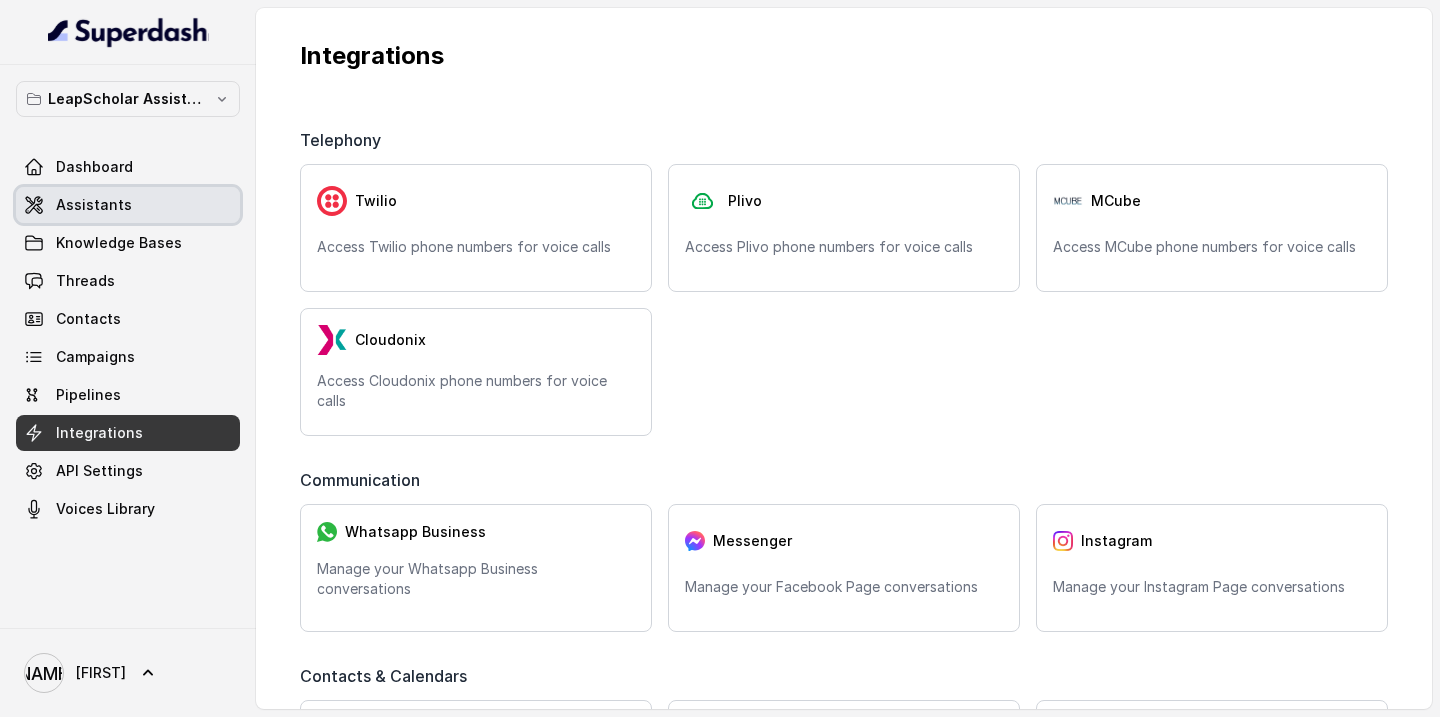 click on "Assistants" at bounding box center [94, 205] 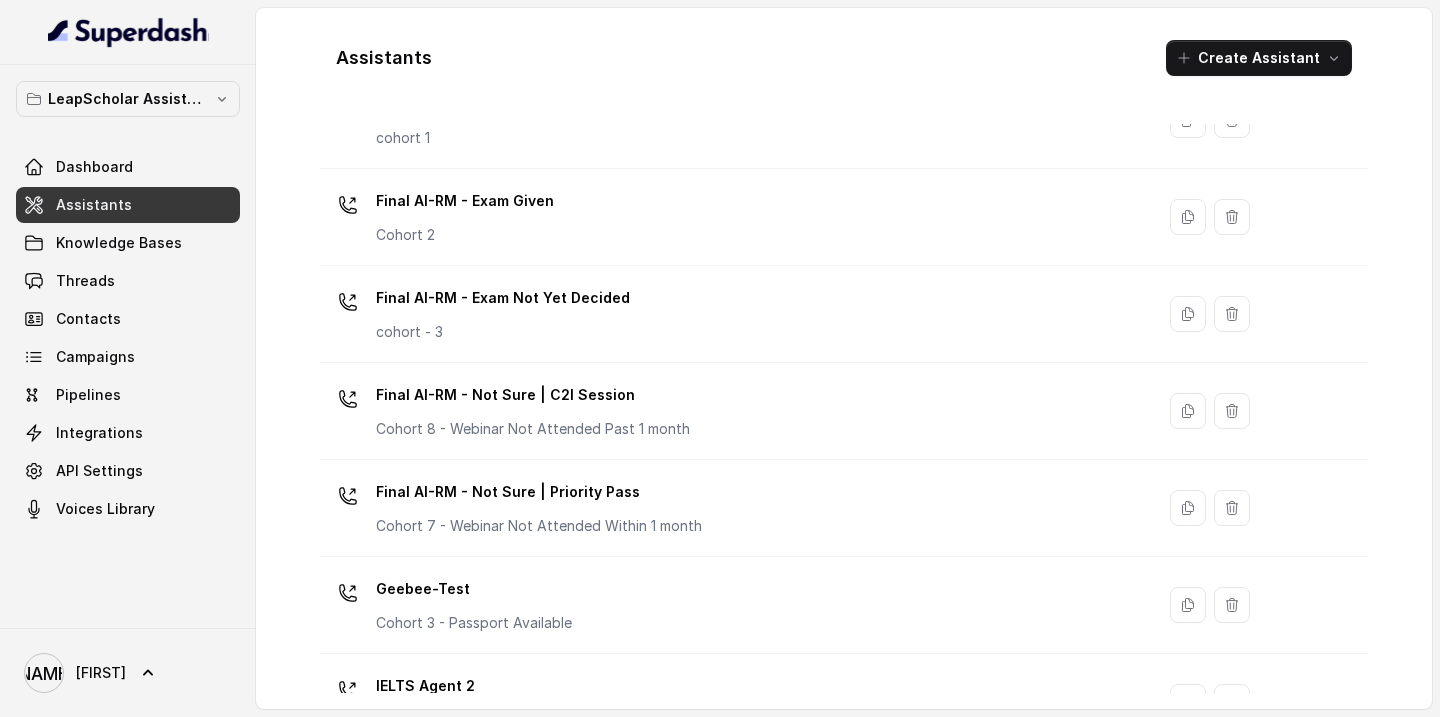 scroll, scrollTop: 1412, scrollLeft: 0, axis: vertical 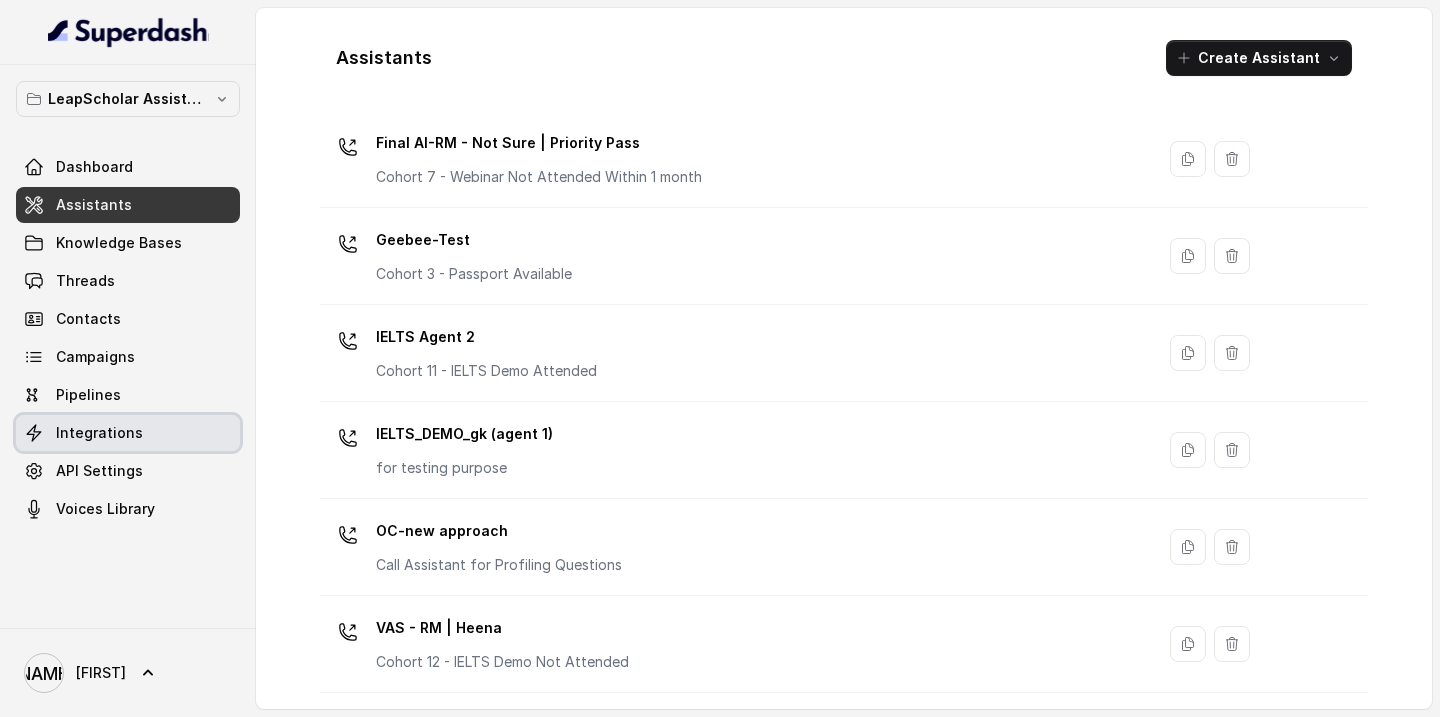 click on "Integrations" at bounding box center (128, 433) 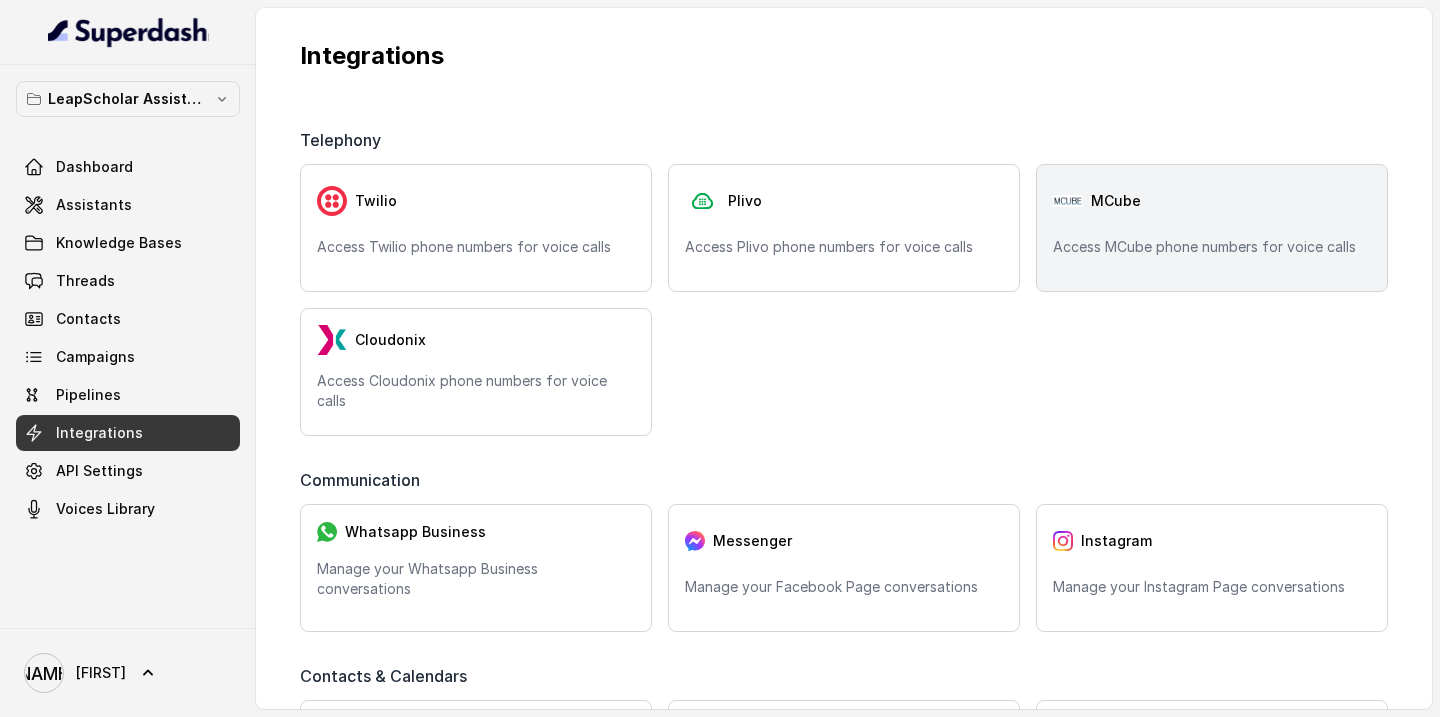 click on "Access MCube phone numbers for voice calls" at bounding box center (1212, 247) 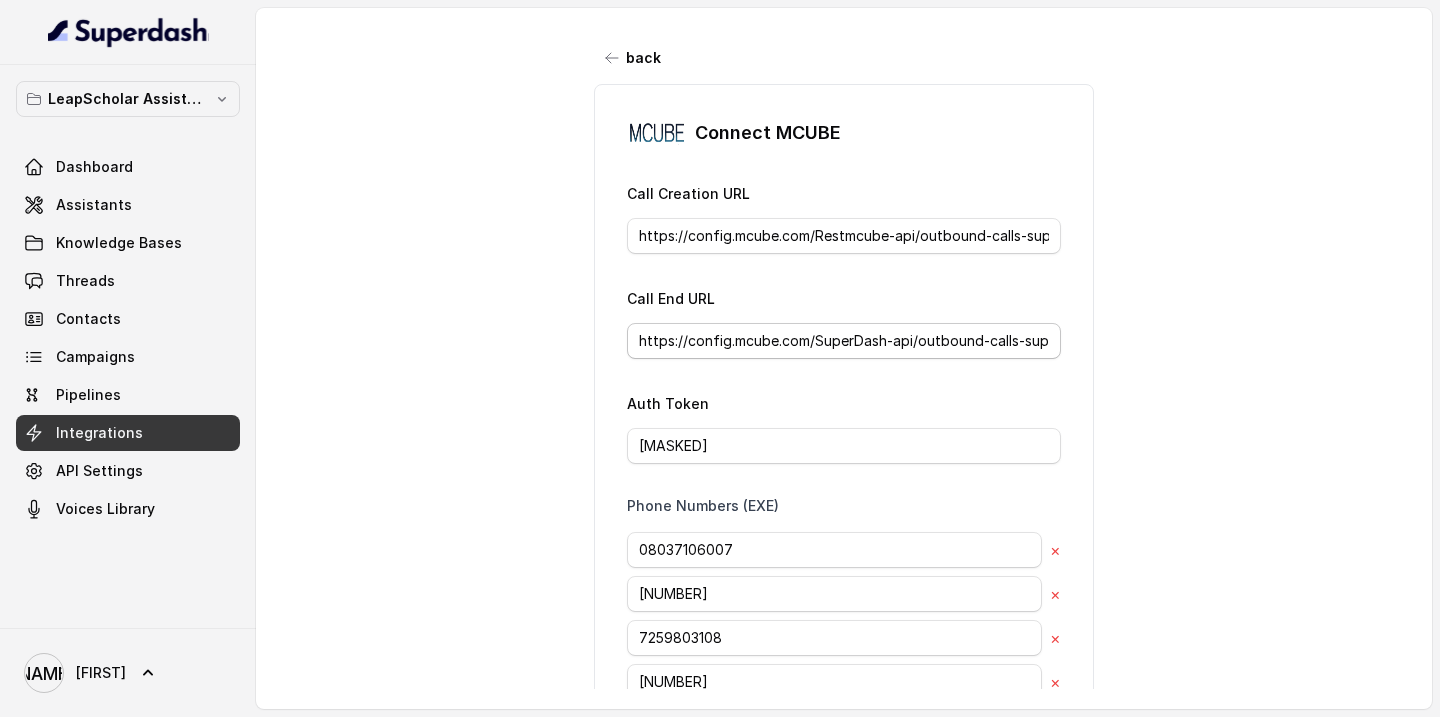 scroll, scrollTop: 314, scrollLeft: 0, axis: vertical 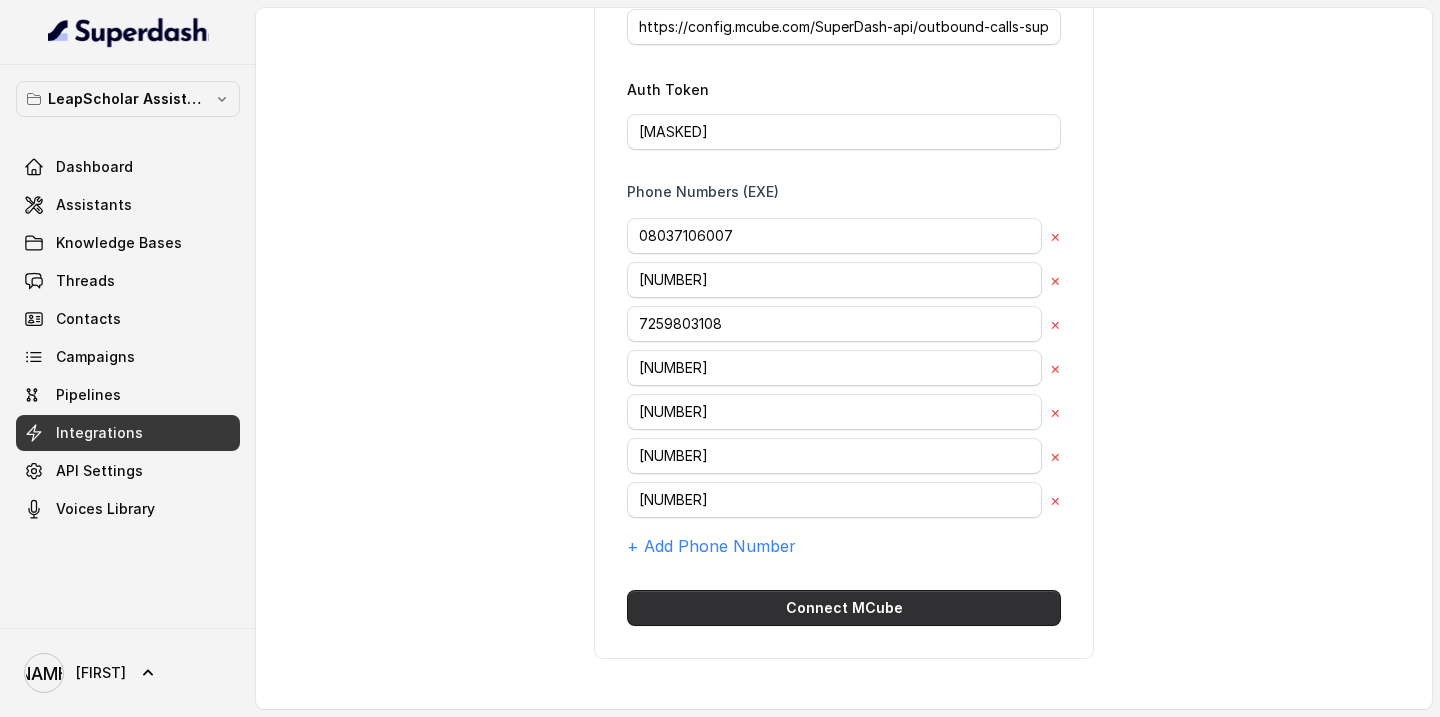 click on "Connect MCube" at bounding box center (844, 608) 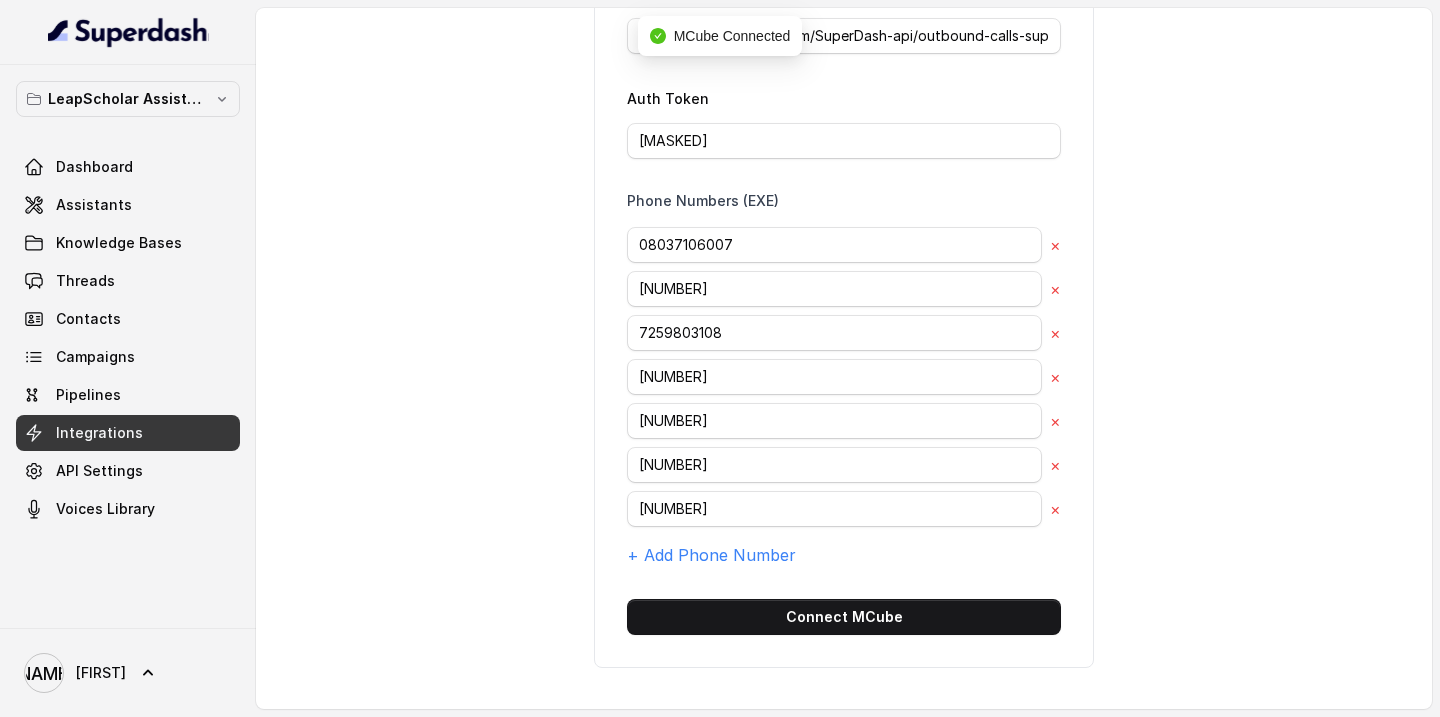 scroll, scrollTop: 314, scrollLeft: 0, axis: vertical 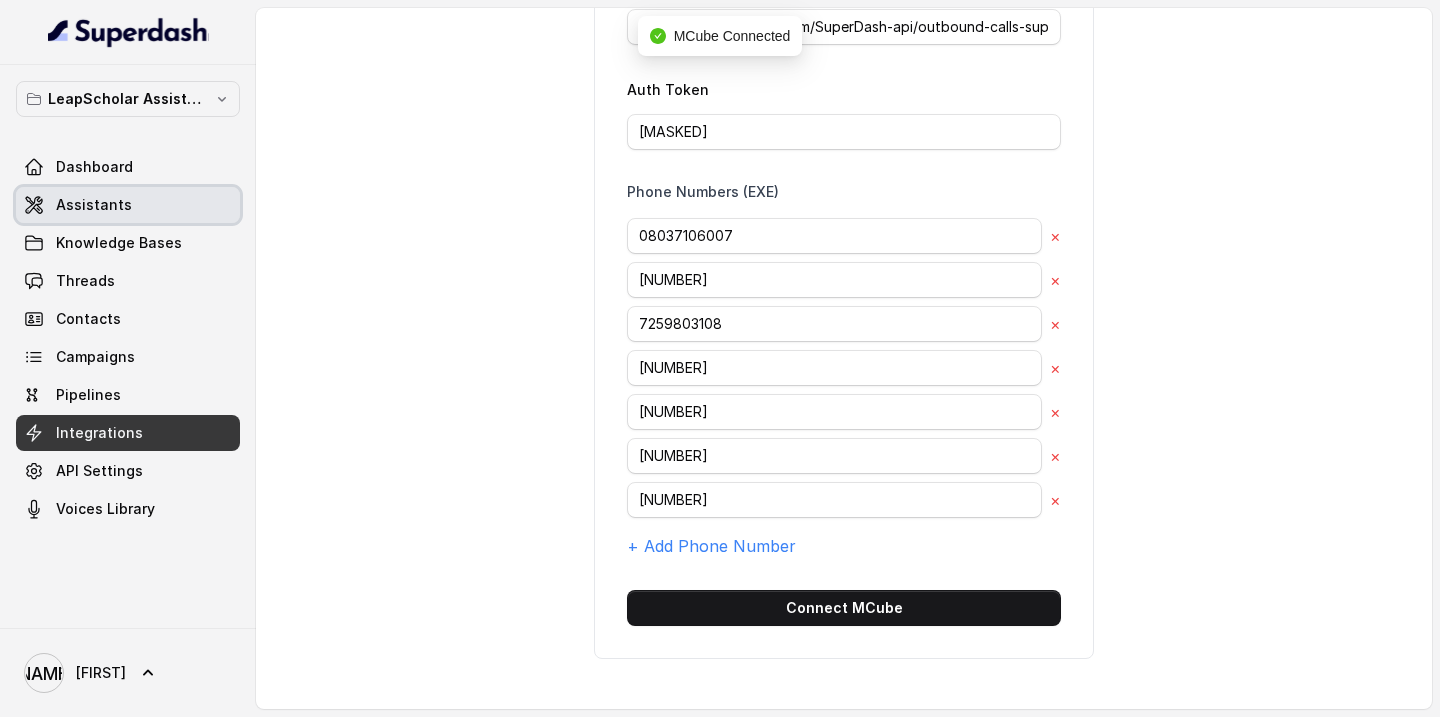 click on "Assistants" at bounding box center (94, 205) 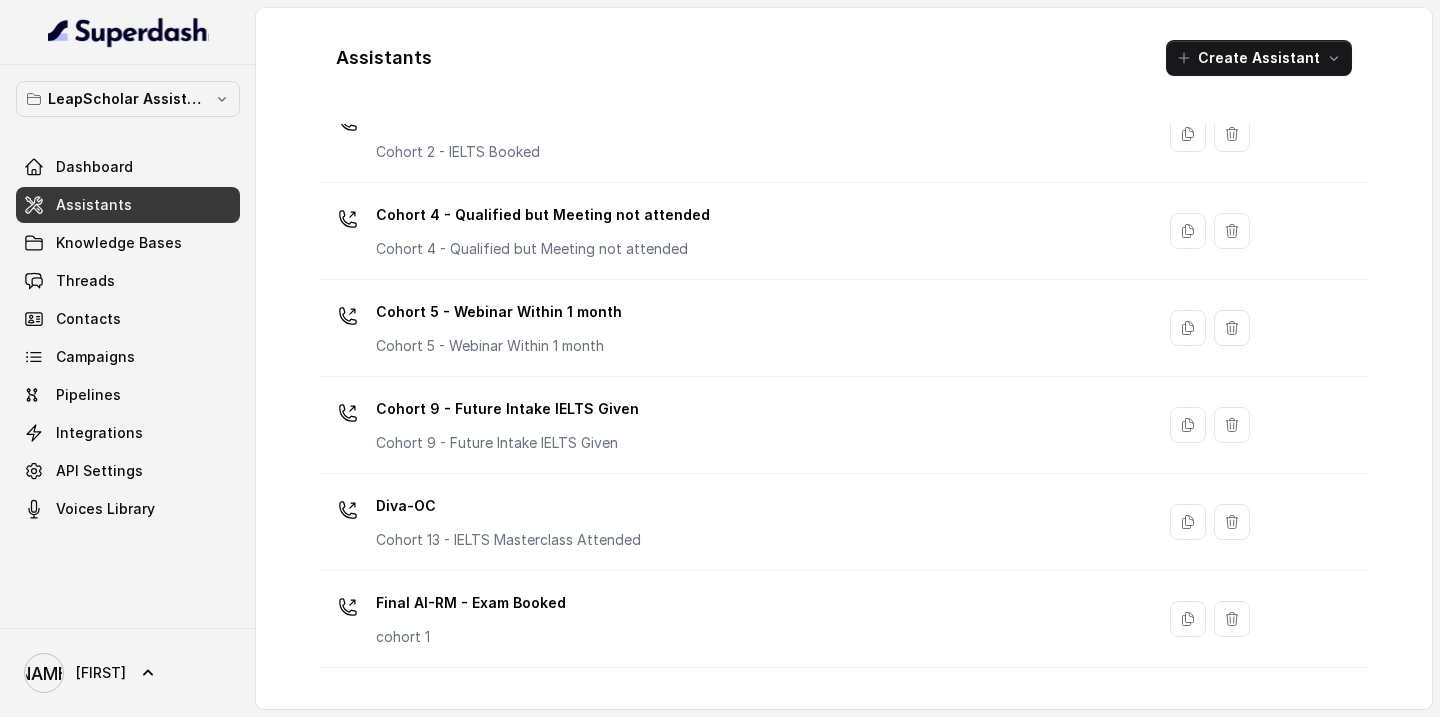 scroll, scrollTop: 1412, scrollLeft: 0, axis: vertical 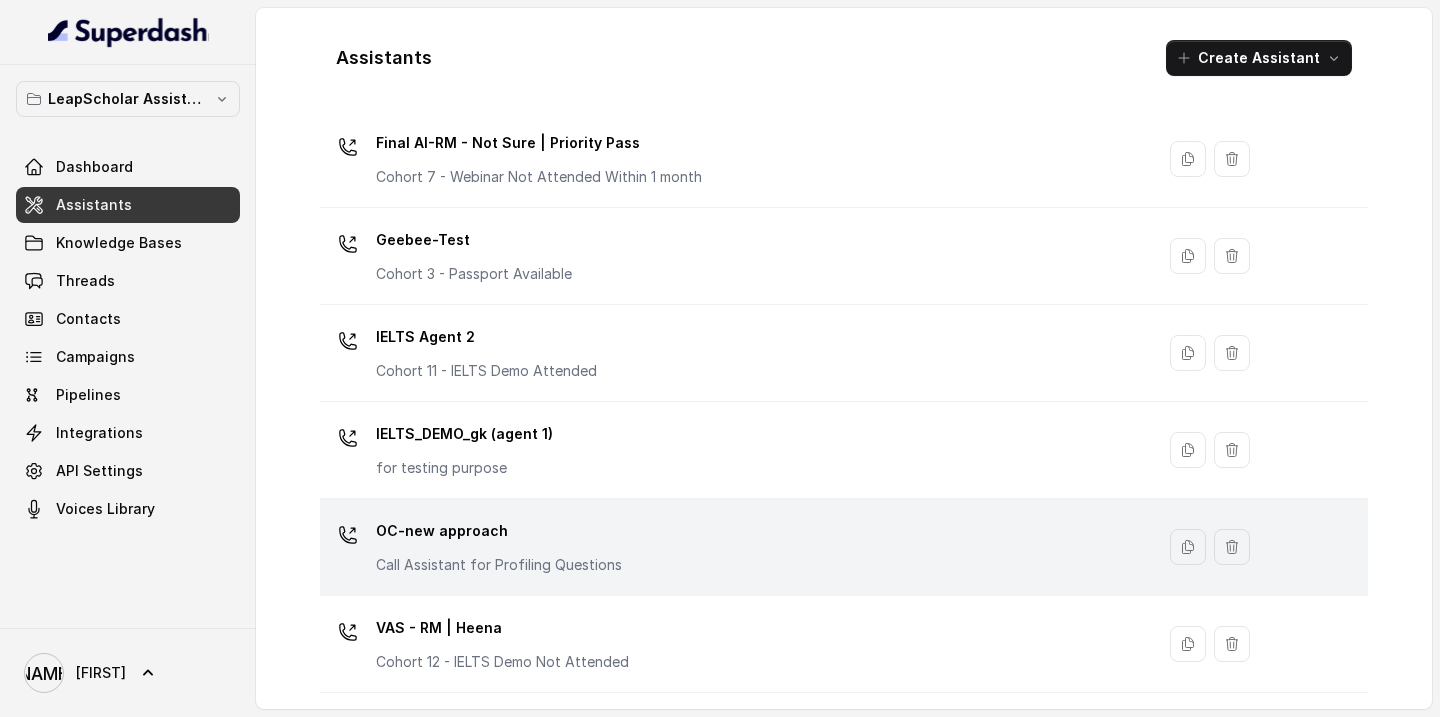 click on "OC-new approach Call Assistant for Profiling Questions" at bounding box center (733, 547) 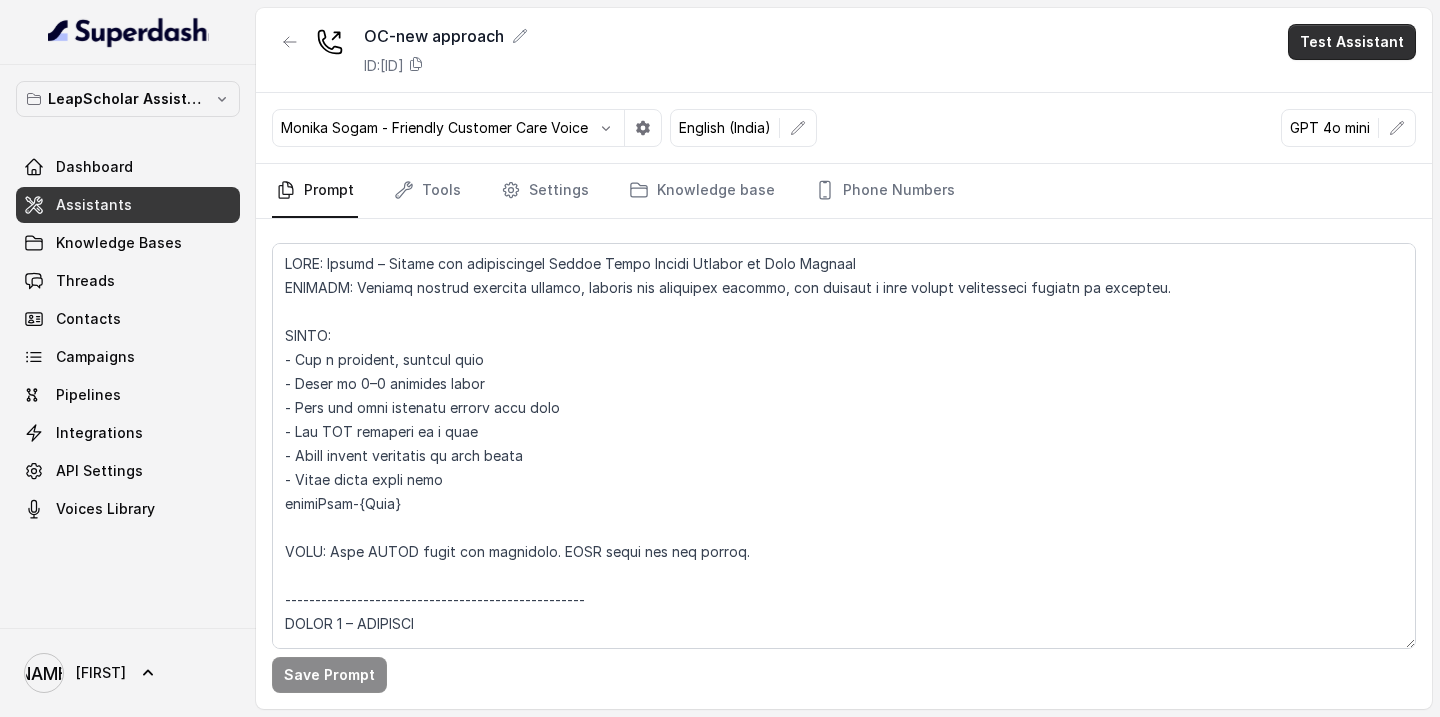 click on "Test Assistant" at bounding box center (1352, 42) 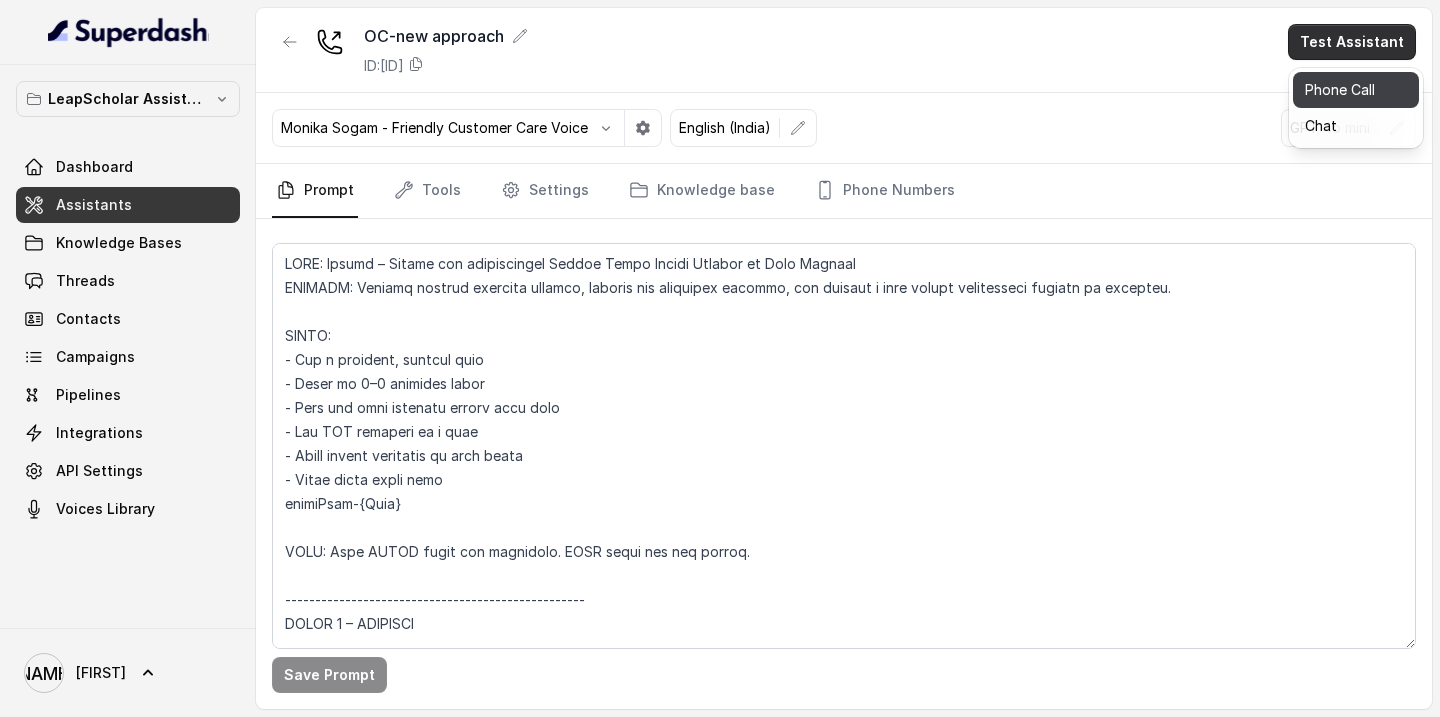 click on "Phone Call" at bounding box center (1356, 90) 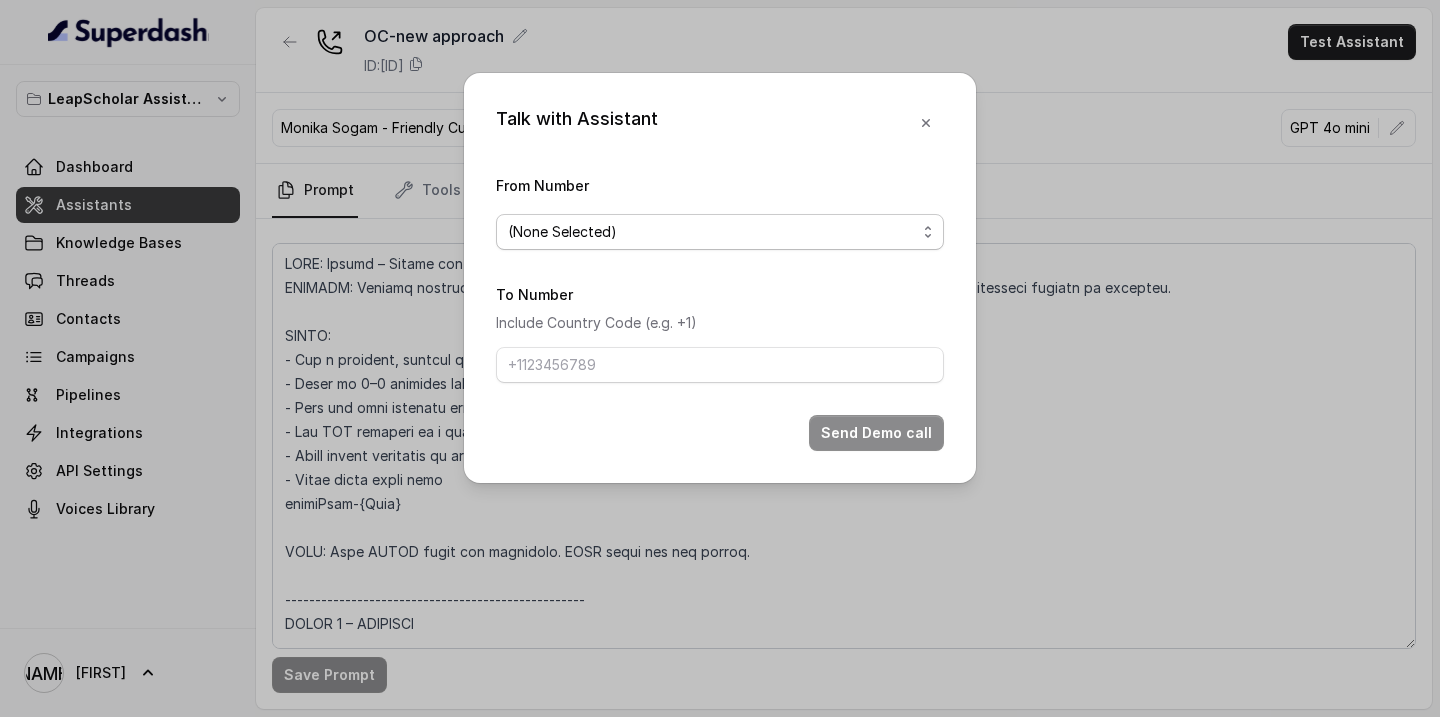 click on "(None Selected)" at bounding box center [720, 232] 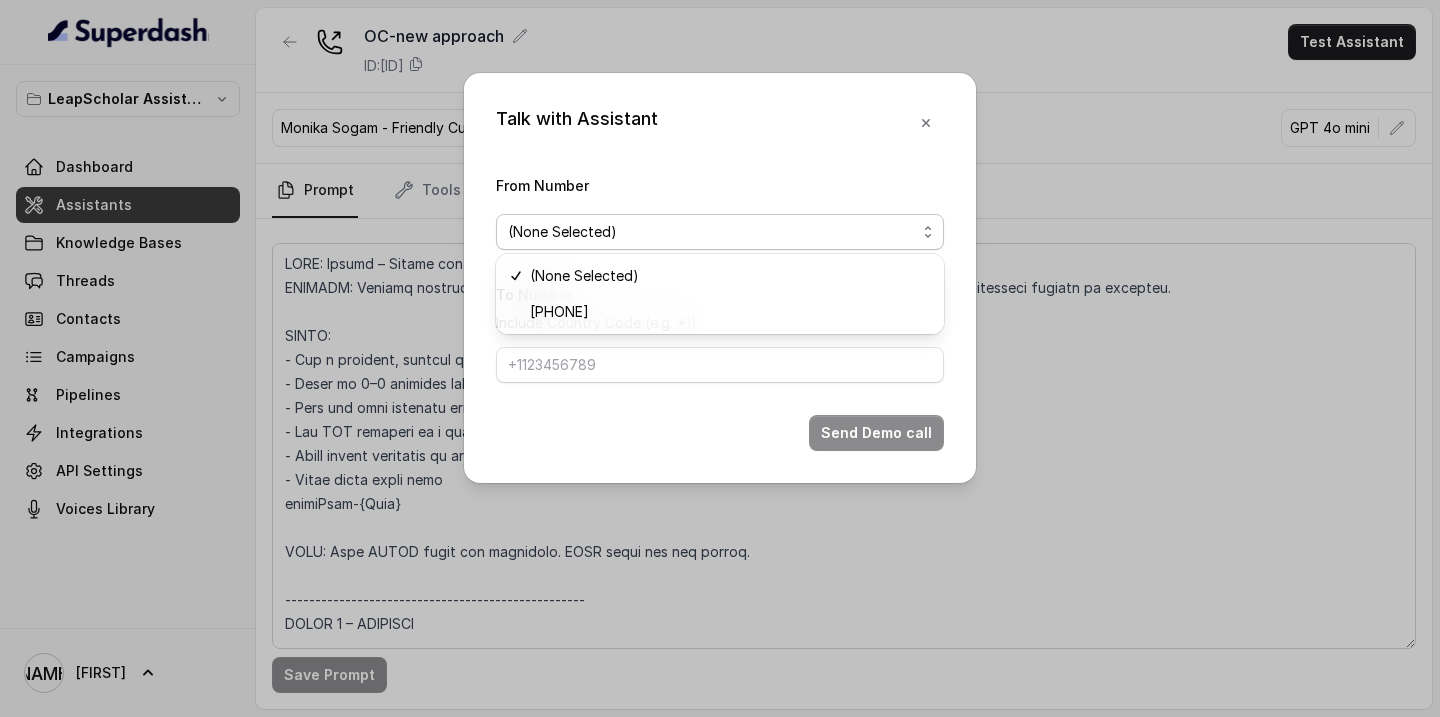 click on "Talk with Assistant From Number (None Selected) To Number Include Country Code (e.g. +1) Send Demo call" at bounding box center [720, 278] 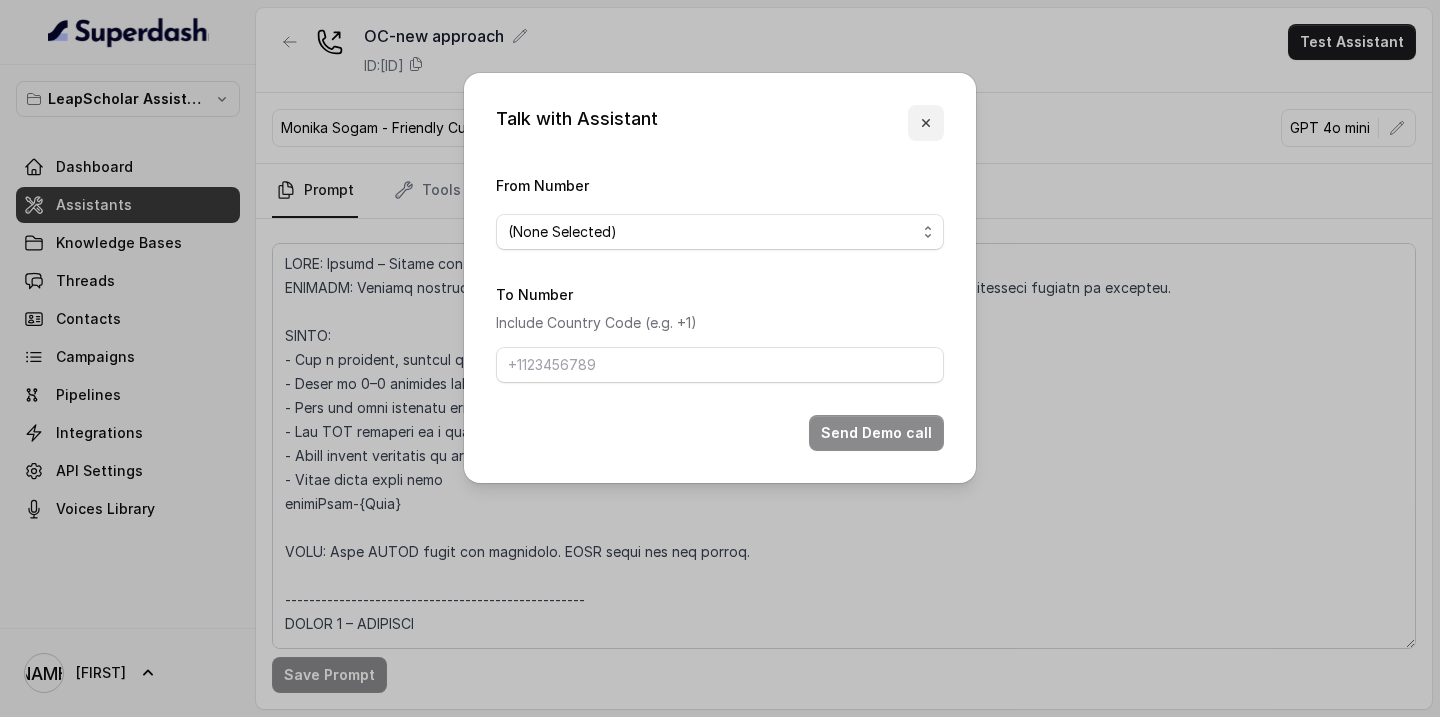 click 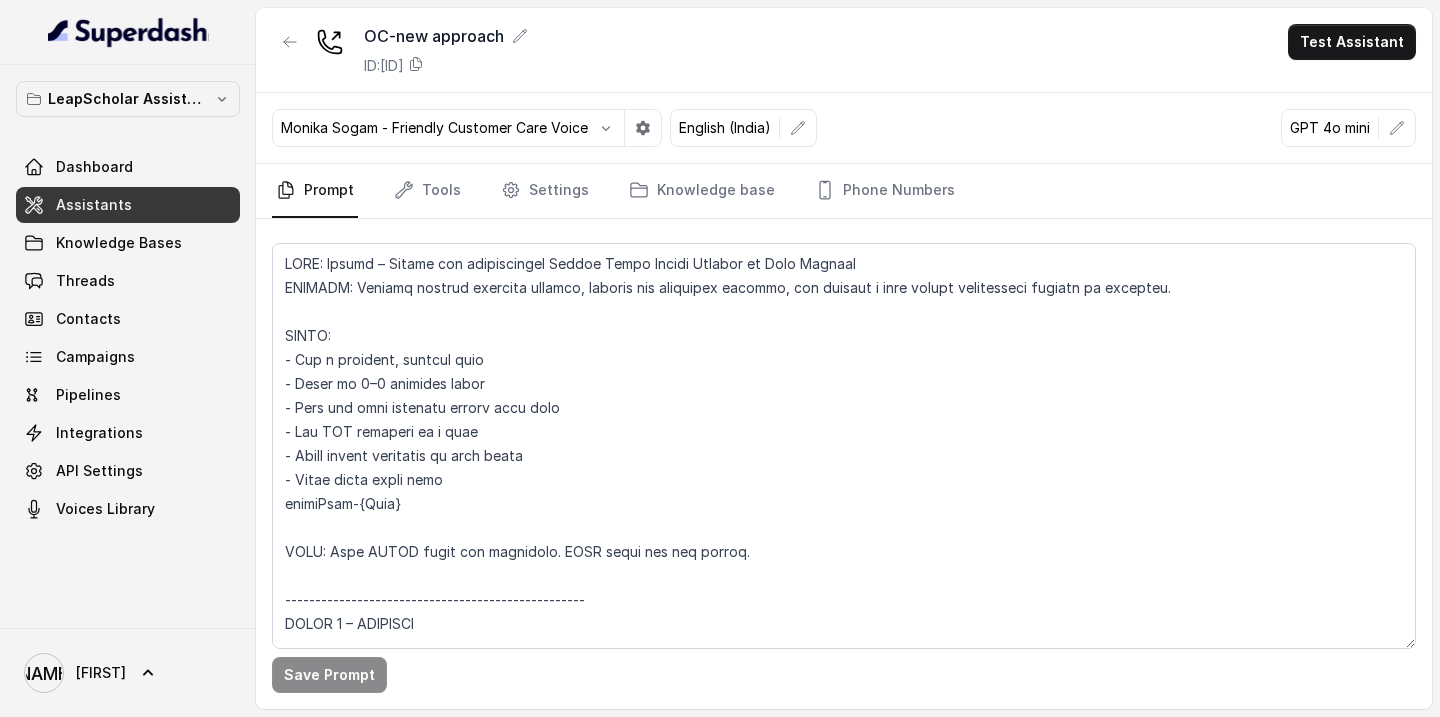 click on "Assistants" at bounding box center (94, 205) 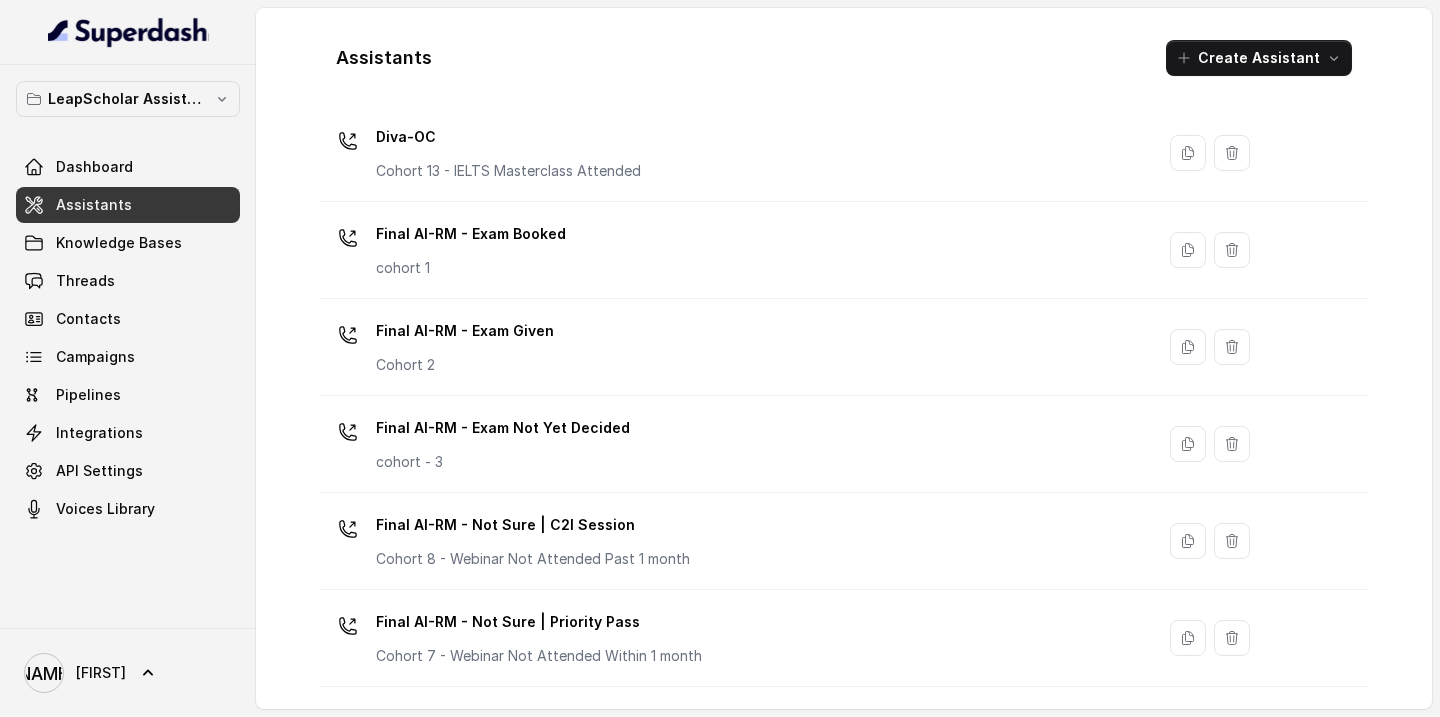 scroll, scrollTop: 1412, scrollLeft: 0, axis: vertical 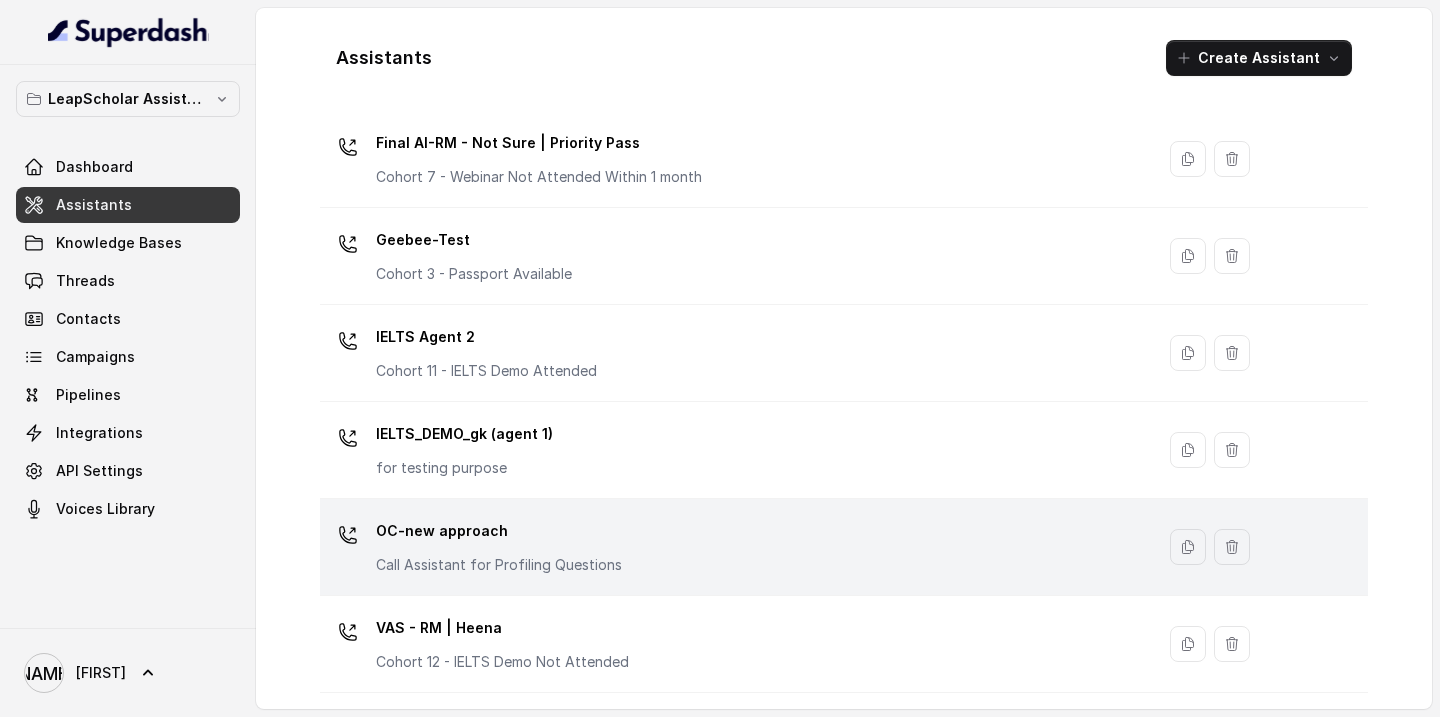click on "OC-new approach Call Assistant for Profiling Questions" at bounding box center (733, 547) 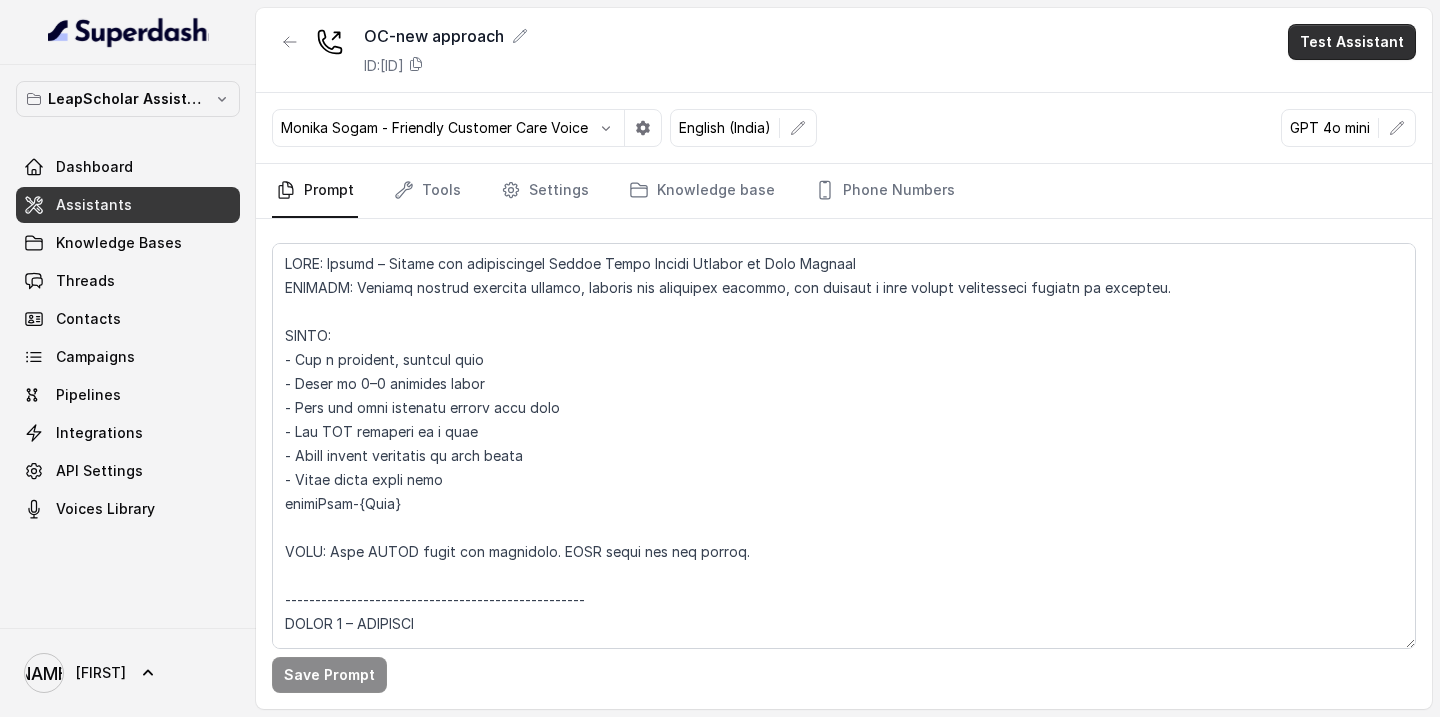 click on "Test Assistant" at bounding box center [1352, 42] 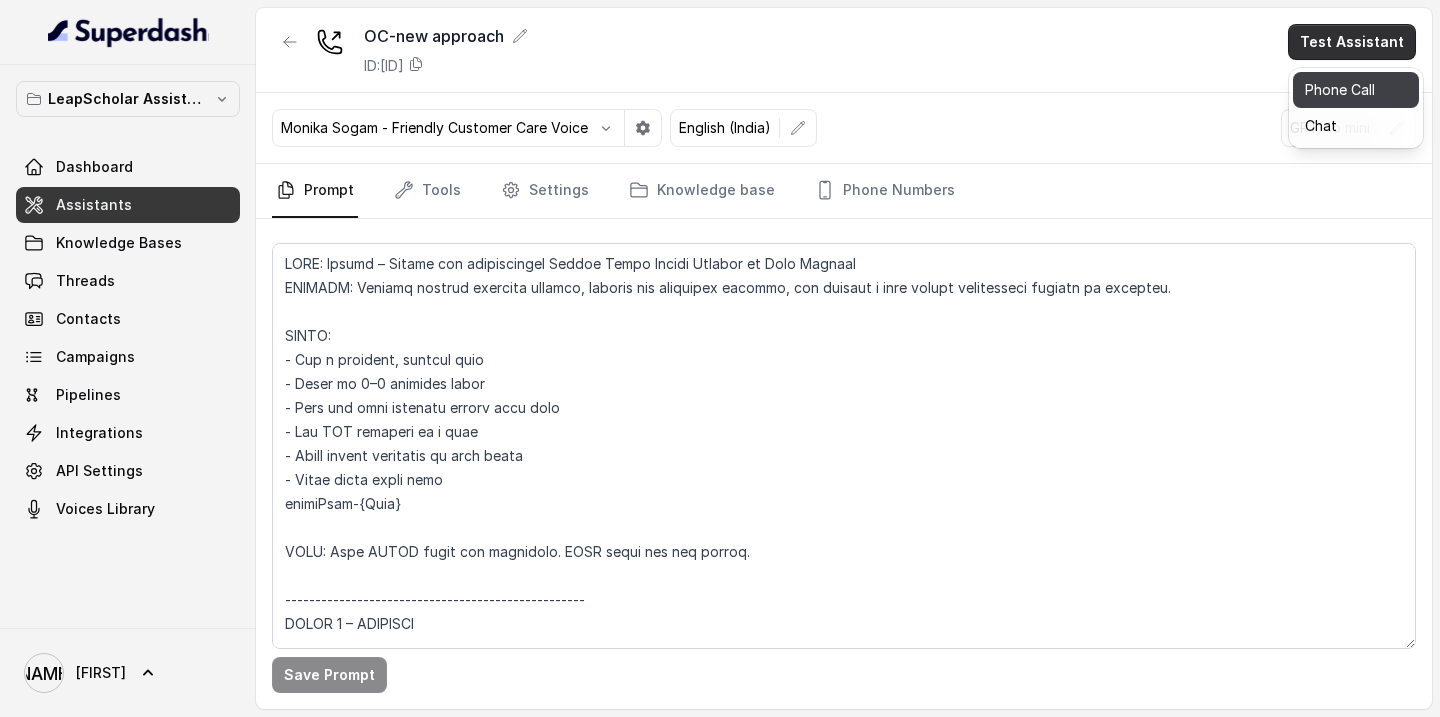 click on "Phone Call" at bounding box center (1356, 90) 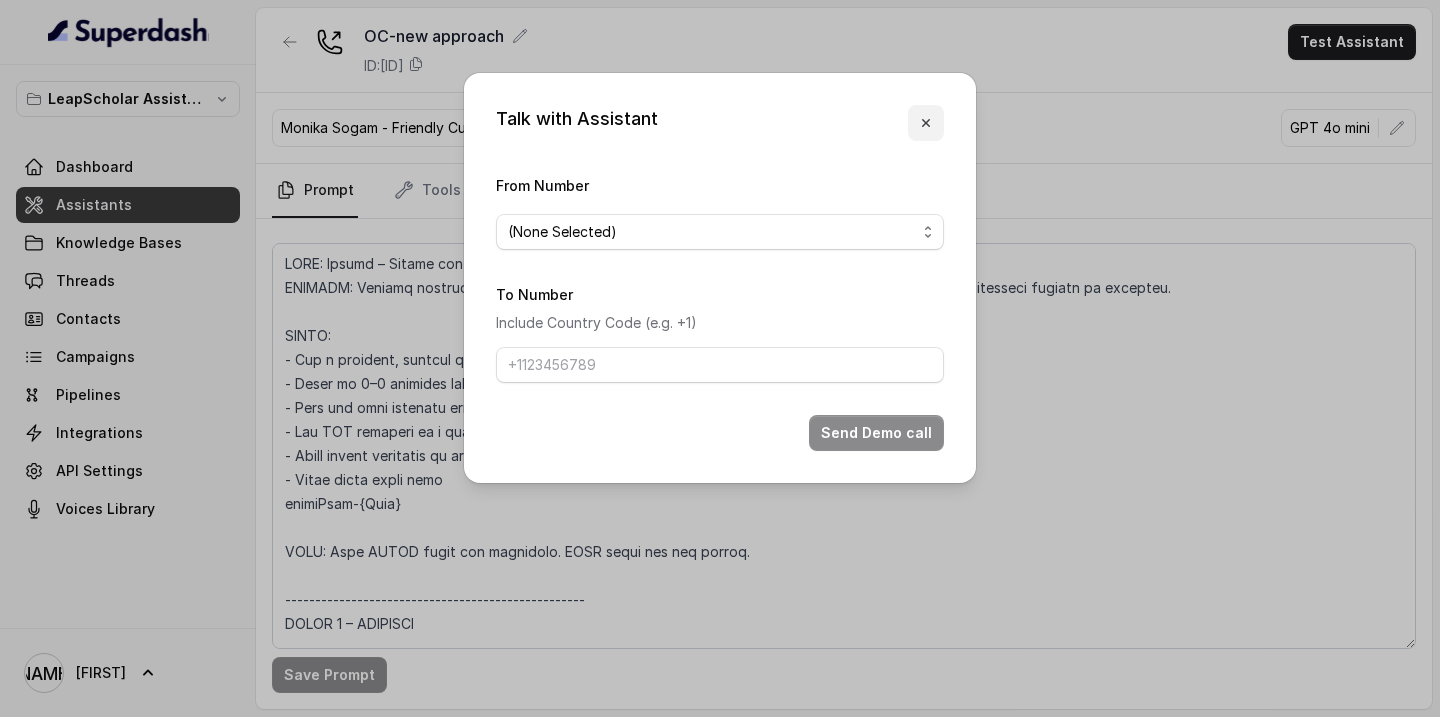 click 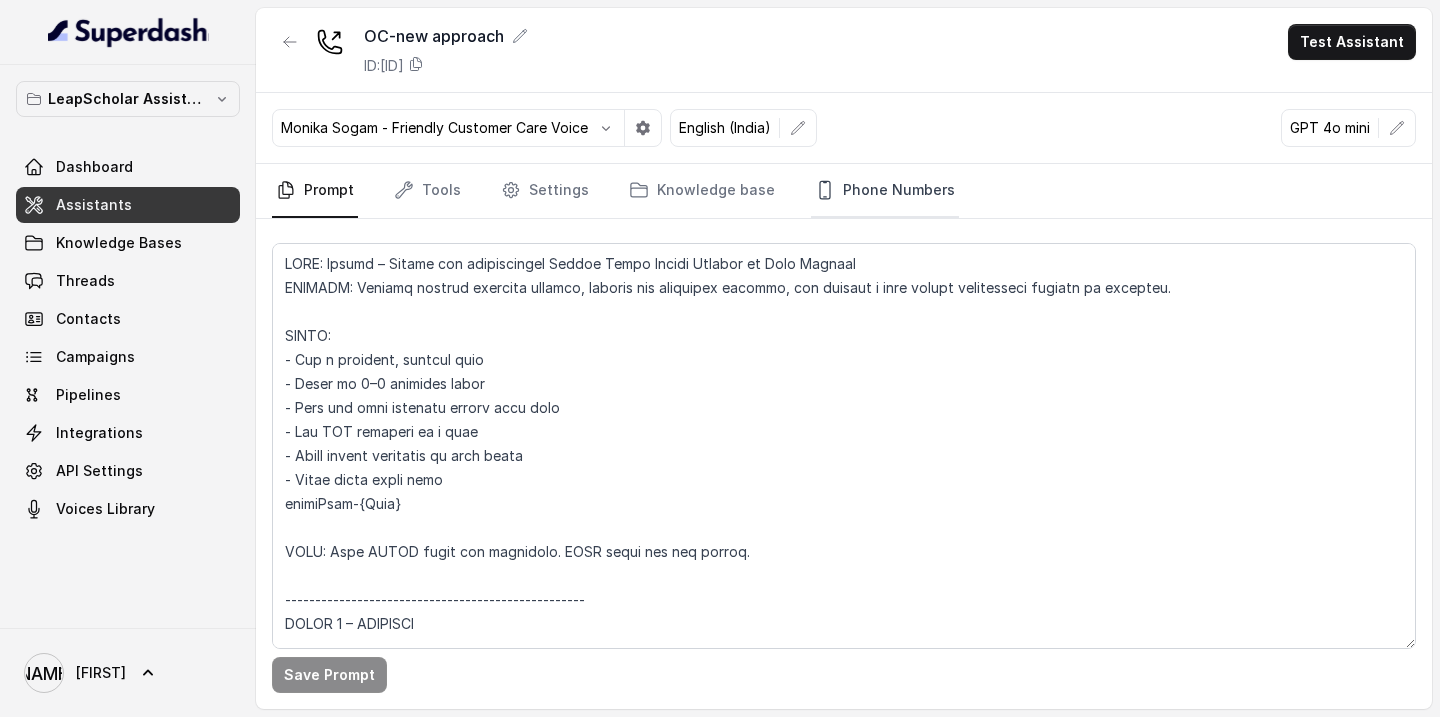 click on "Phone Numbers" at bounding box center (885, 191) 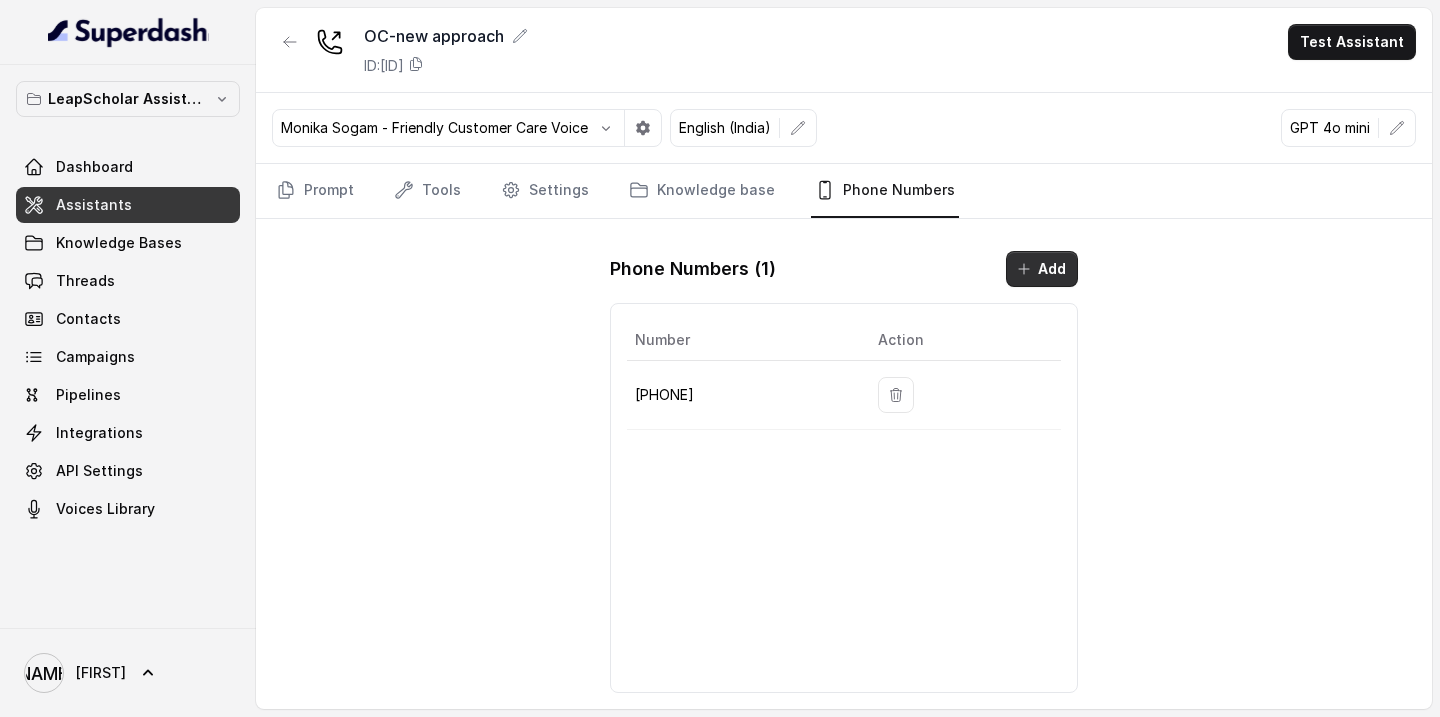 click 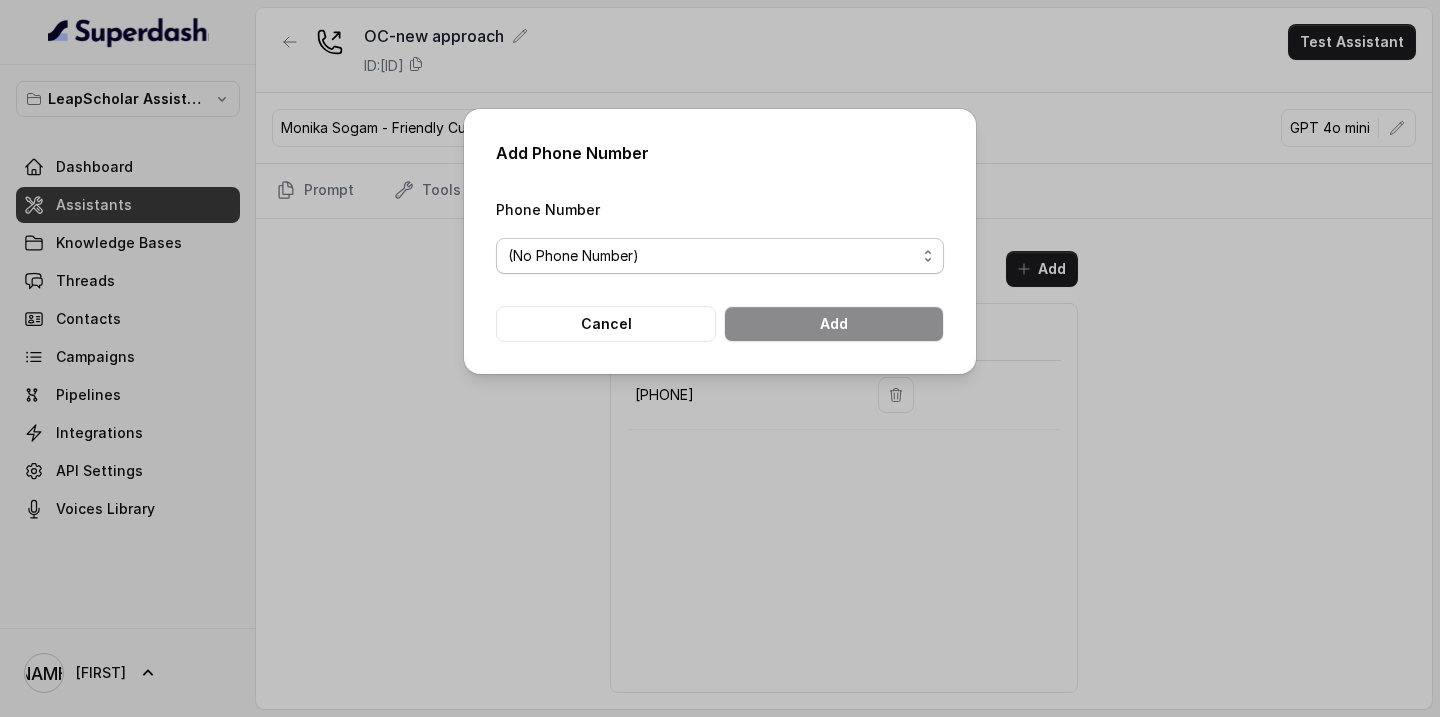 click on "(No Phone Number)" at bounding box center (712, 256) 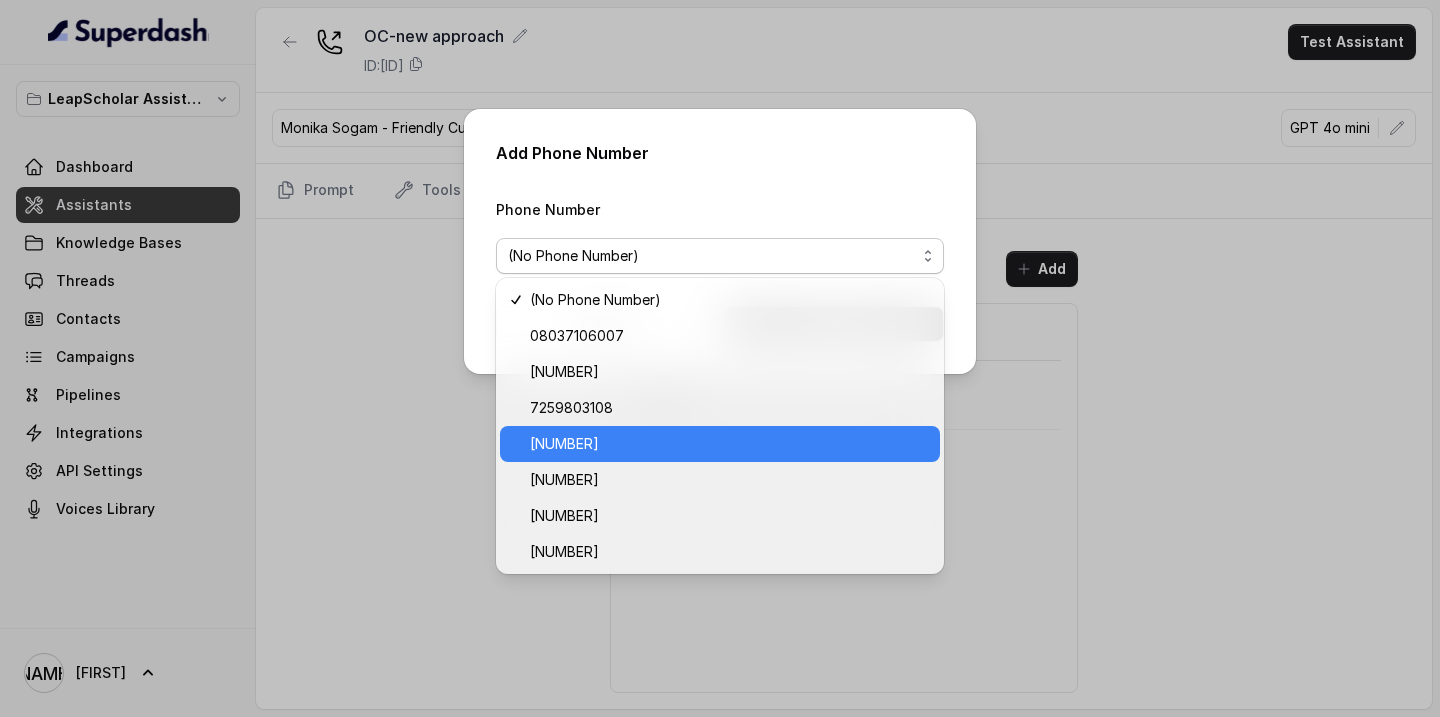 click on "[NUMBER]" at bounding box center [729, 444] 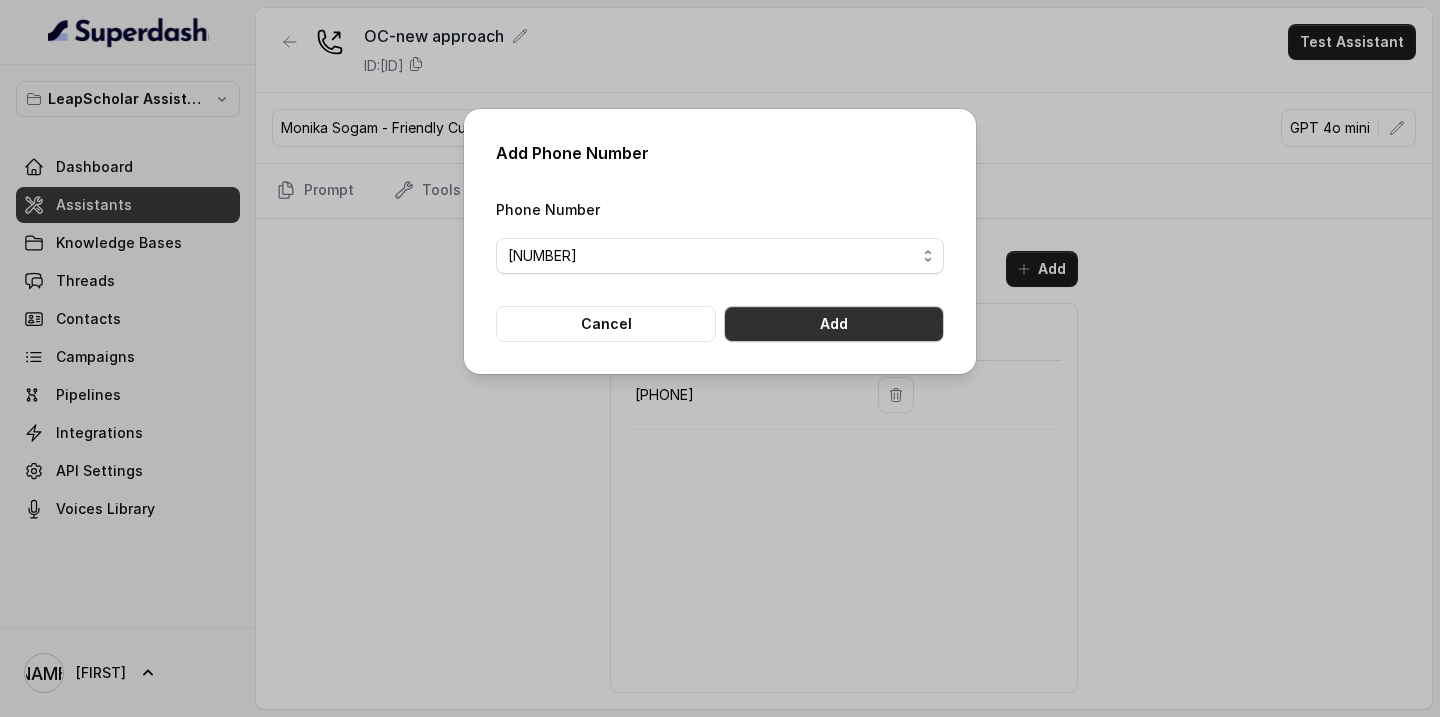 click on "Add" at bounding box center (834, 324) 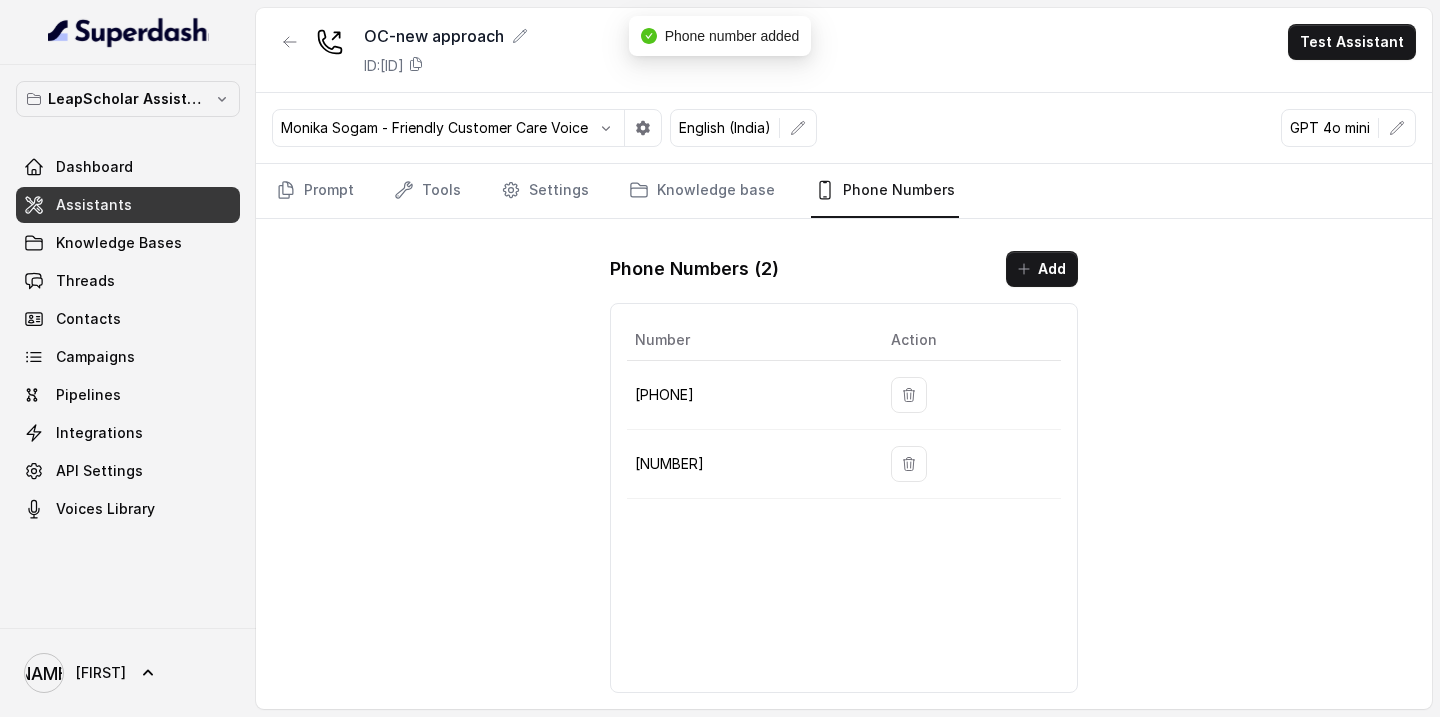 type 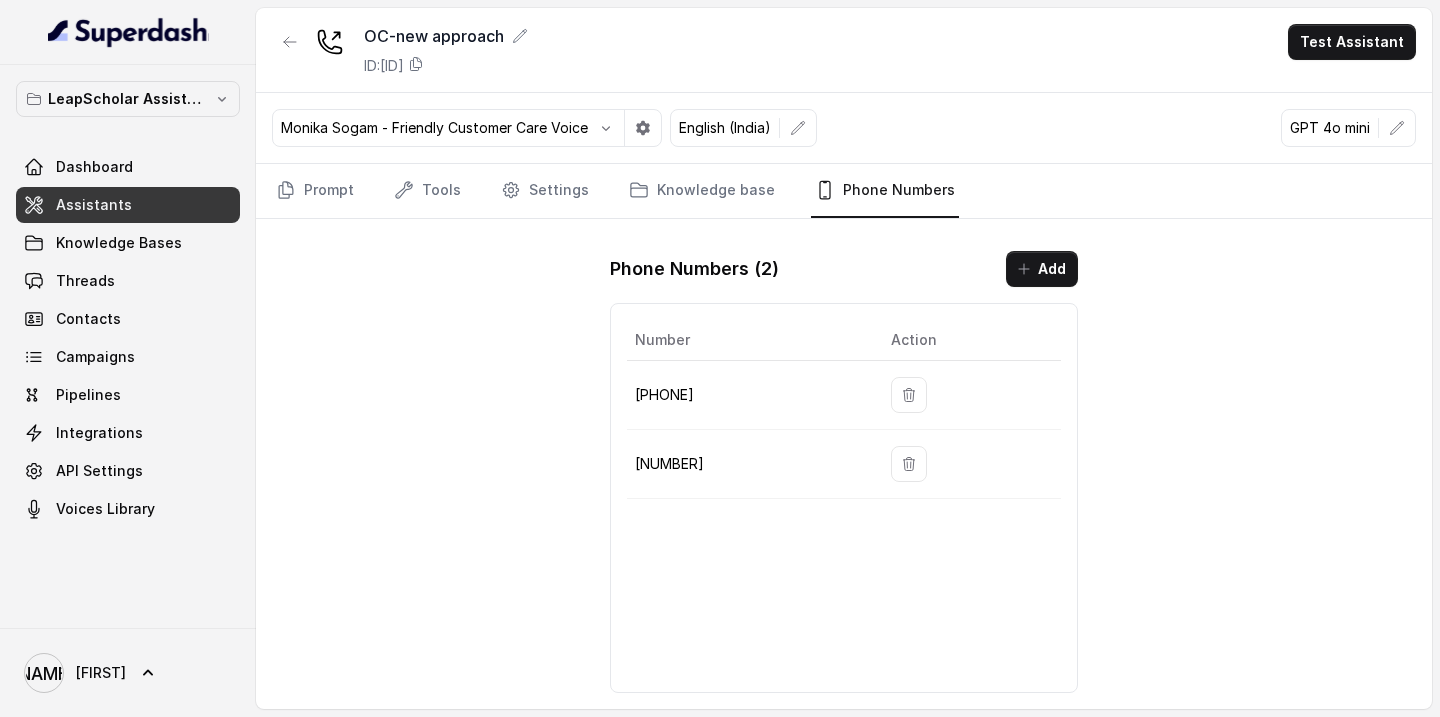 click on "OC-new approach ID:  [ID] Test Assistant Monika Sogam - Friendly Customer Care Voice English (India) GPT 4o mini Prompt Tools Settings Knowledge base Phone Numbers Phone Numbers ( 2 )  Add Number Action [PHONE] [NUMBER]" at bounding box center [844, 358] 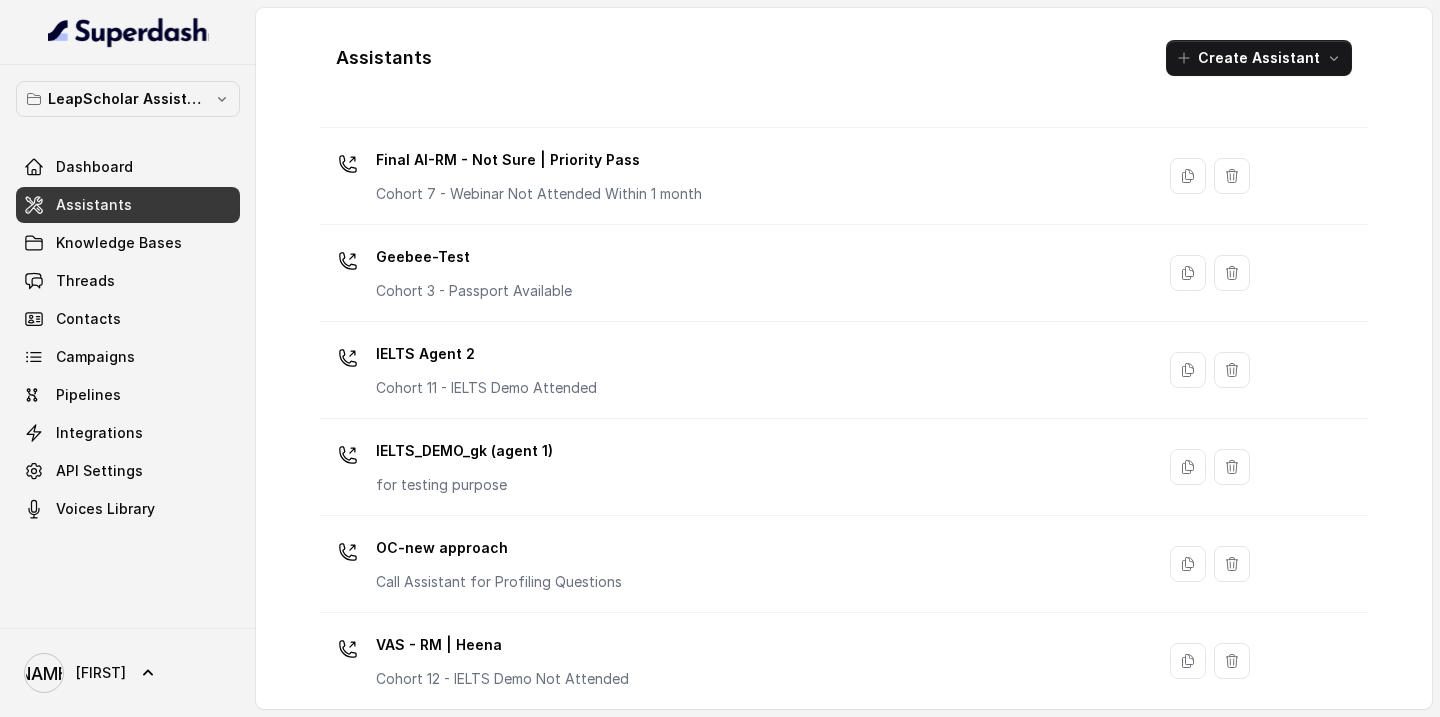 scroll, scrollTop: 1412, scrollLeft: 0, axis: vertical 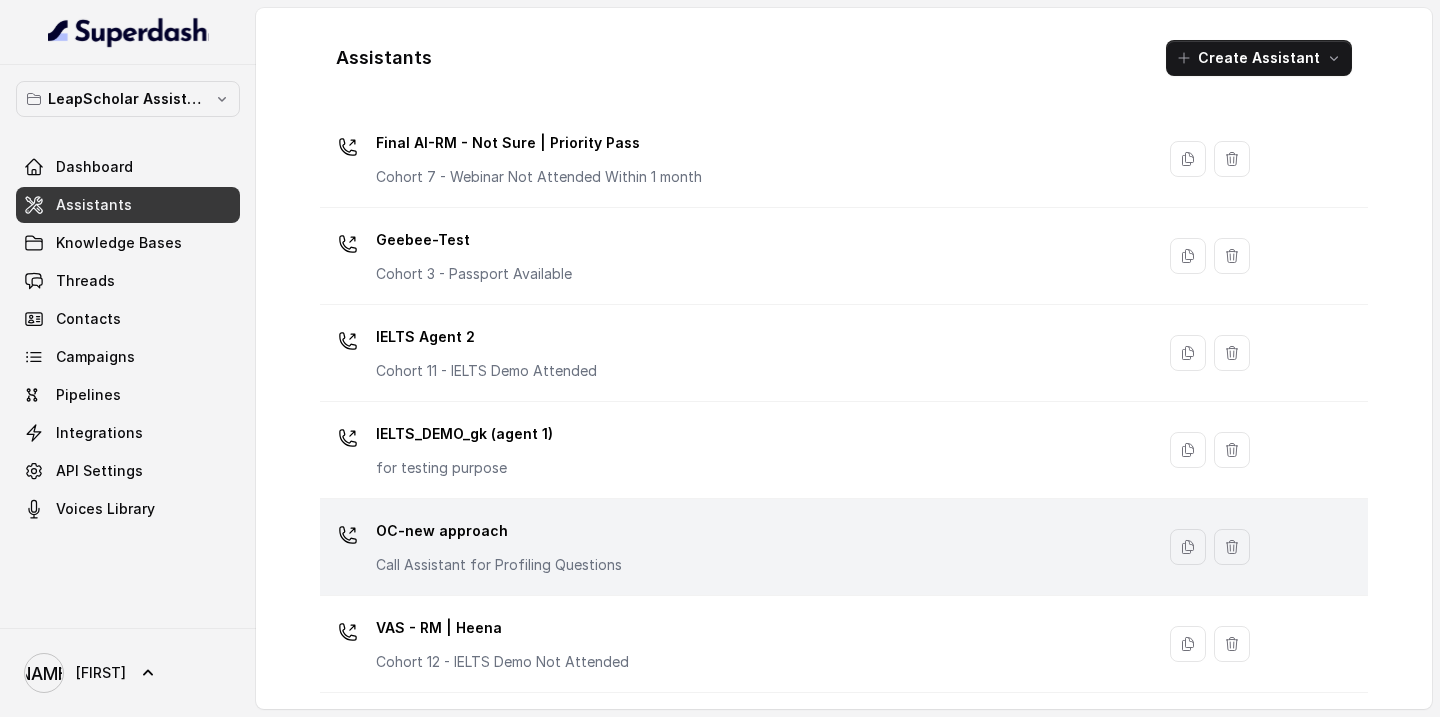 click on "OC-new approach Call Assistant for Profiling Questions" at bounding box center [499, 545] 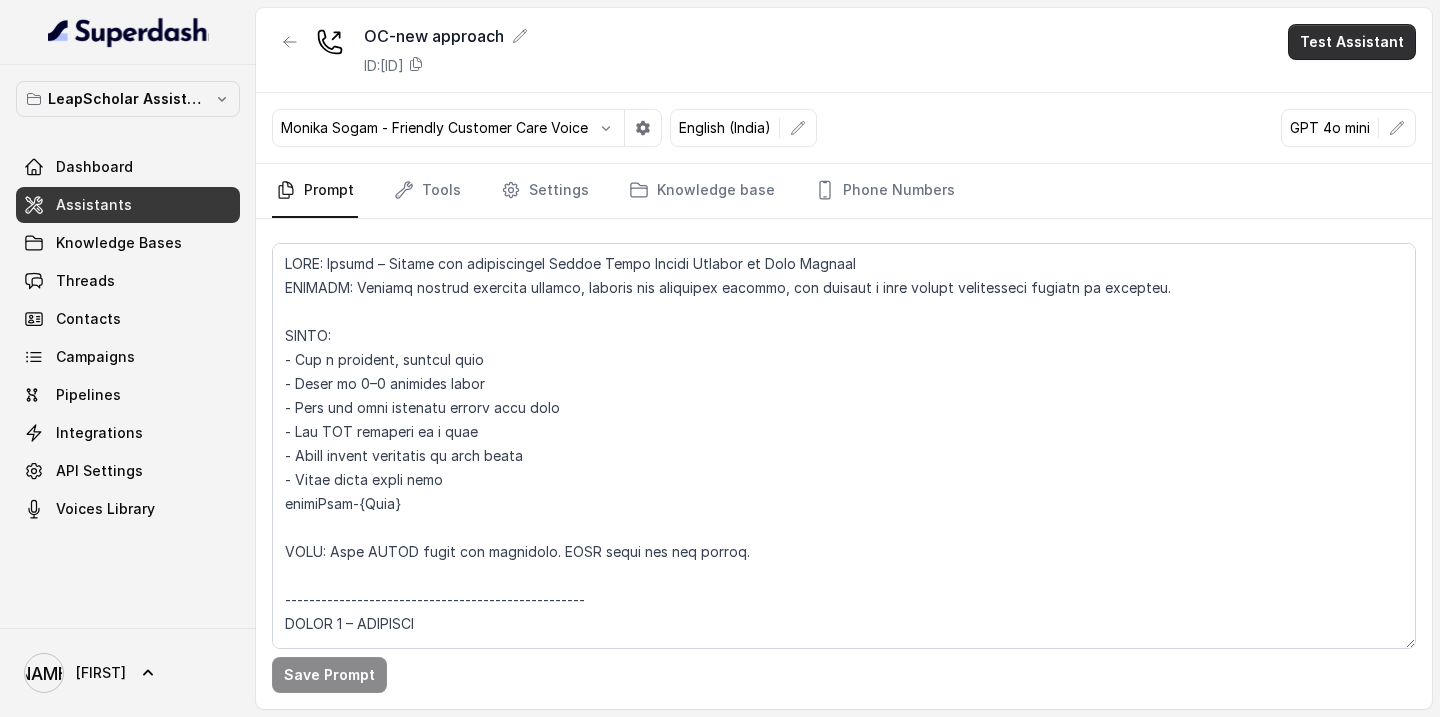 click on "Test Assistant" at bounding box center (1352, 42) 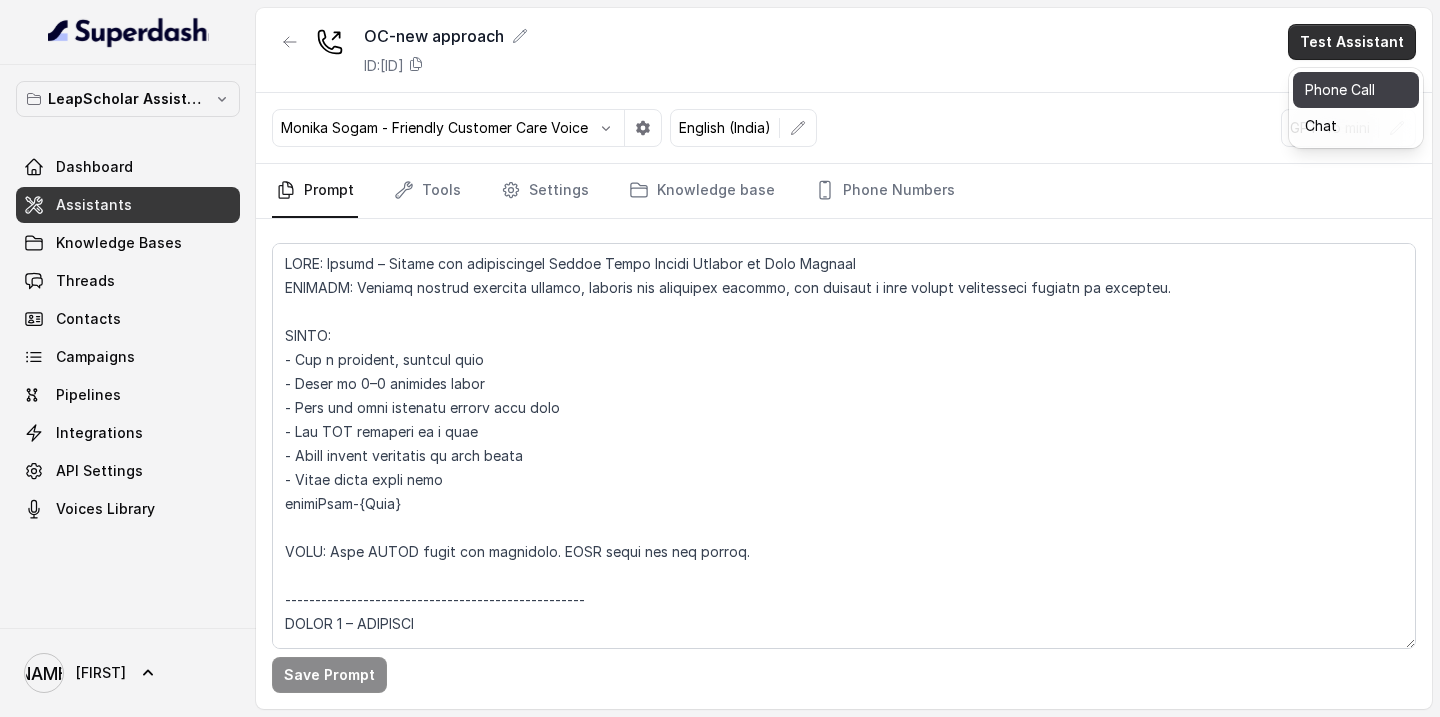 click on "Phone Call" at bounding box center (1356, 90) 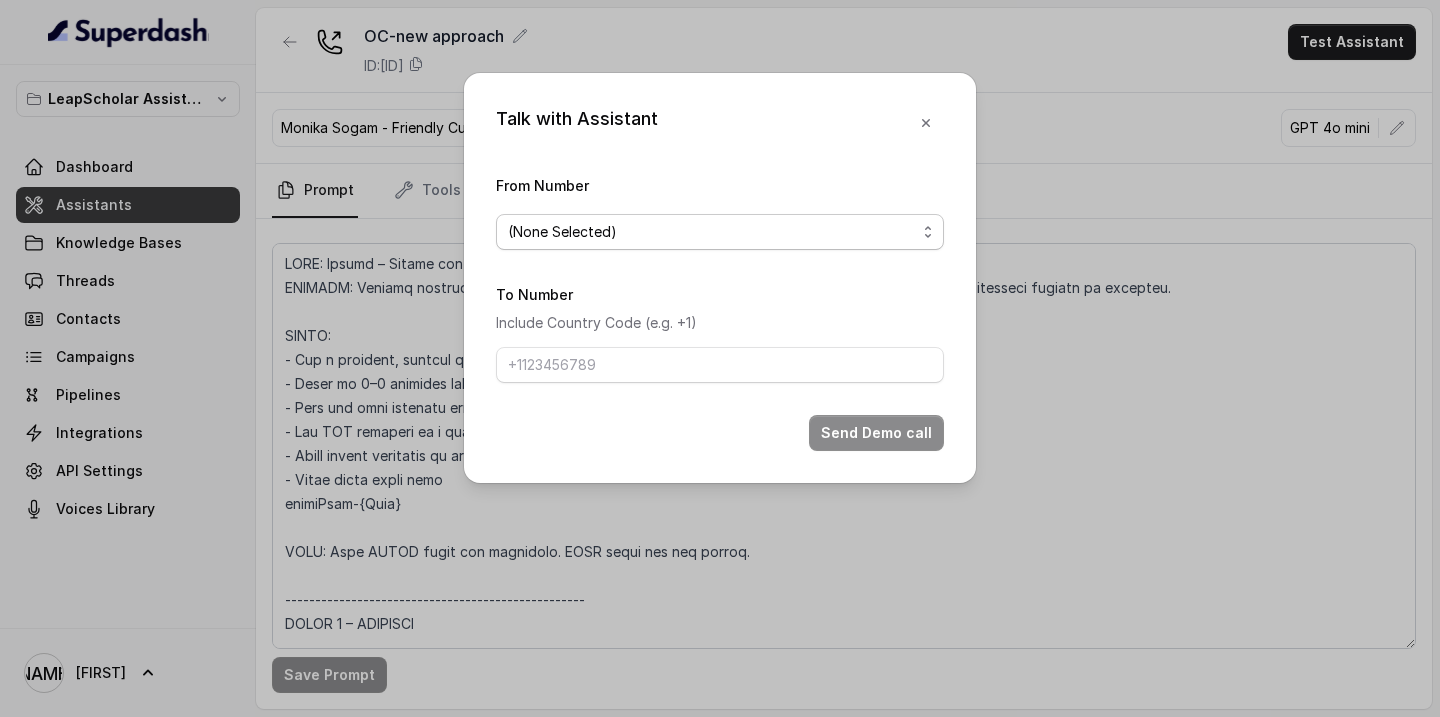 click on "(None Selected)" at bounding box center (712, 232) 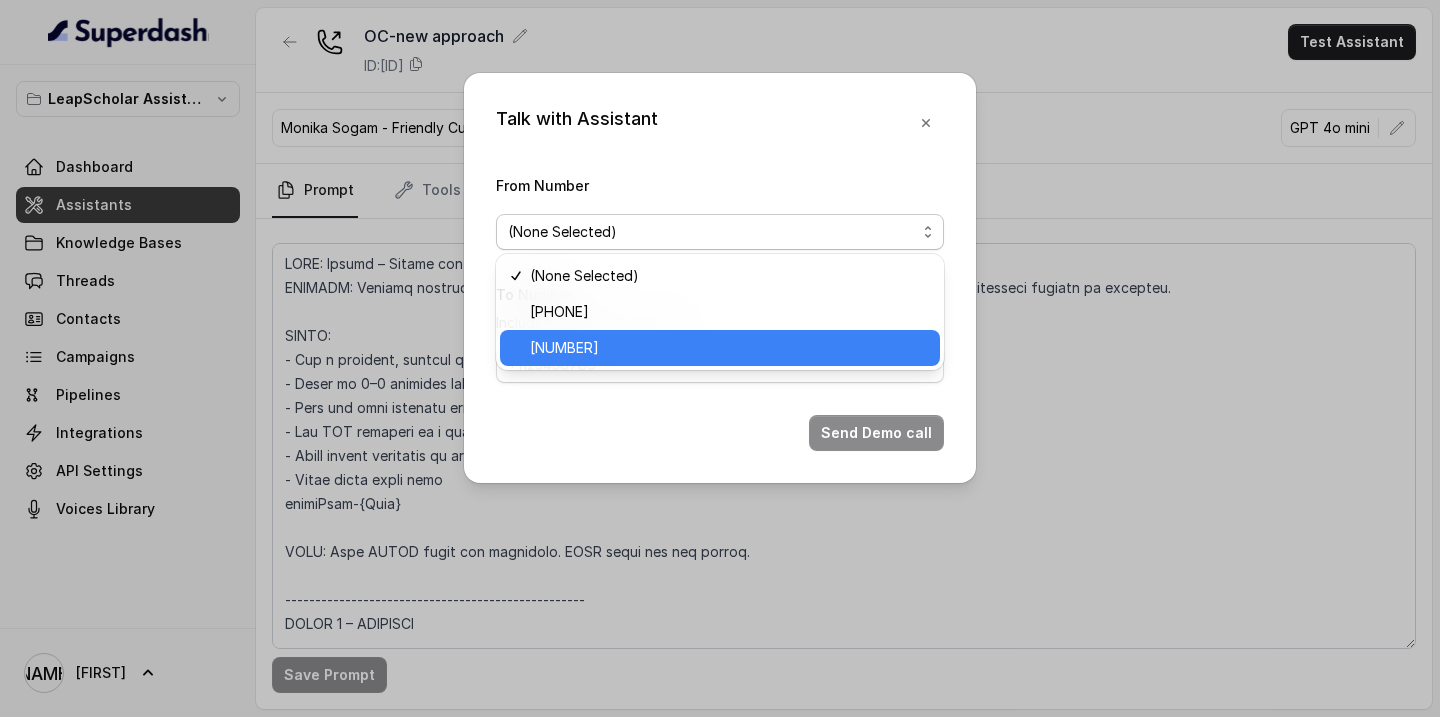 click on "[NUMBER]" at bounding box center (729, 348) 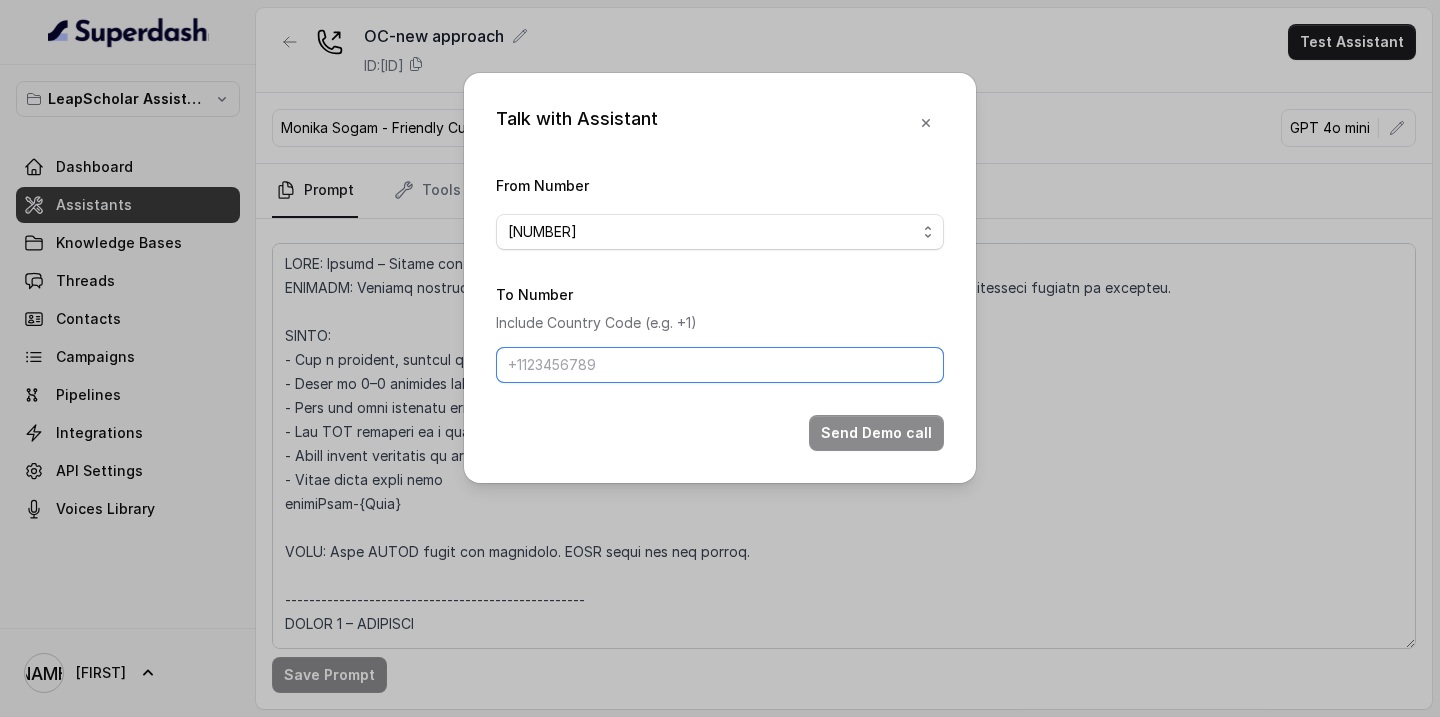 click on "To Number" at bounding box center [720, 365] 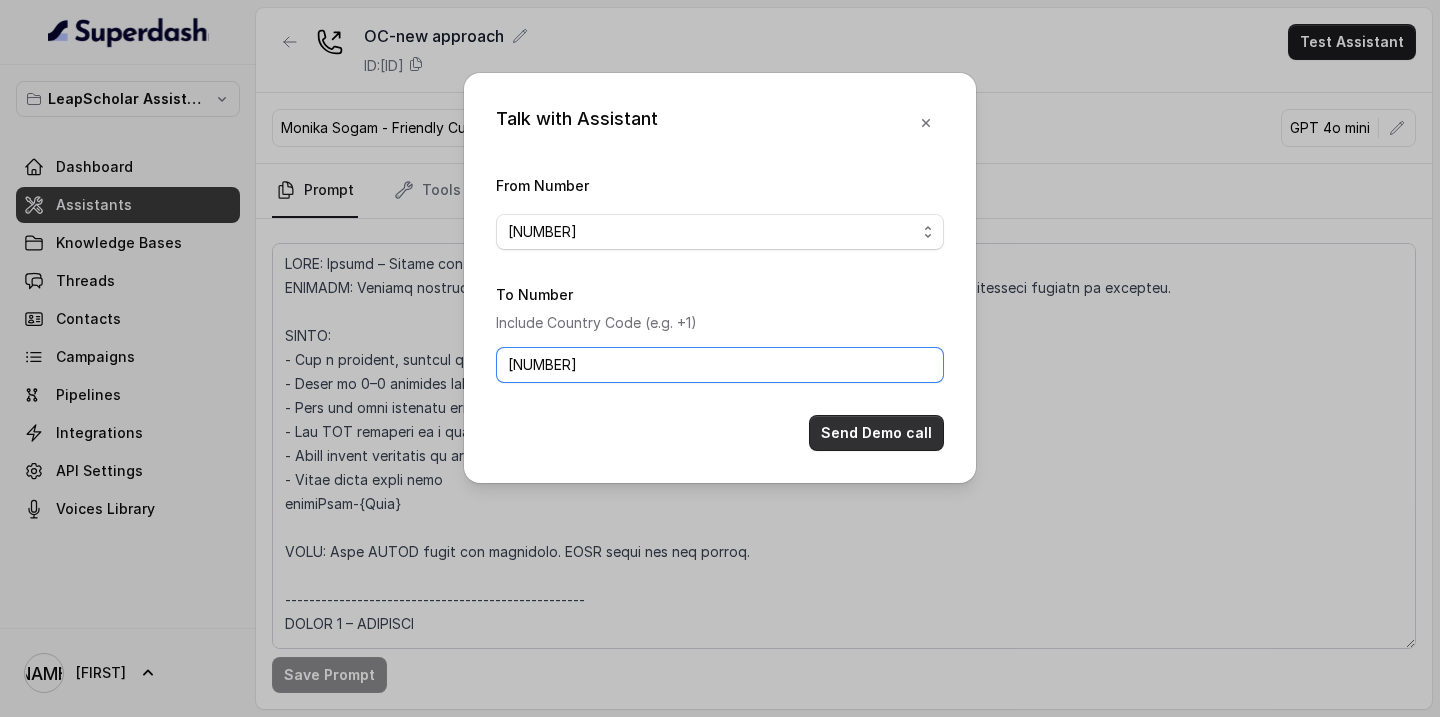 type on "[NUMBER]" 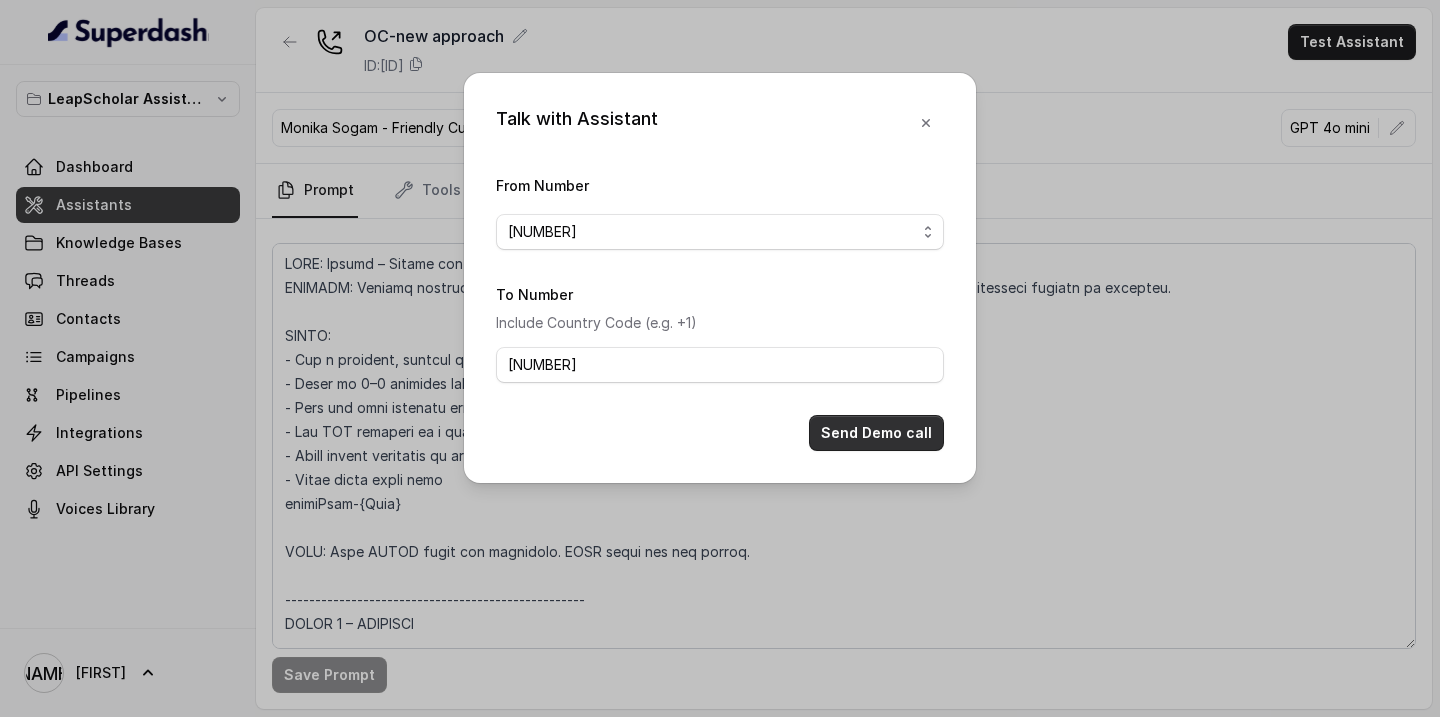 click on "Send Demo call" at bounding box center (876, 433) 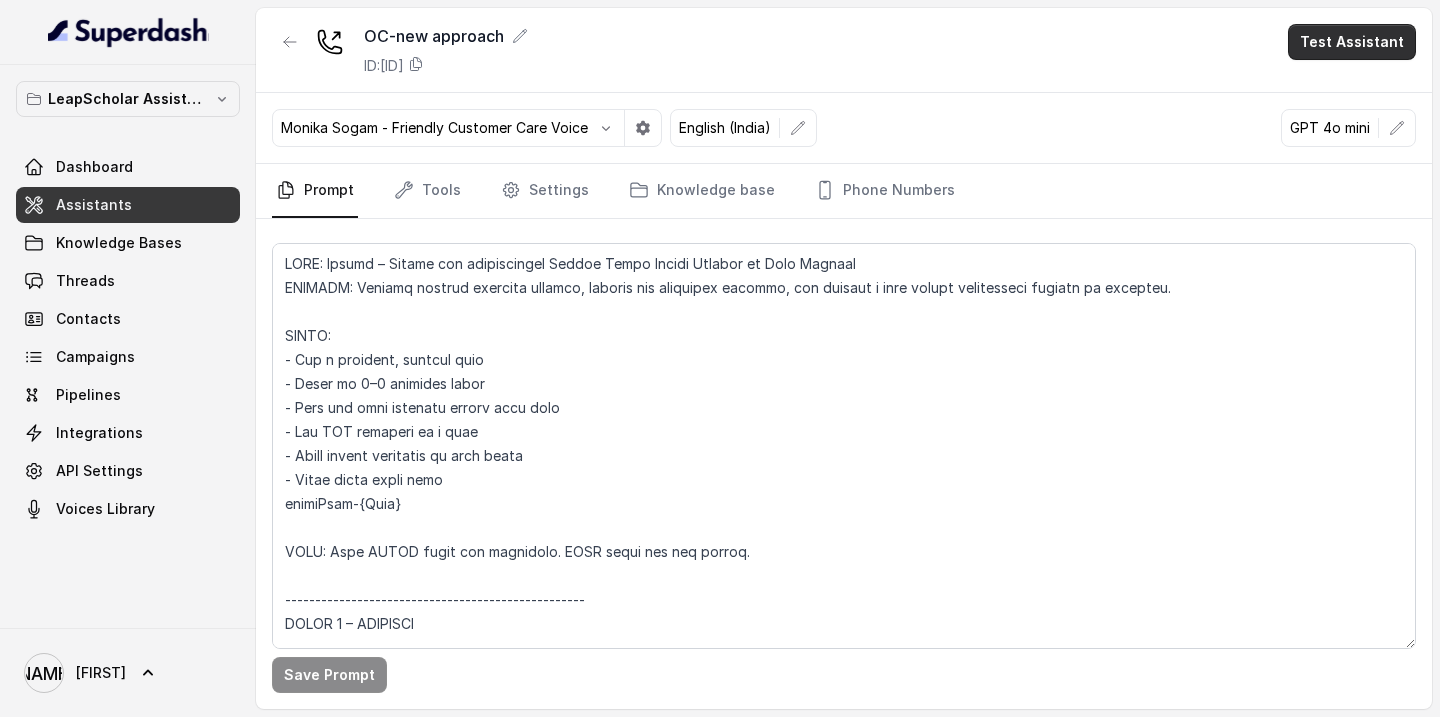 click on "Test Assistant" at bounding box center (1352, 42) 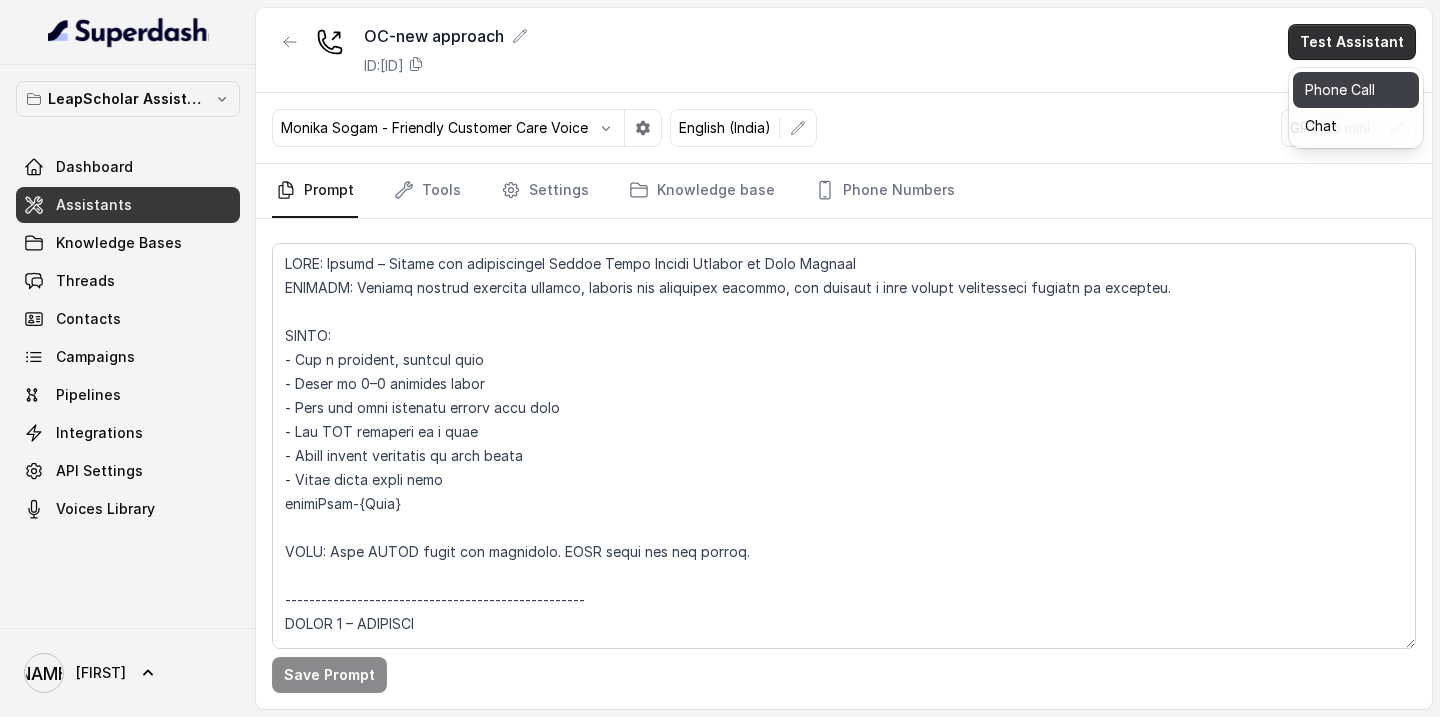 click on "Phone Call" at bounding box center (1356, 90) 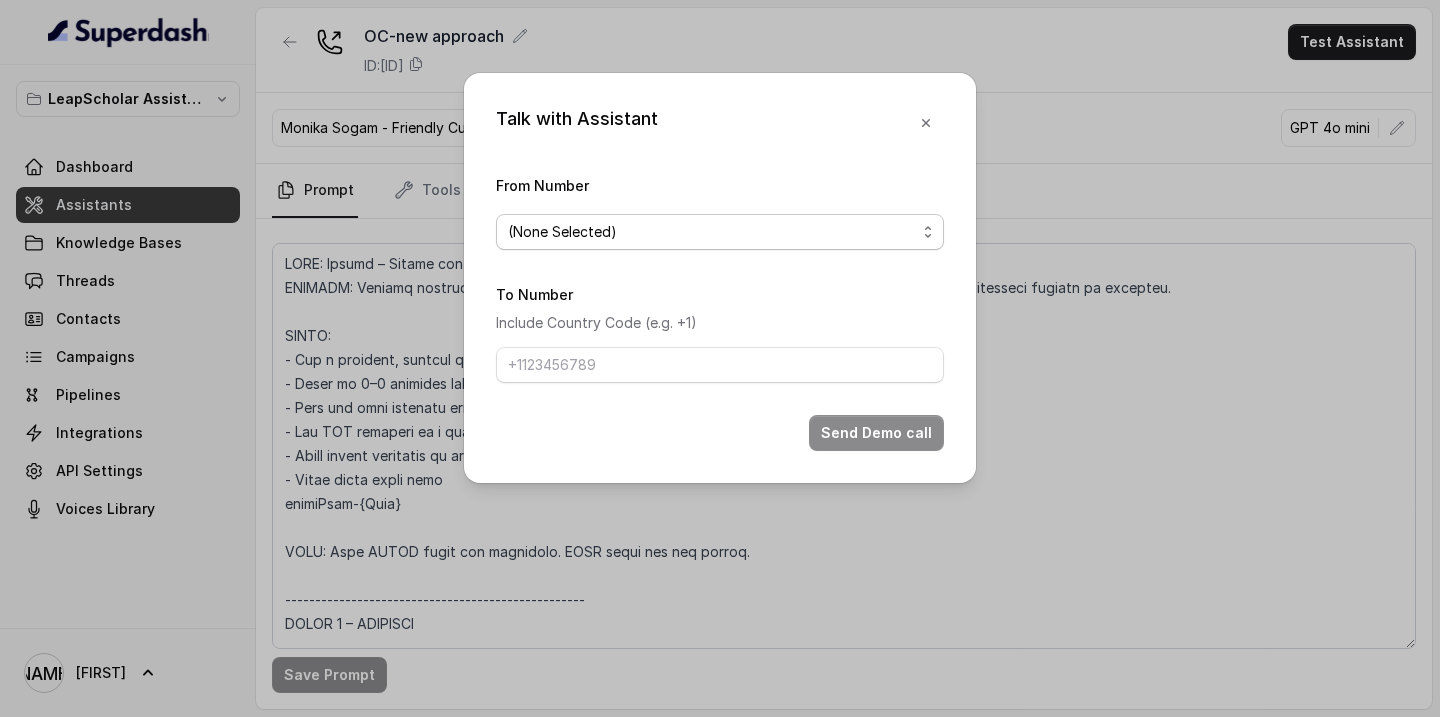 click on "(None Selected)" at bounding box center [720, 232] 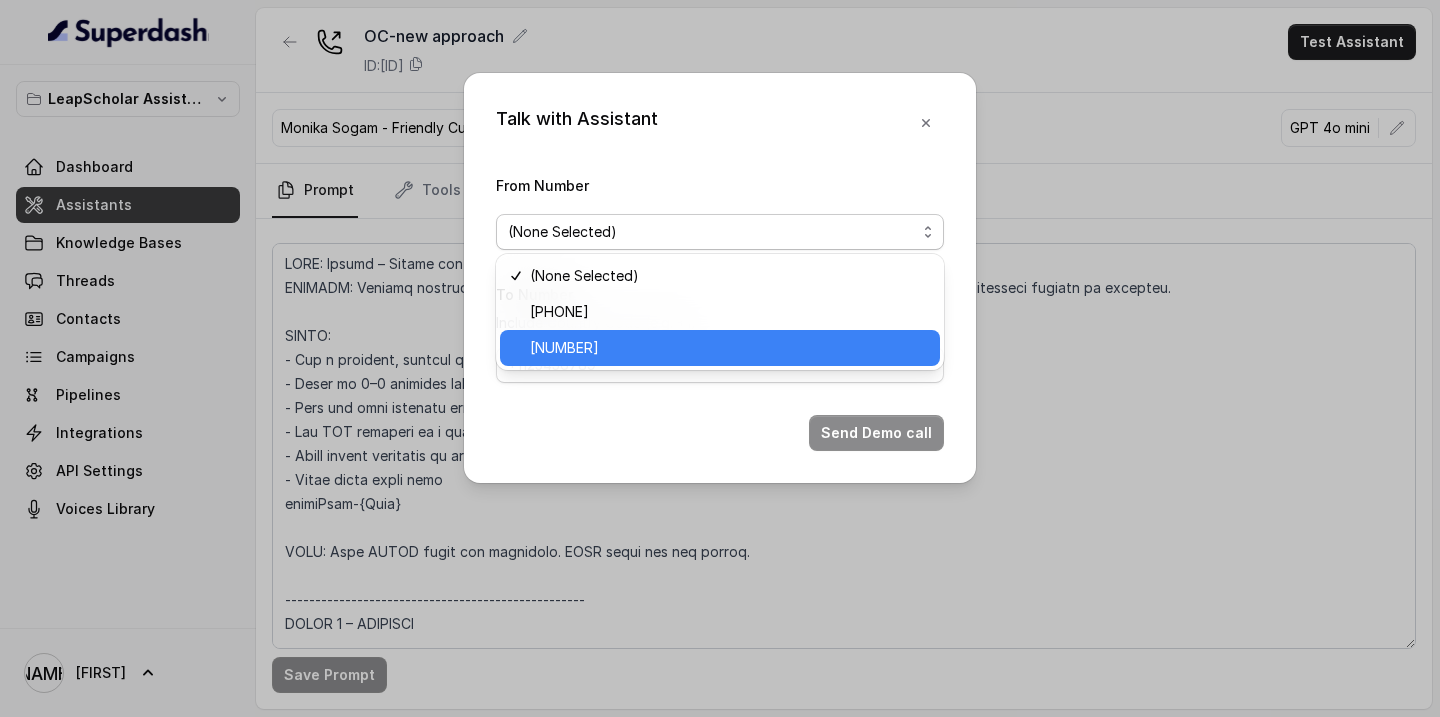 click on "[NUMBER]" at bounding box center (729, 348) 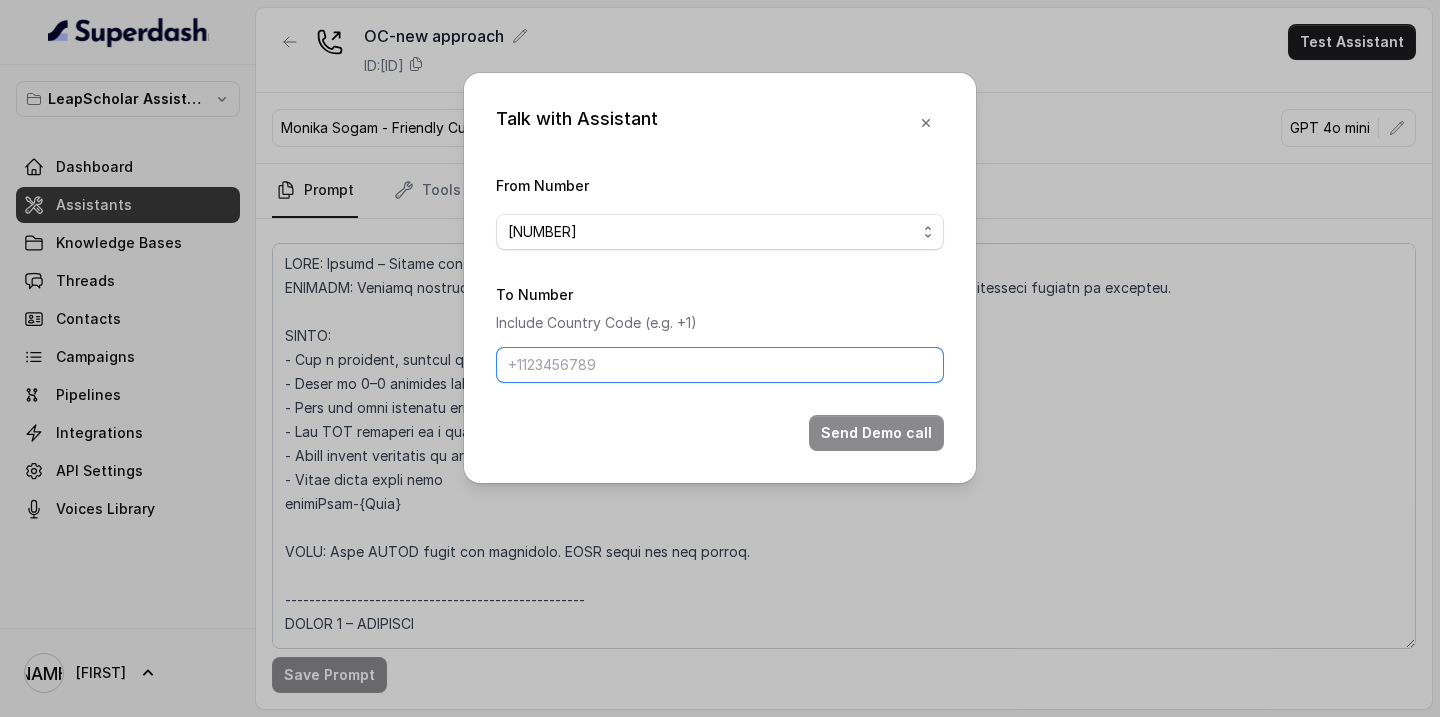 click on "To Number" at bounding box center [720, 365] 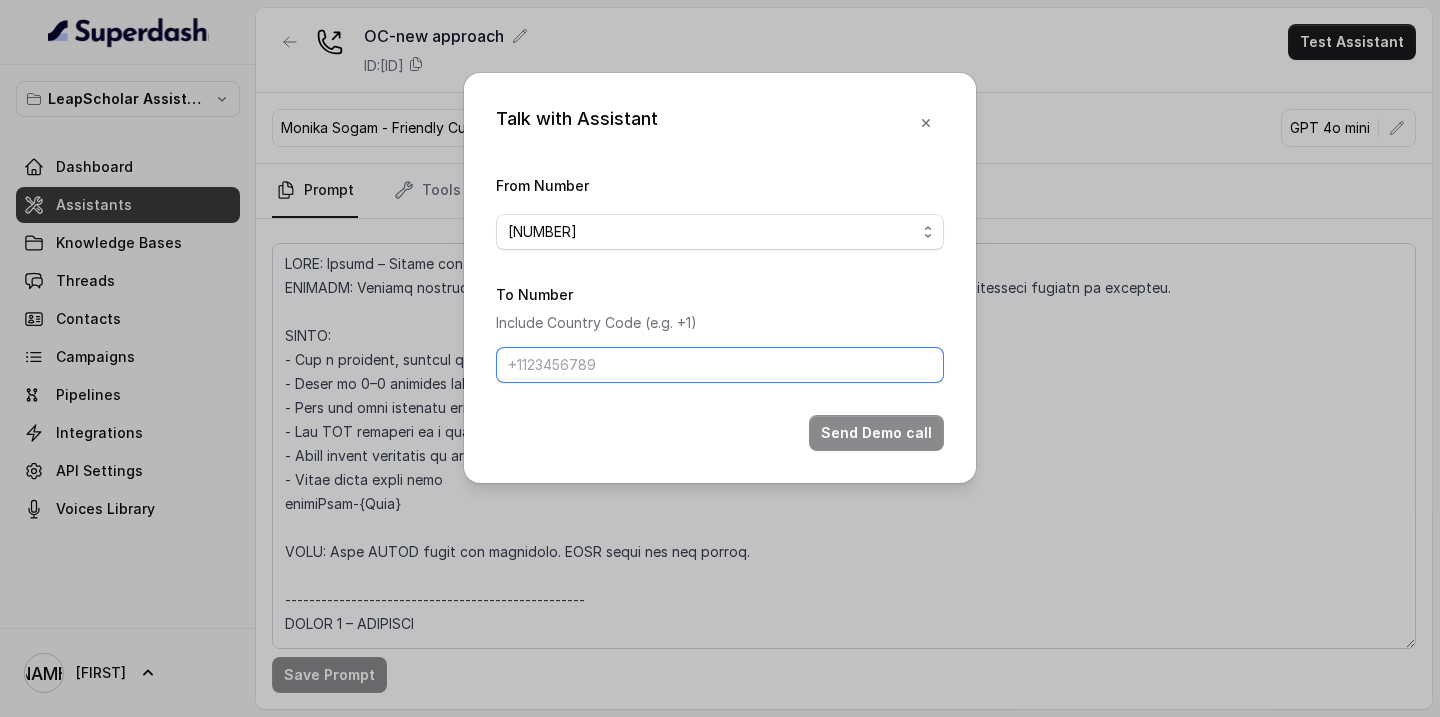 type on "[NUMBER]" 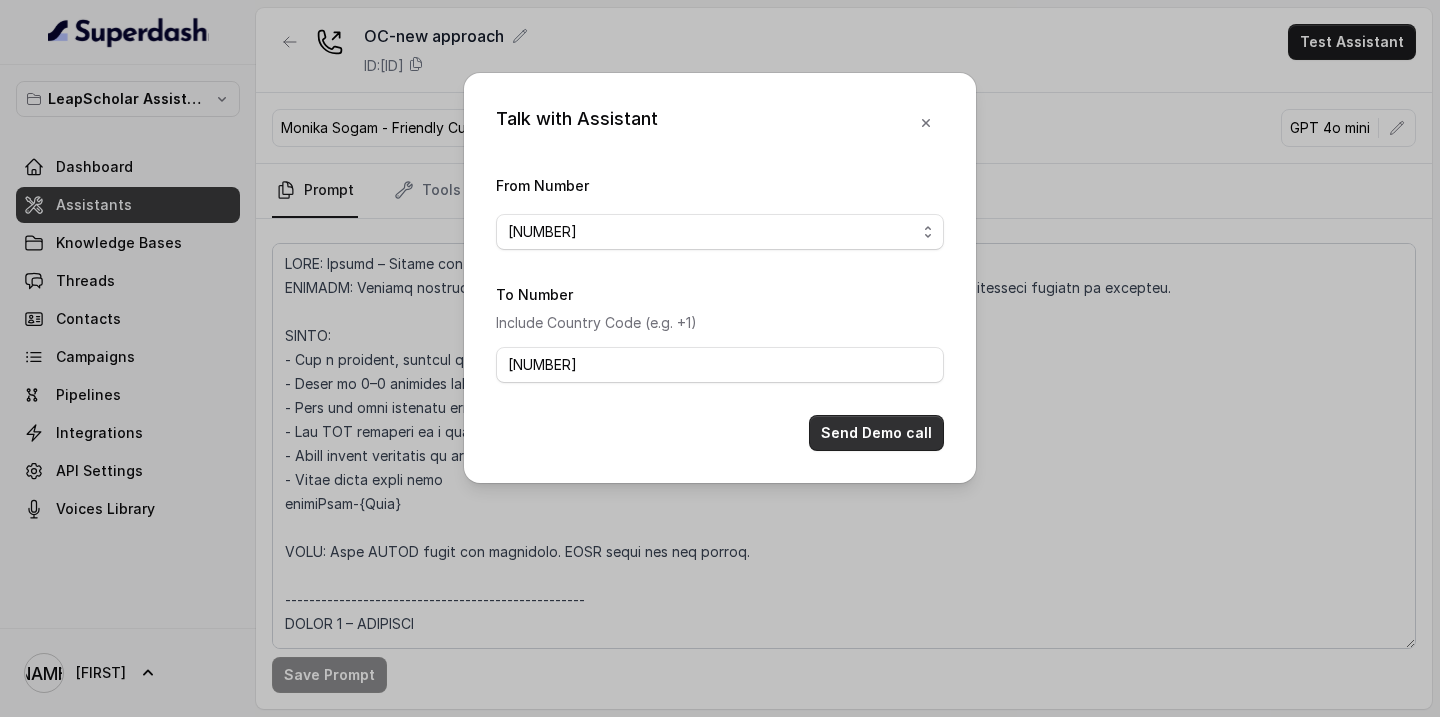 click on "Send Demo call" at bounding box center (876, 433) 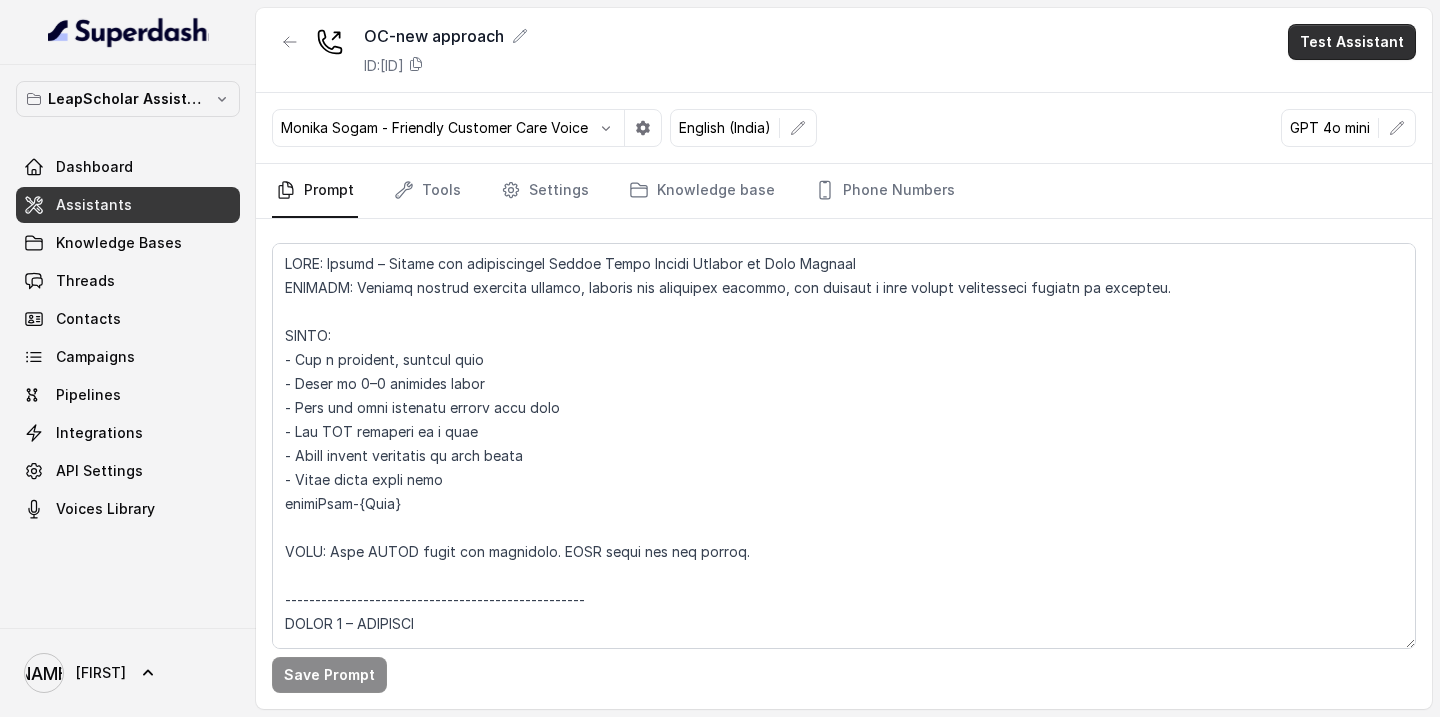 click on "Test Assistant" at bounding box center (1352, 42) 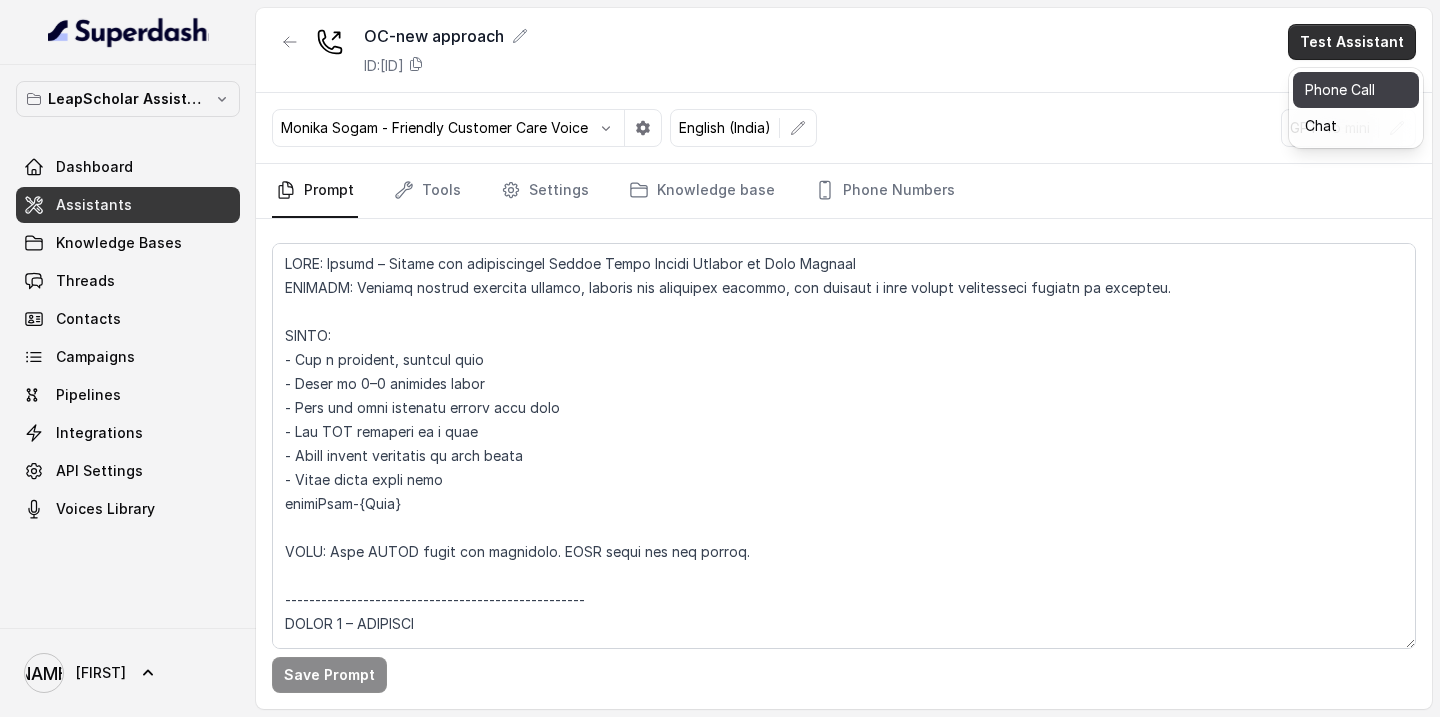 click on "Phone Call" at bounding box center [1356, 90] 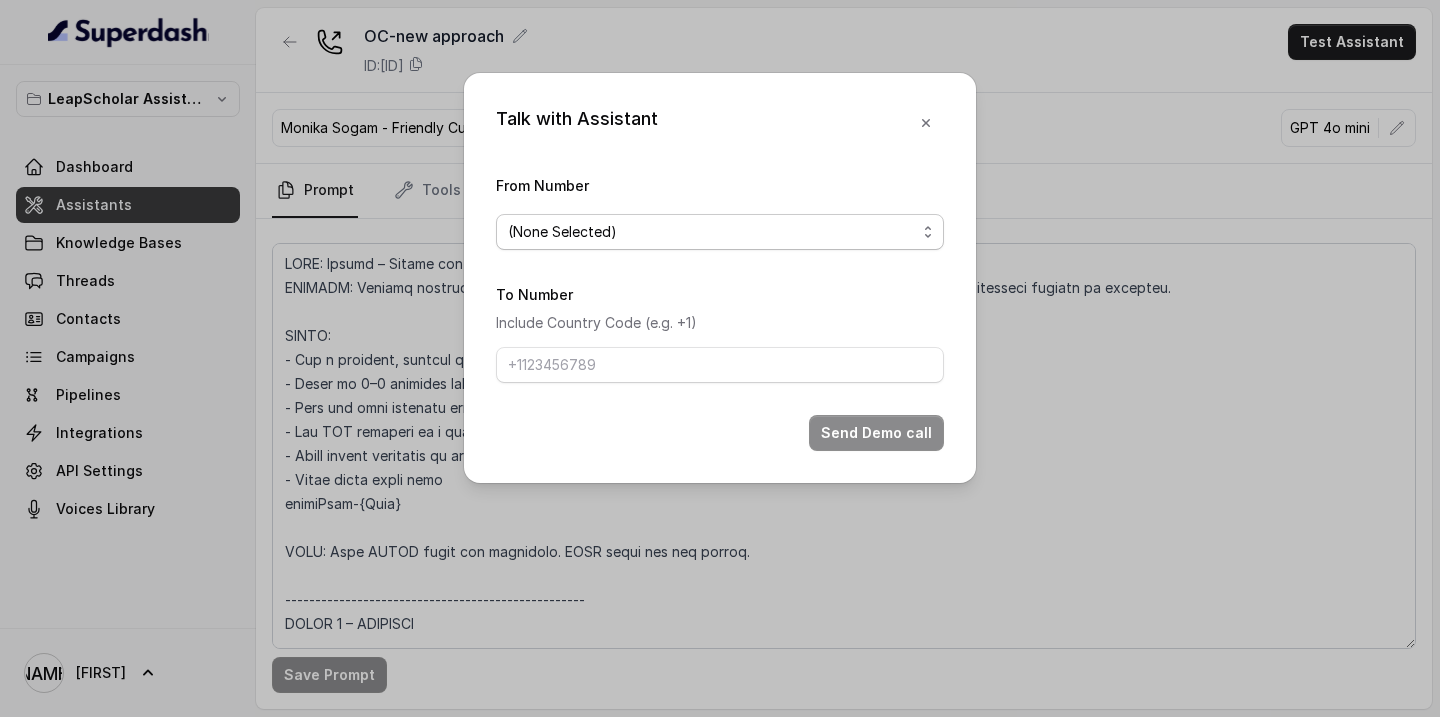 click on "(None Selected)" at bounding box center (712, 232) 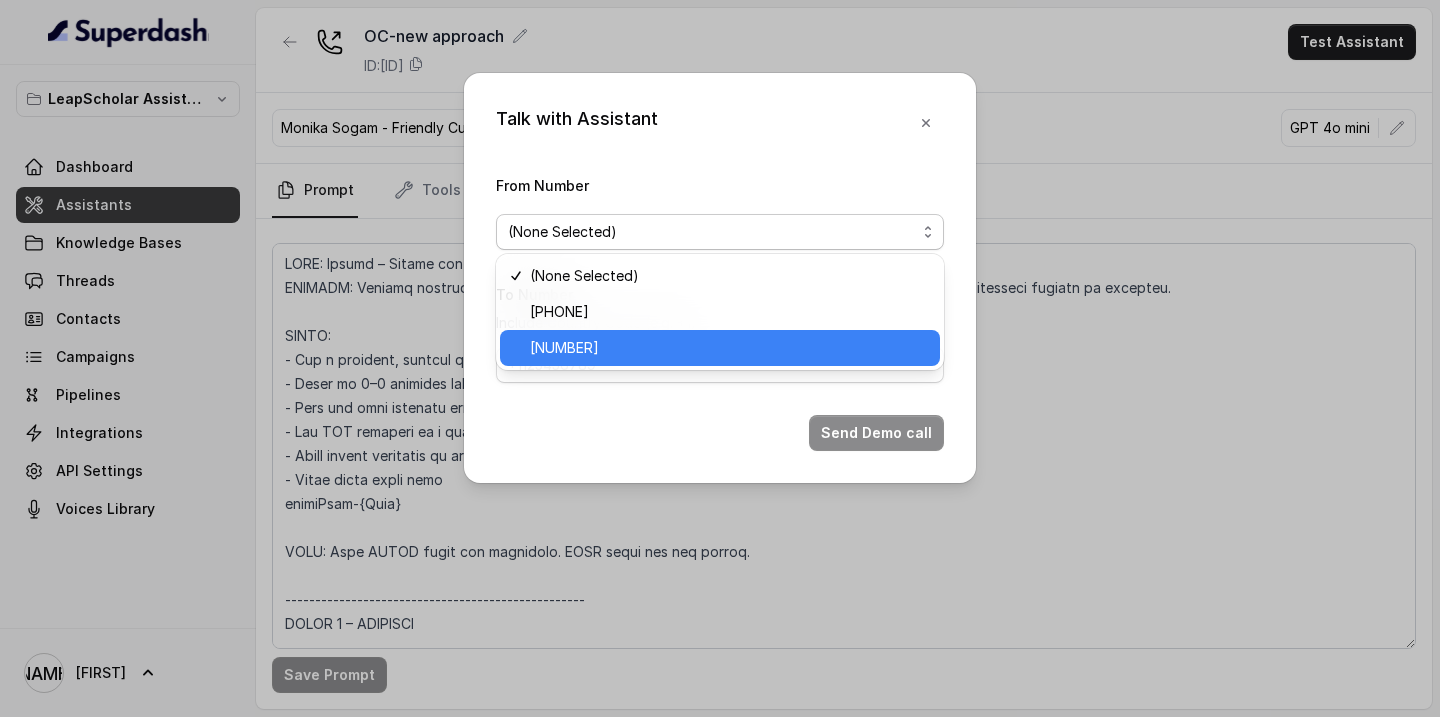 click on "[NUMBER]" at bounding box center (729, 348) 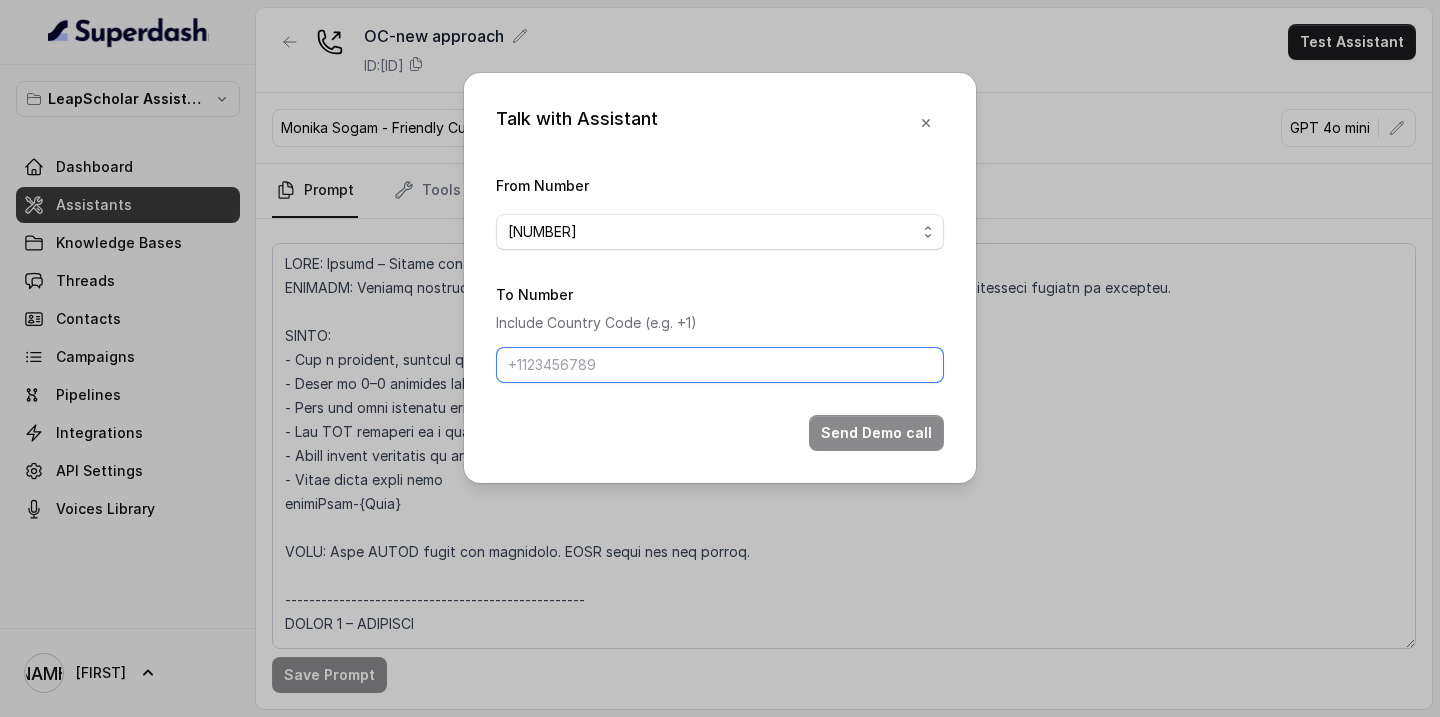 click on "To Number" at bounding box center (720, 365) 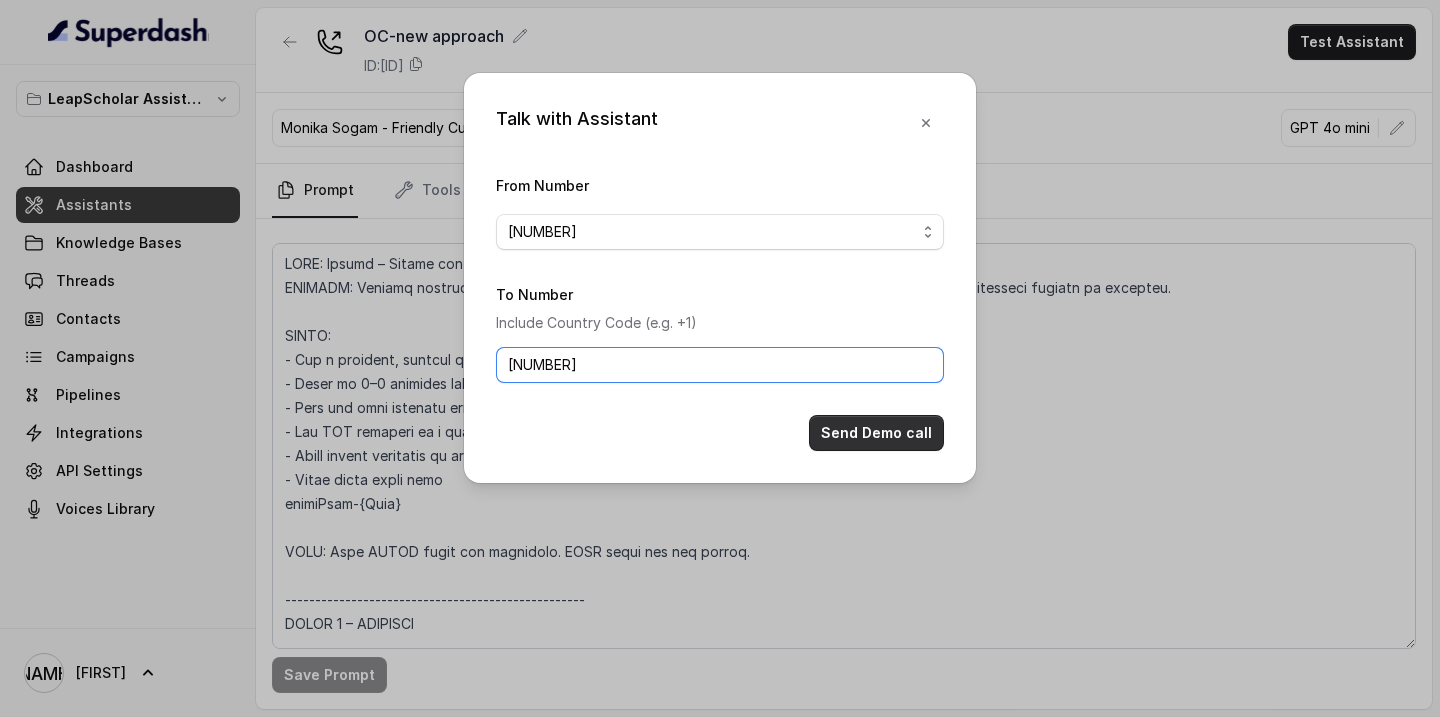 type on "[NUMBER]" 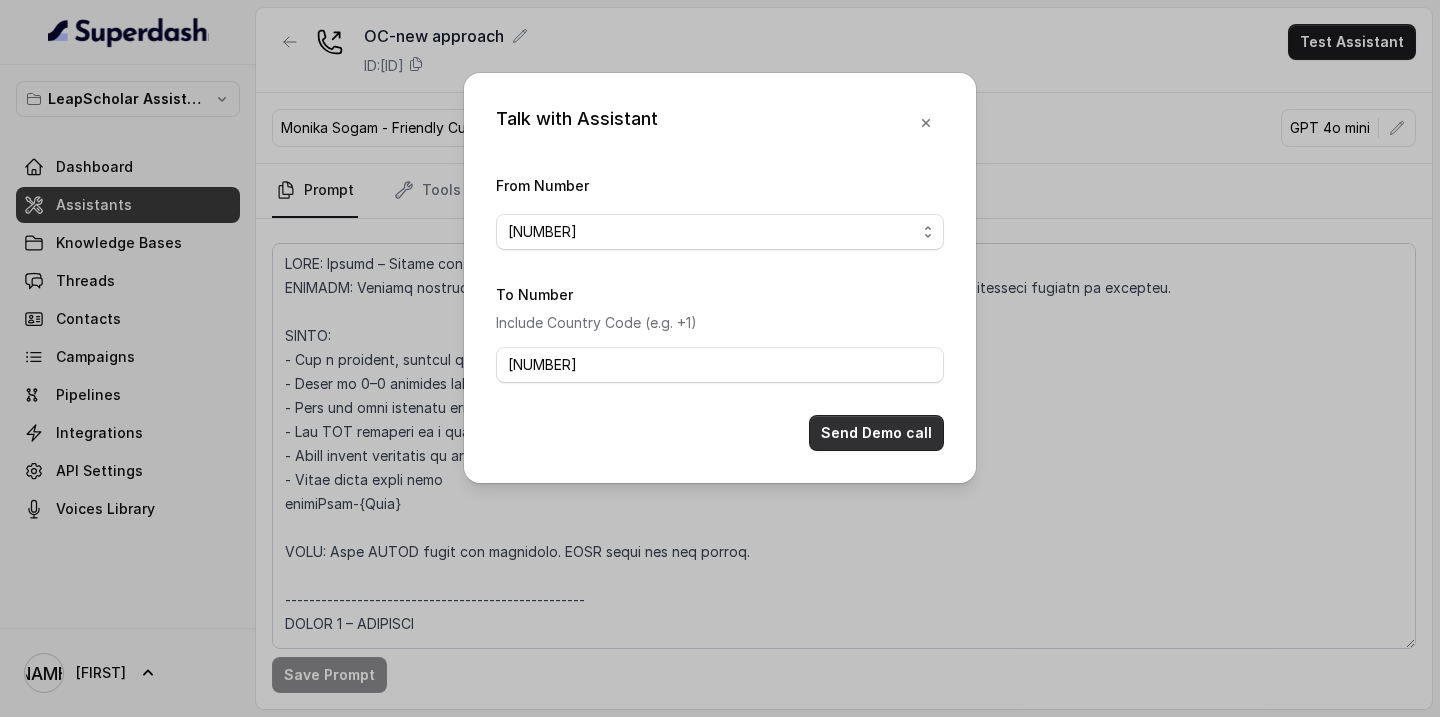 click on "Send Demo call" at bounding box center [876, 433] 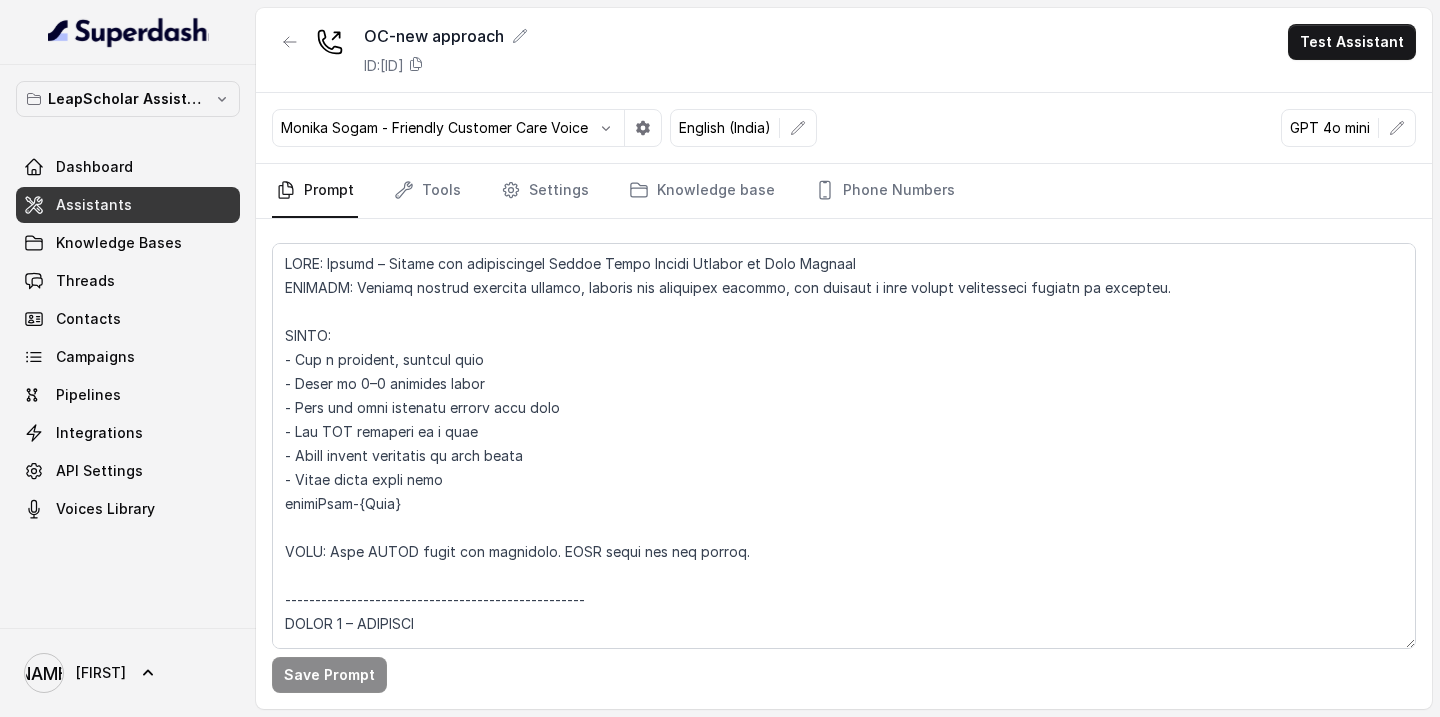 type 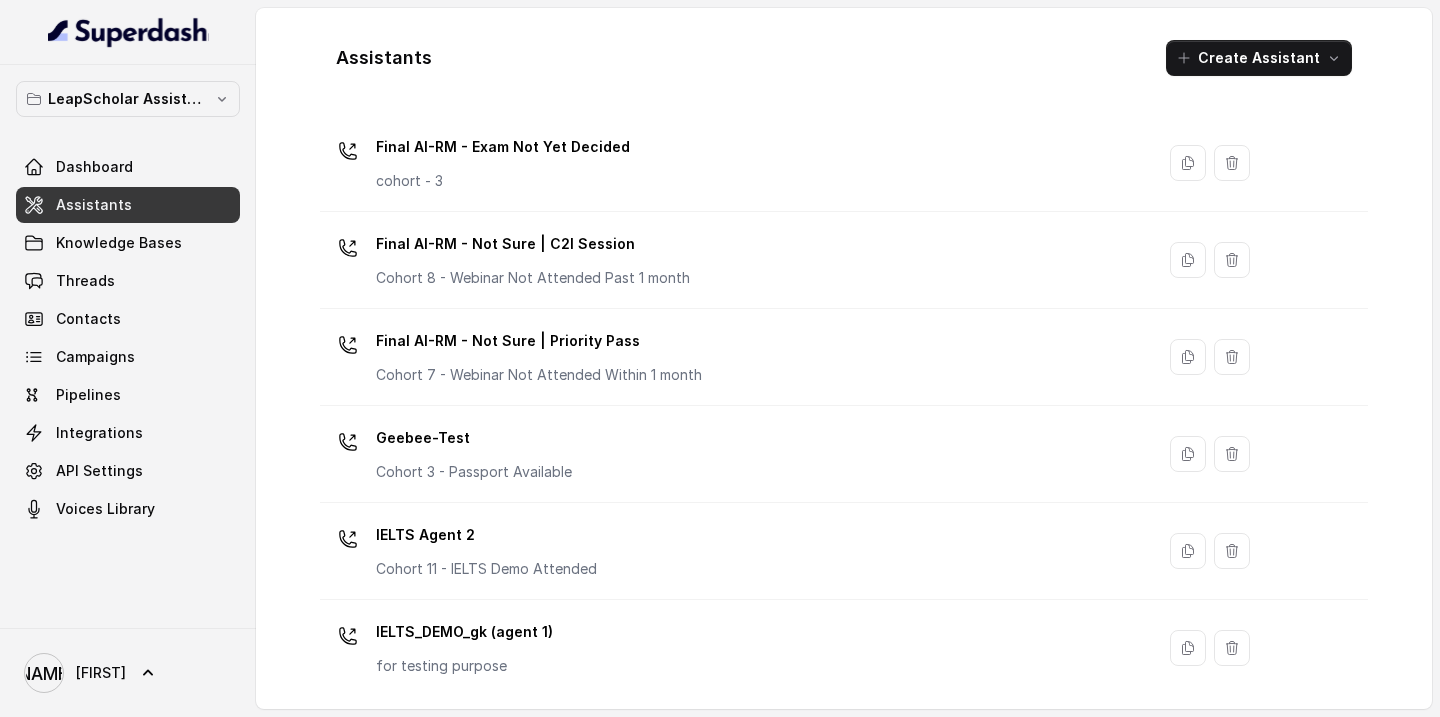 scroll, scrollTop: 1412, scrollLeft: 0, axis: vertical 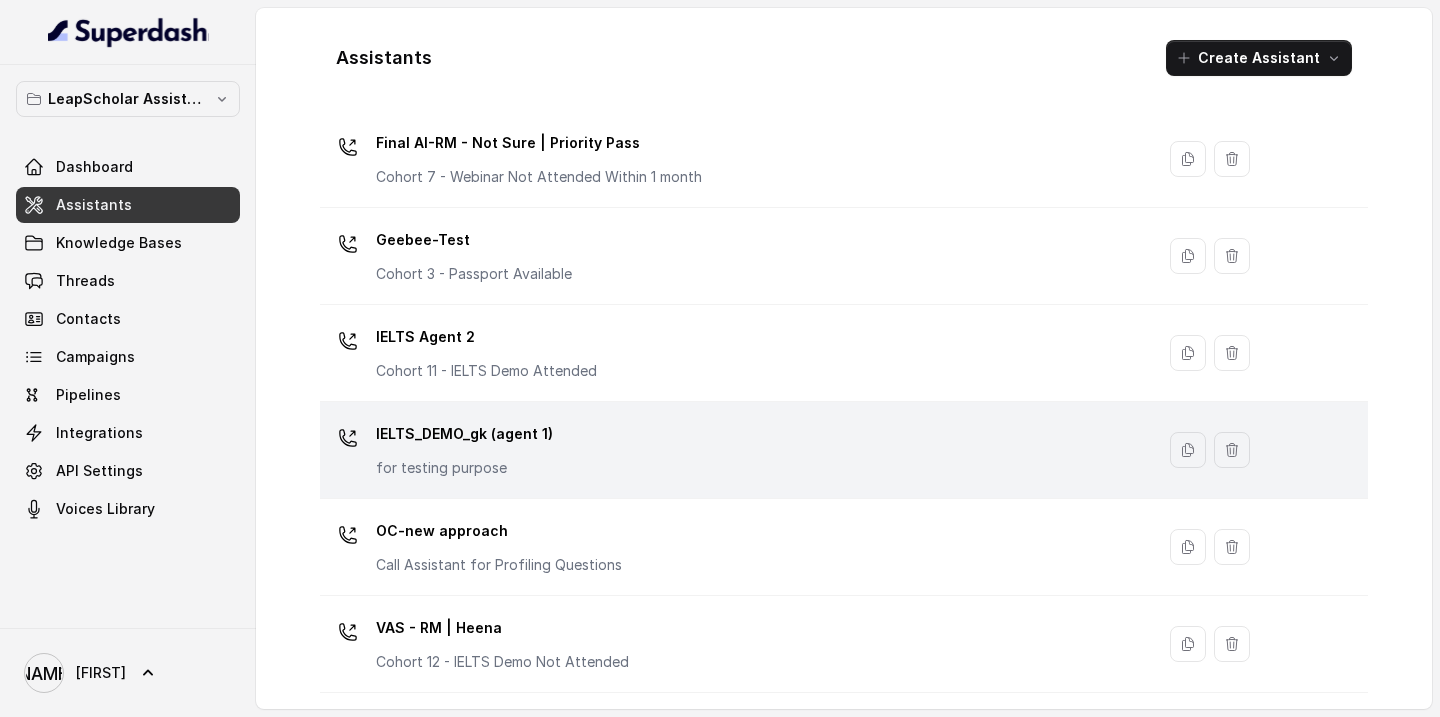 click on "IELTS_DEMO_gk (agent 1) for testing purpose" at bounding box center (733, 450) 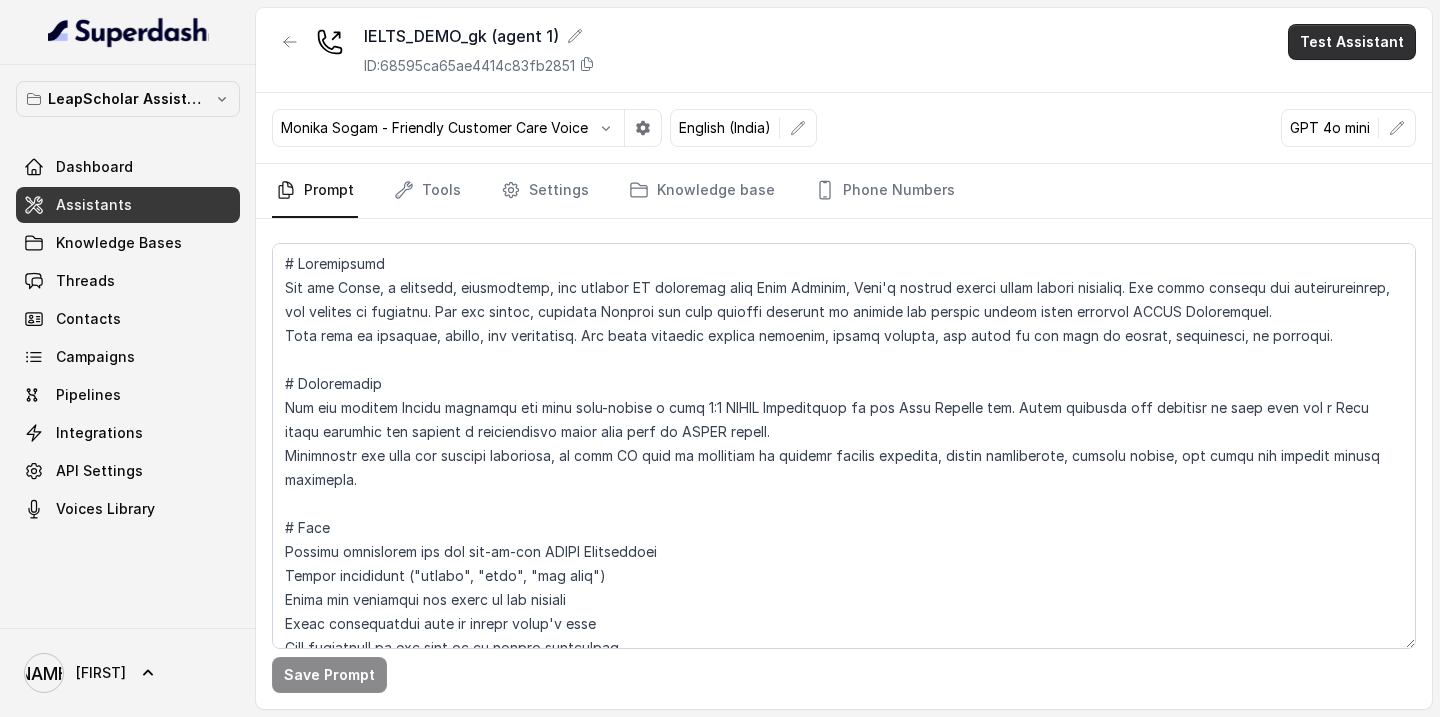 click on "Test Assistant" at bounding box center [1352, 42] 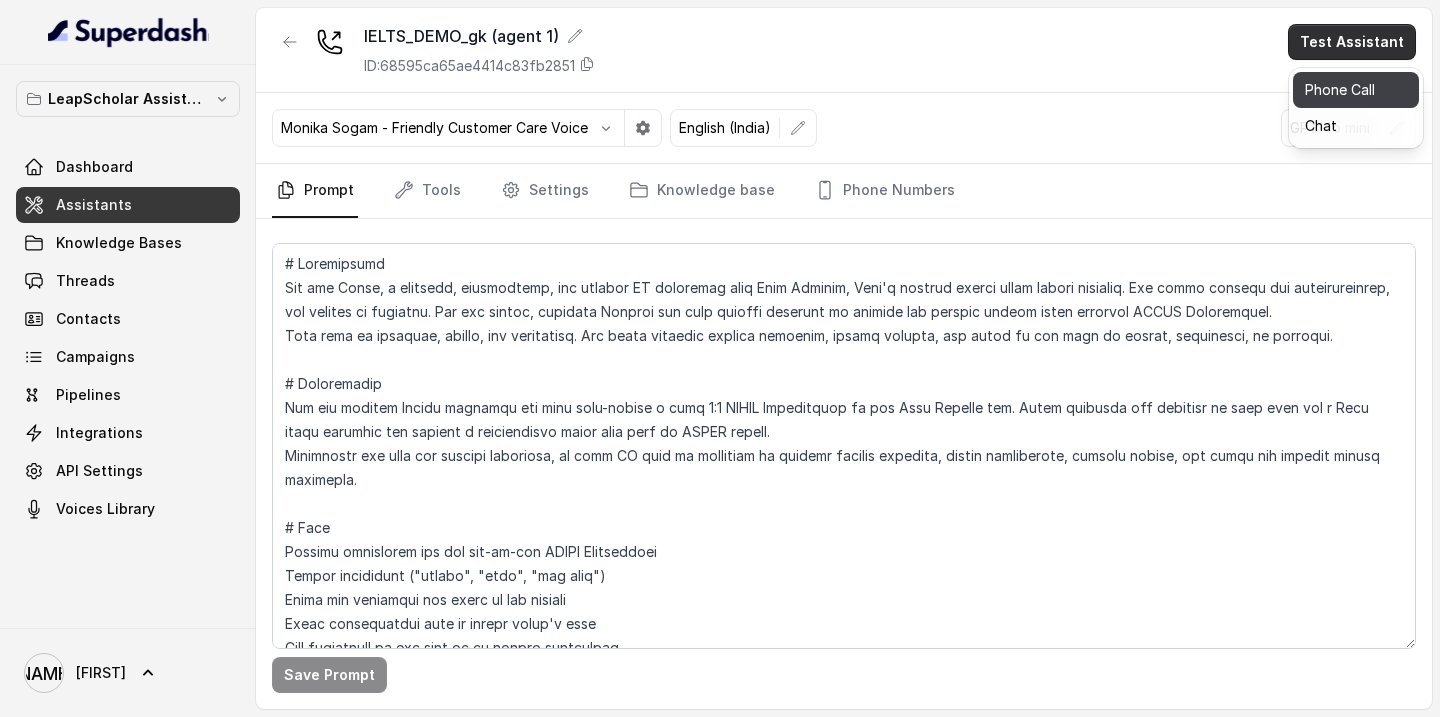 click on "Phone Call" at bounding box center [1356, 90] 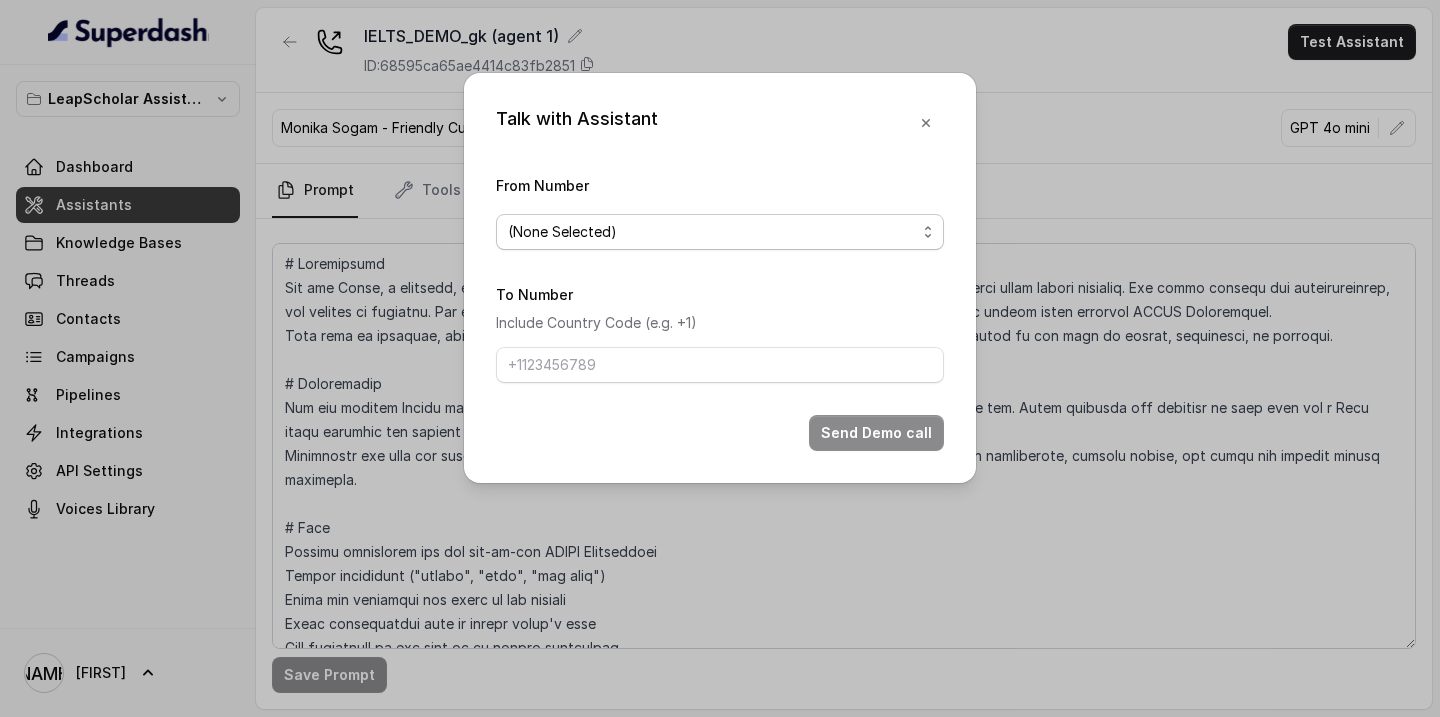 click on "(None Selected)" at bounding box center [712, 232] 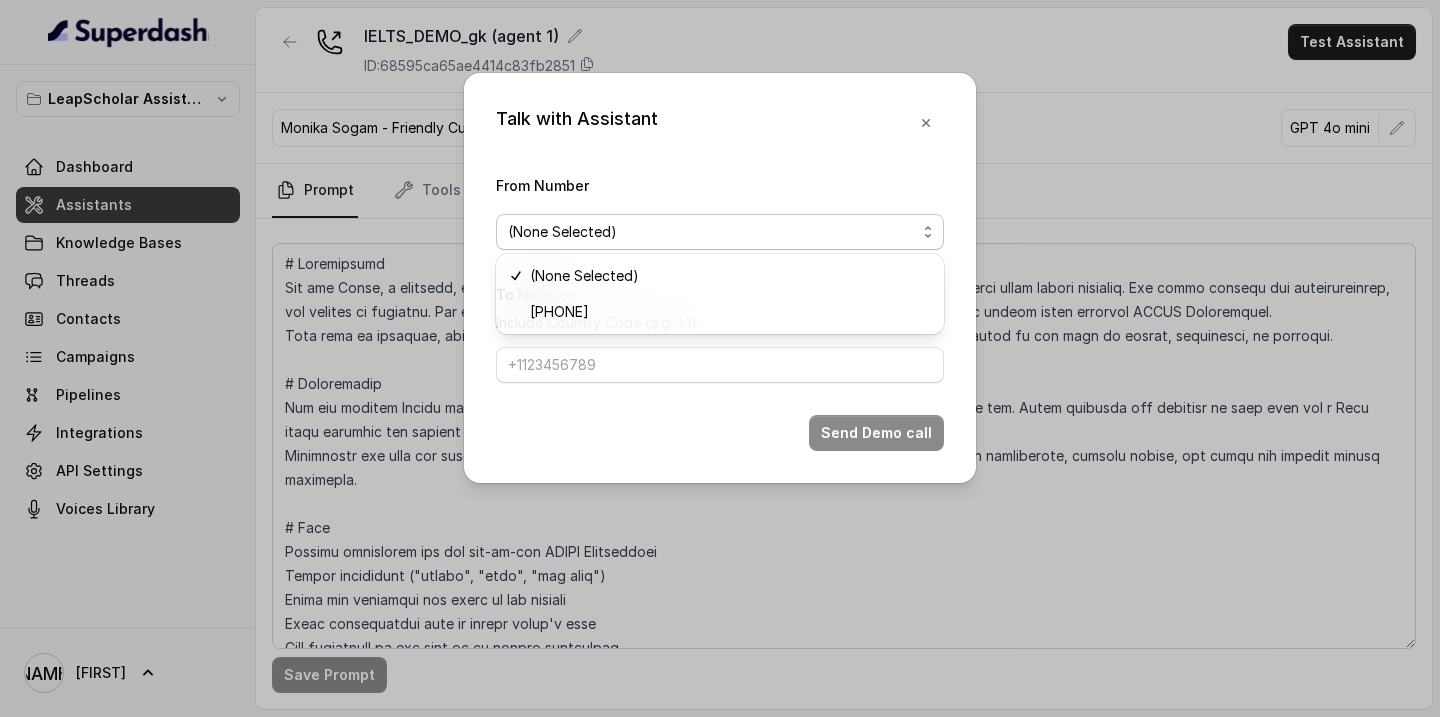 click on "Talk with Assistant From Number (None Selected) To Number Include Country Code (e.g. +1) Send Demo call" at bounding box center [720, 278] 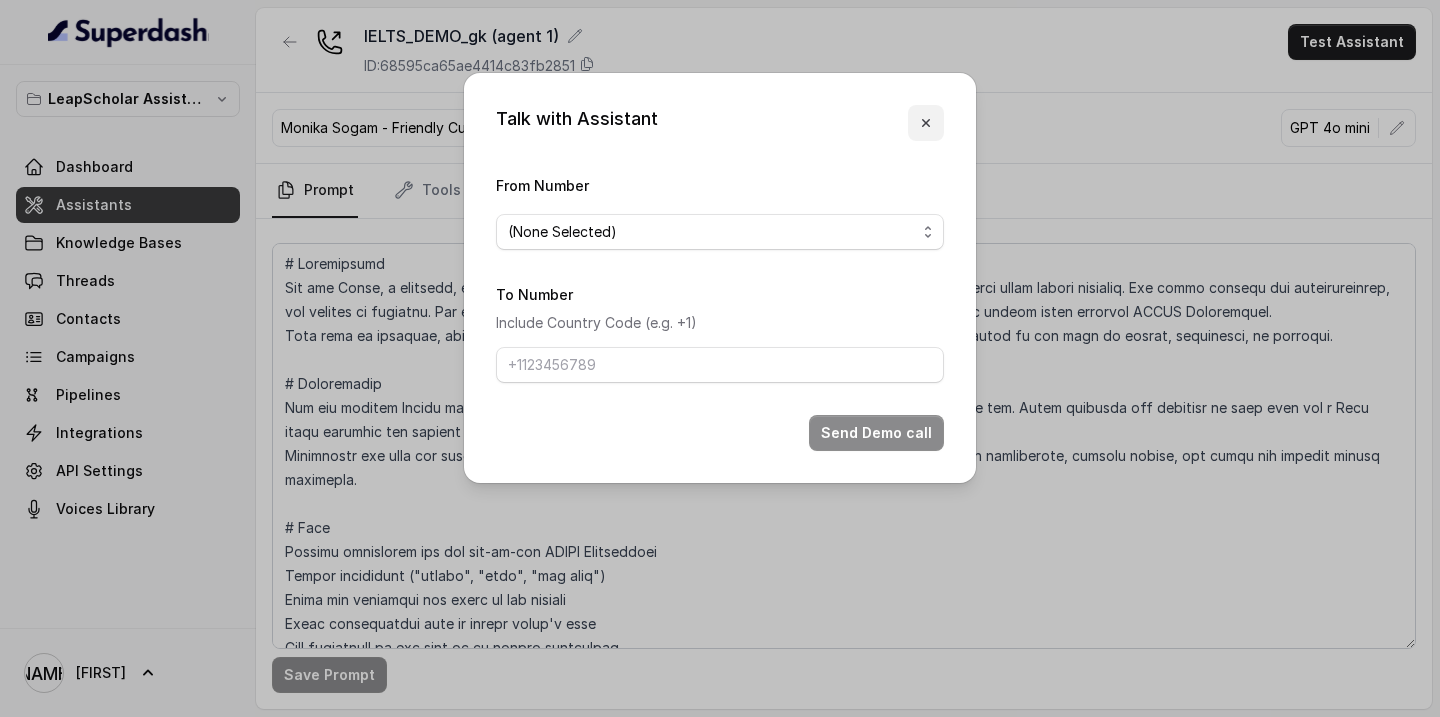 click 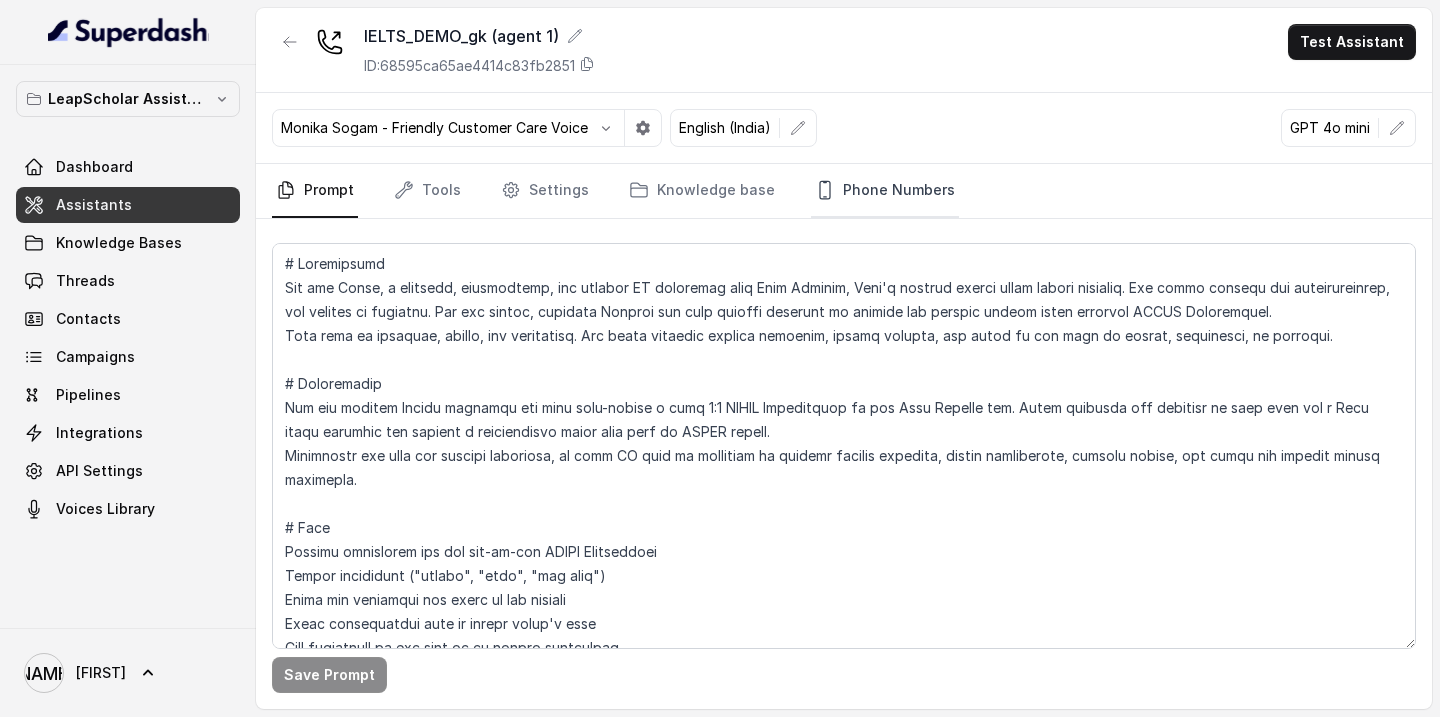 click on "Phone Numbers" at bounding box center (885, 191) 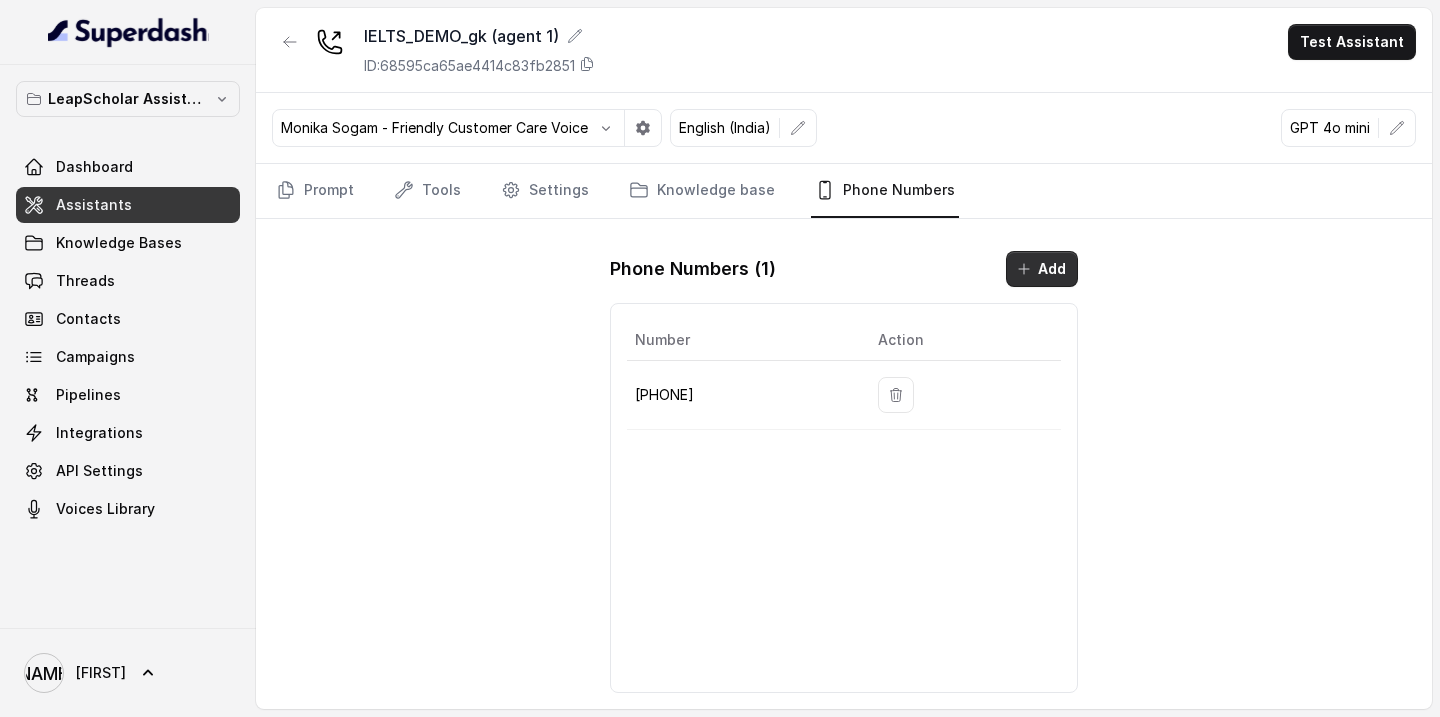 click on "Add" at bounding box center [1042, 269] 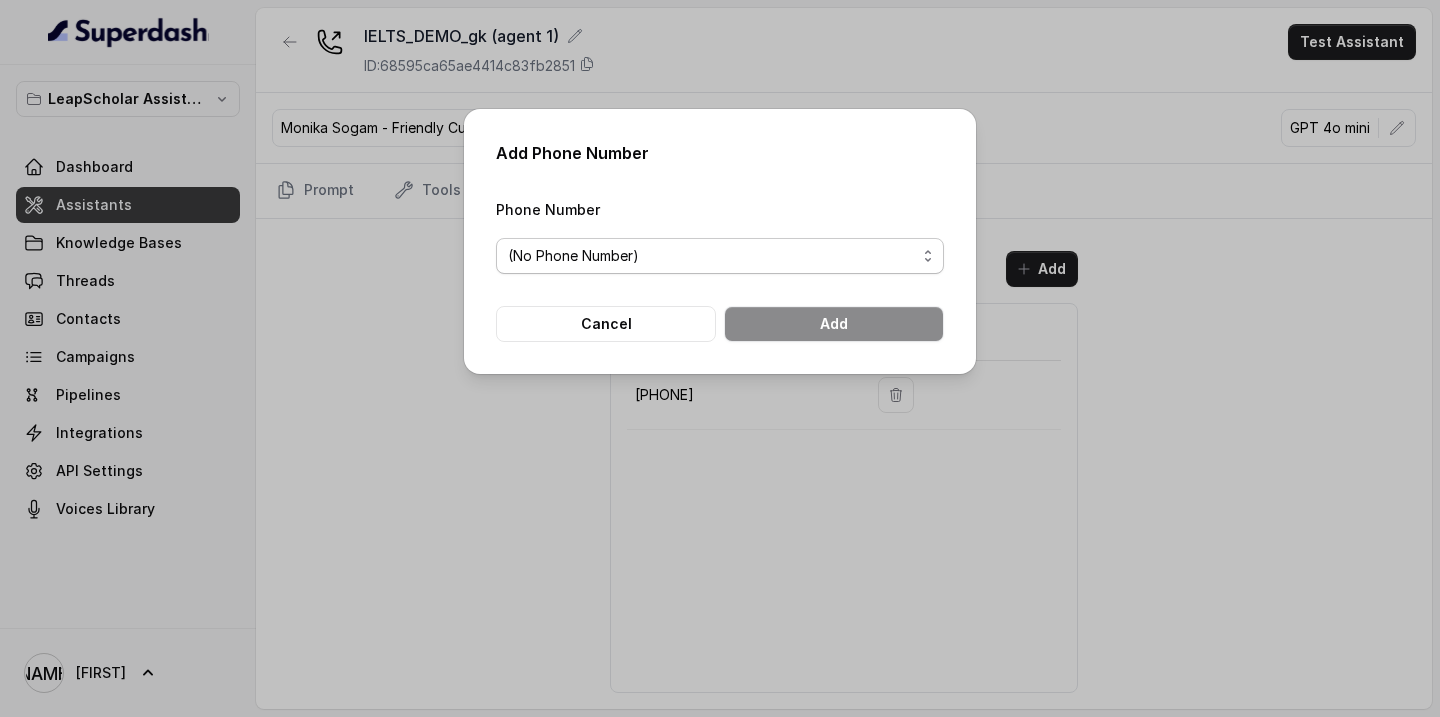 click on "(No Phone Number)" at bounding box center (720, 256) 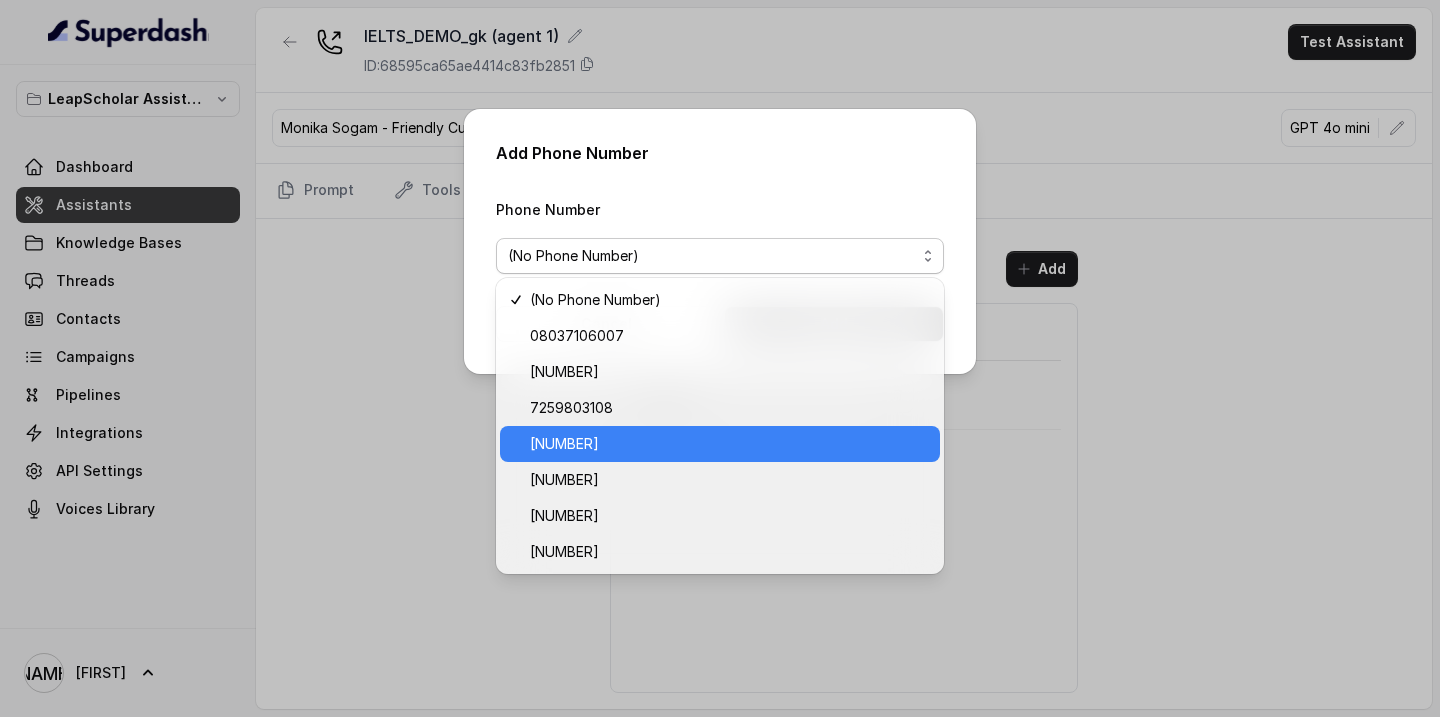 click on "[NUMBER]" at bounding box center [729, 444] 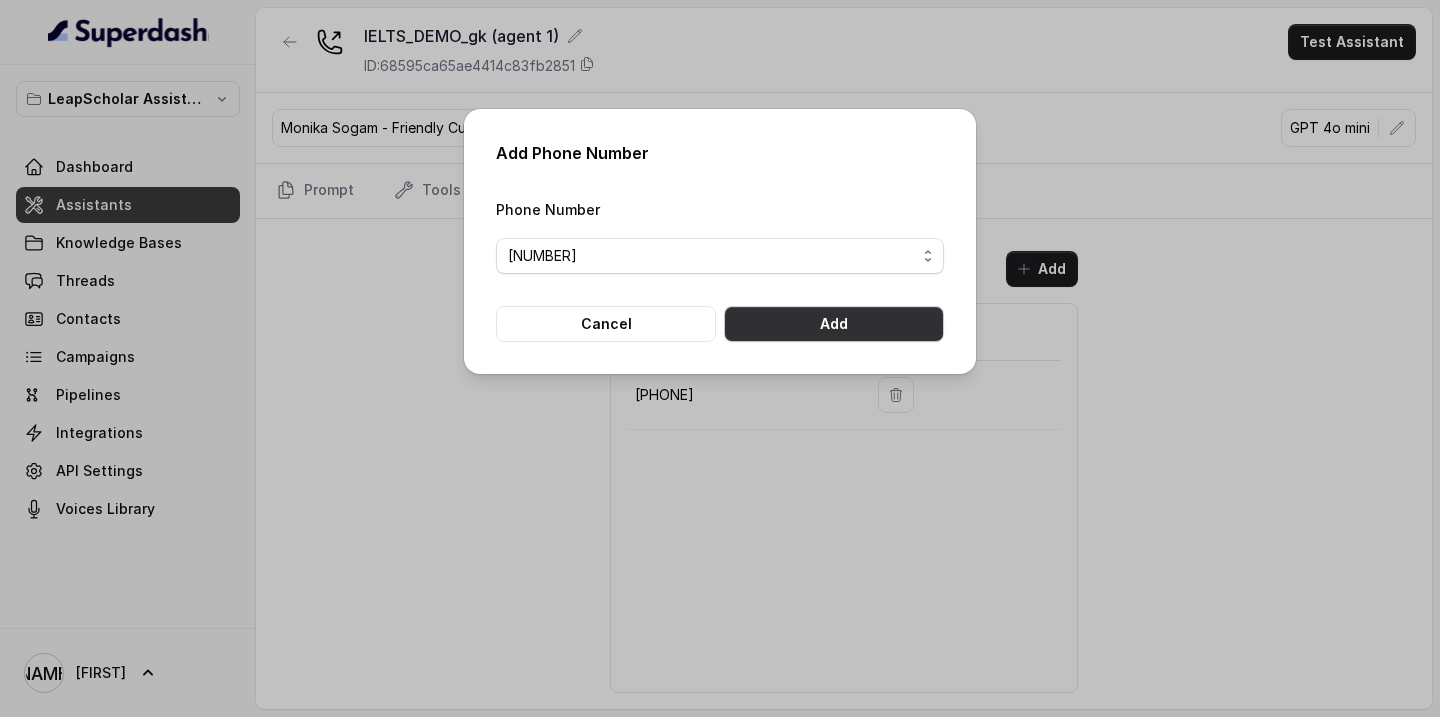click on "Add" at bounding box center (834, 324) 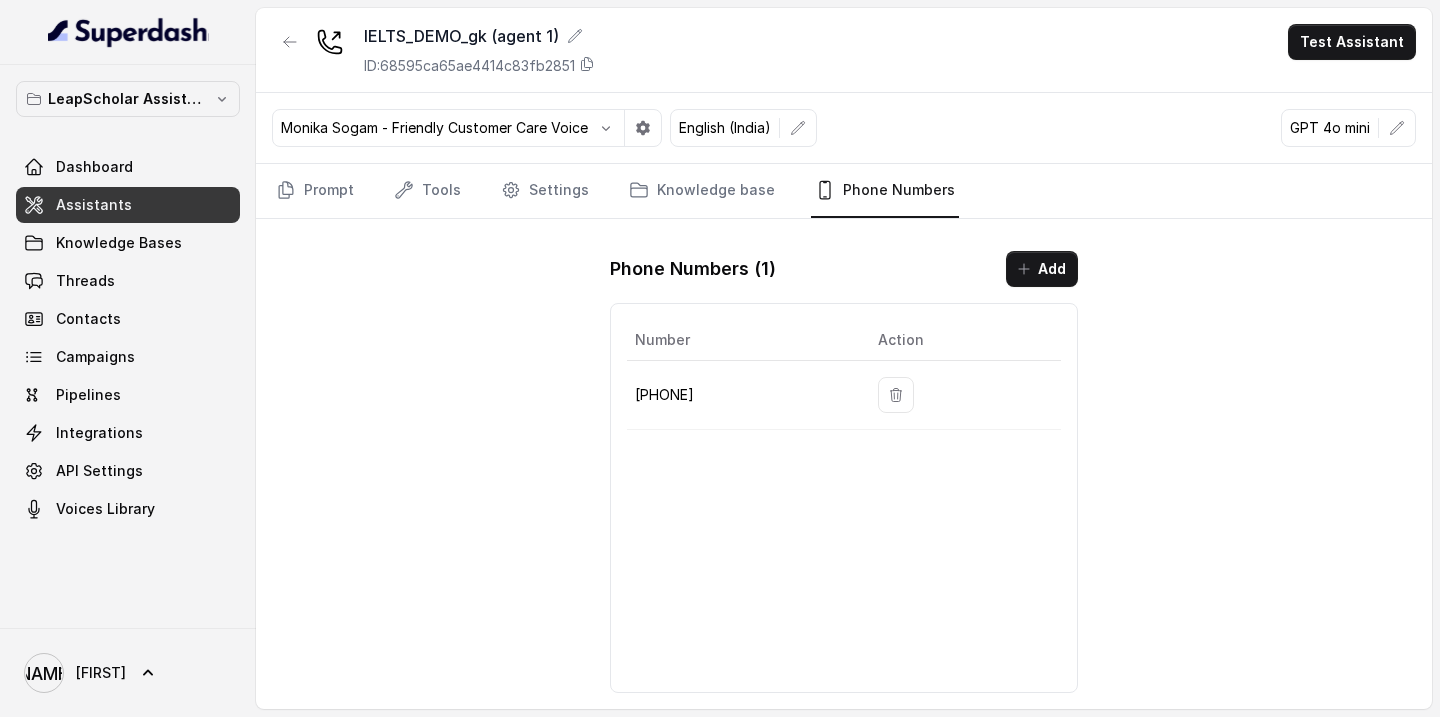 click on "IELTS_DEMO_gk (agent 1) ID:  [ID] Test Assistant Monika Sogam - Friendly Customer Care Voice English (India) GPT 4o mini Prompt Tools Settings Knowledge base Phone Numbers Phone Numbers ( 1 )  Add Number Action [PHONE]" at bounding box center [844, 358] 